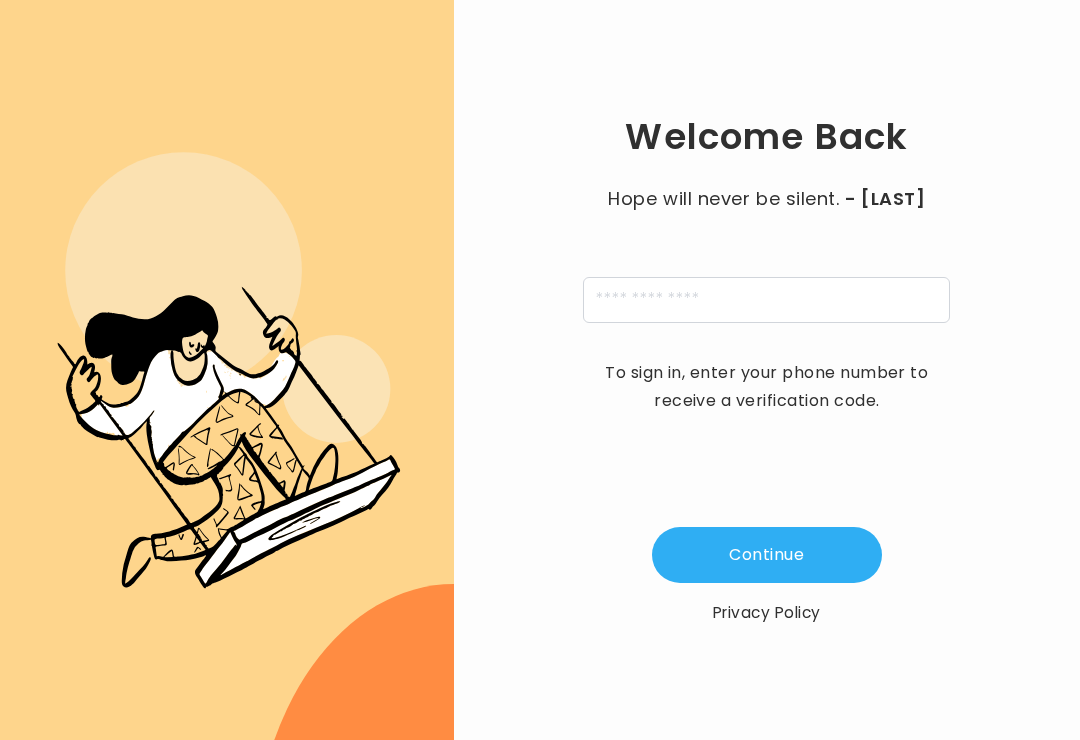 scroll, scrollTop: 0, scrollLeft: 0, axis: both 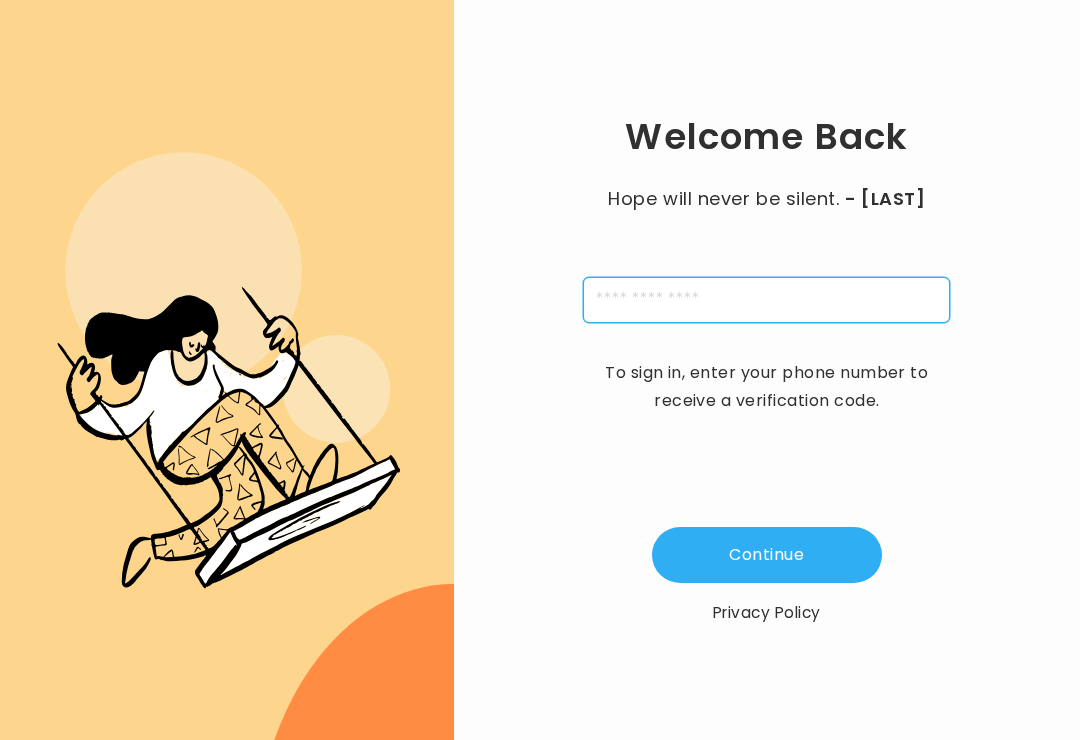 click at bounding box center [766, 300] 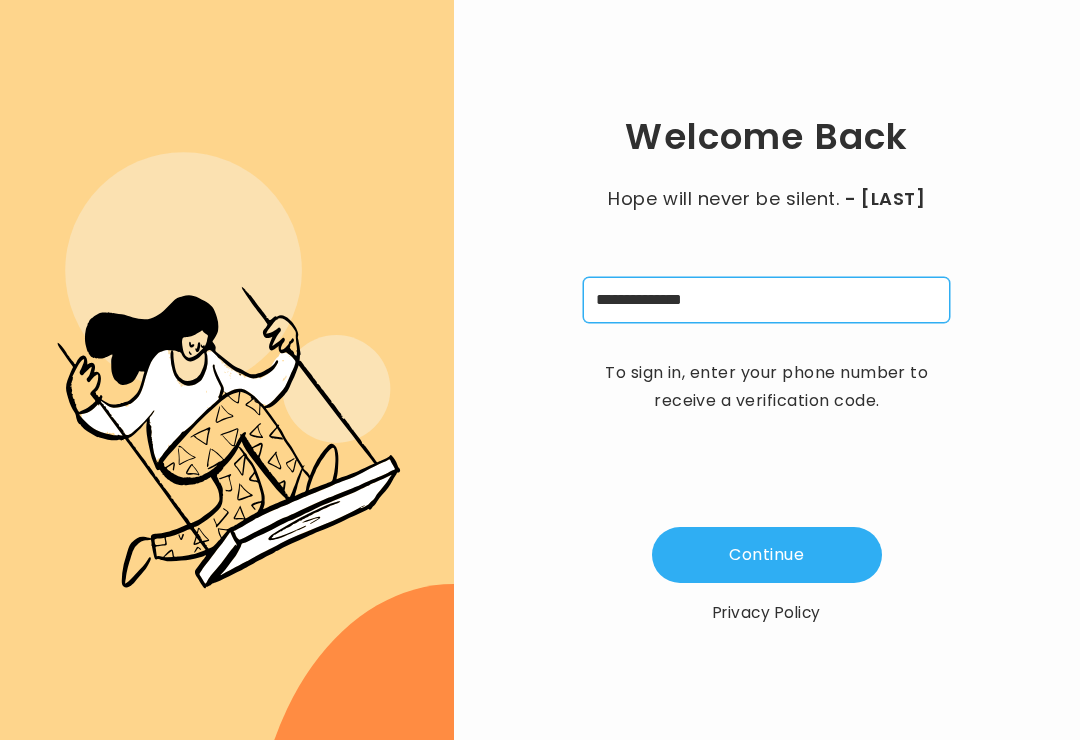 type on "**********" 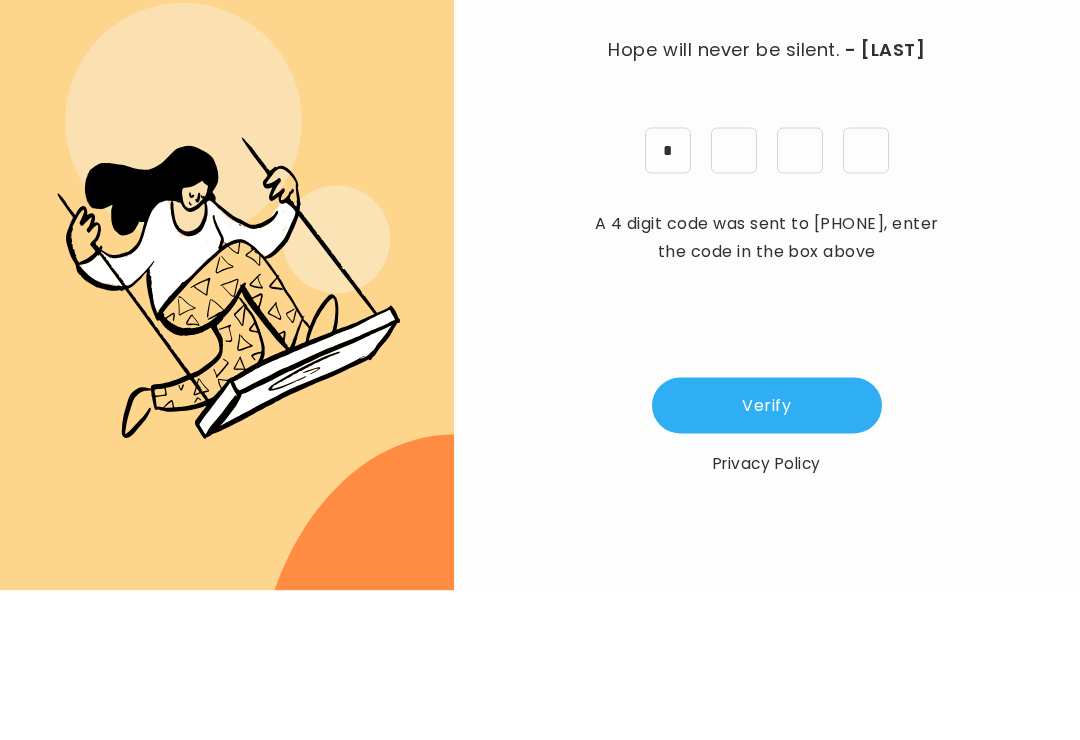 type on "*" 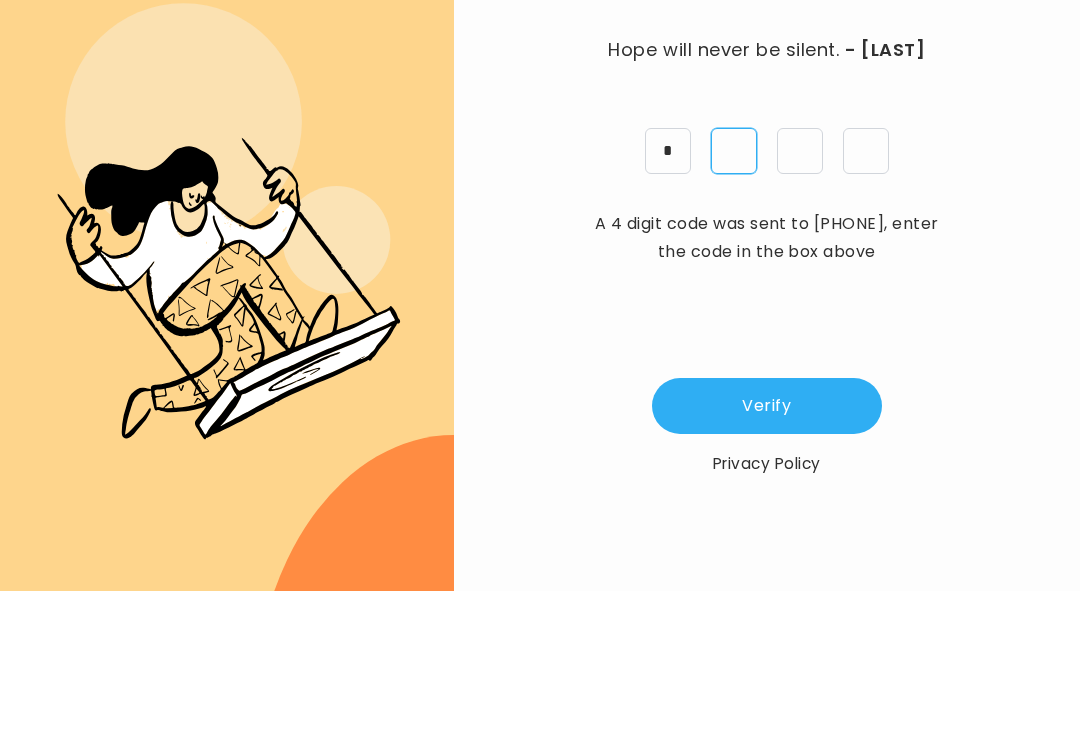 type on "*" 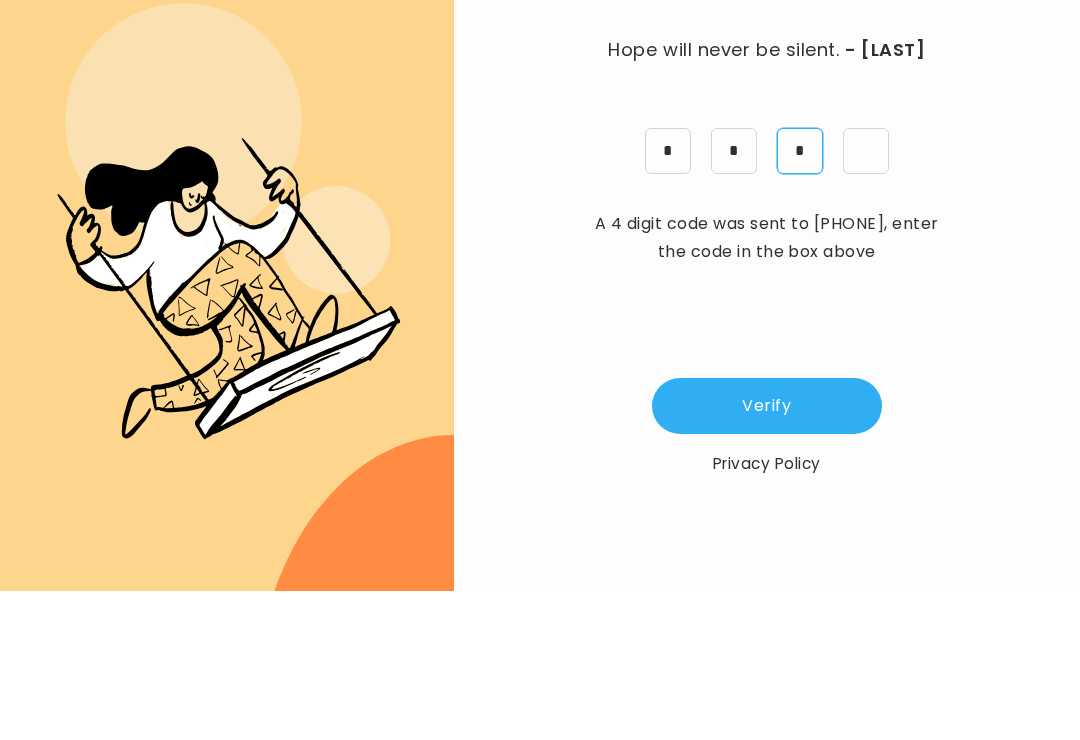 type on "*" 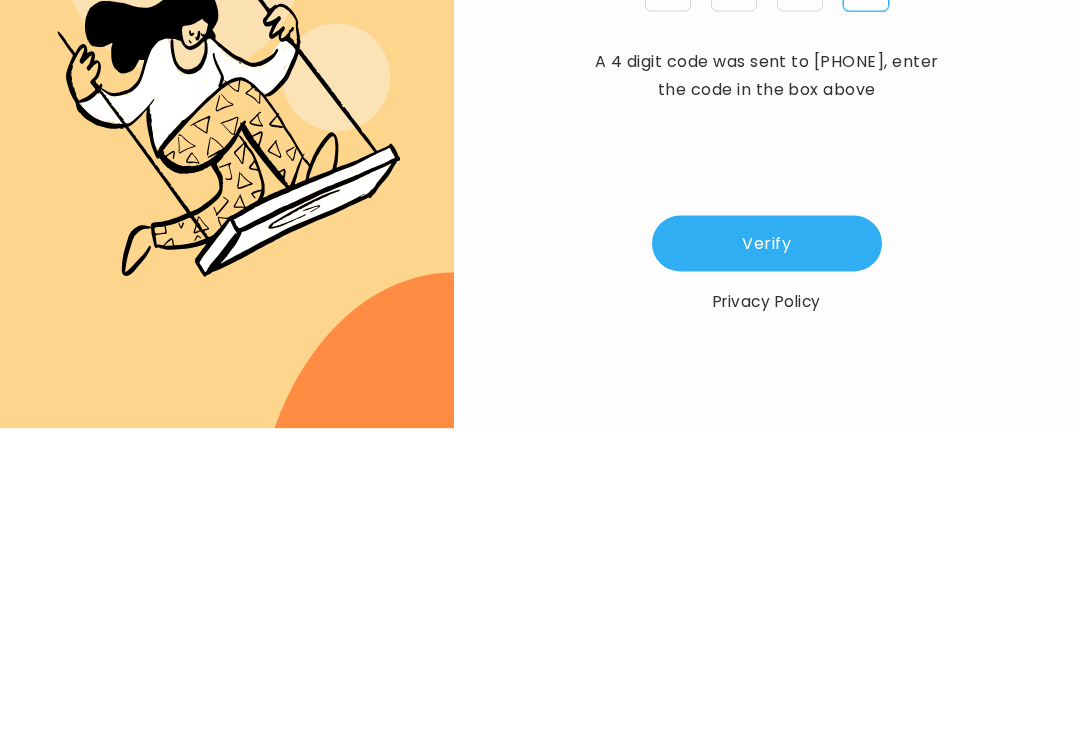 type on "*" 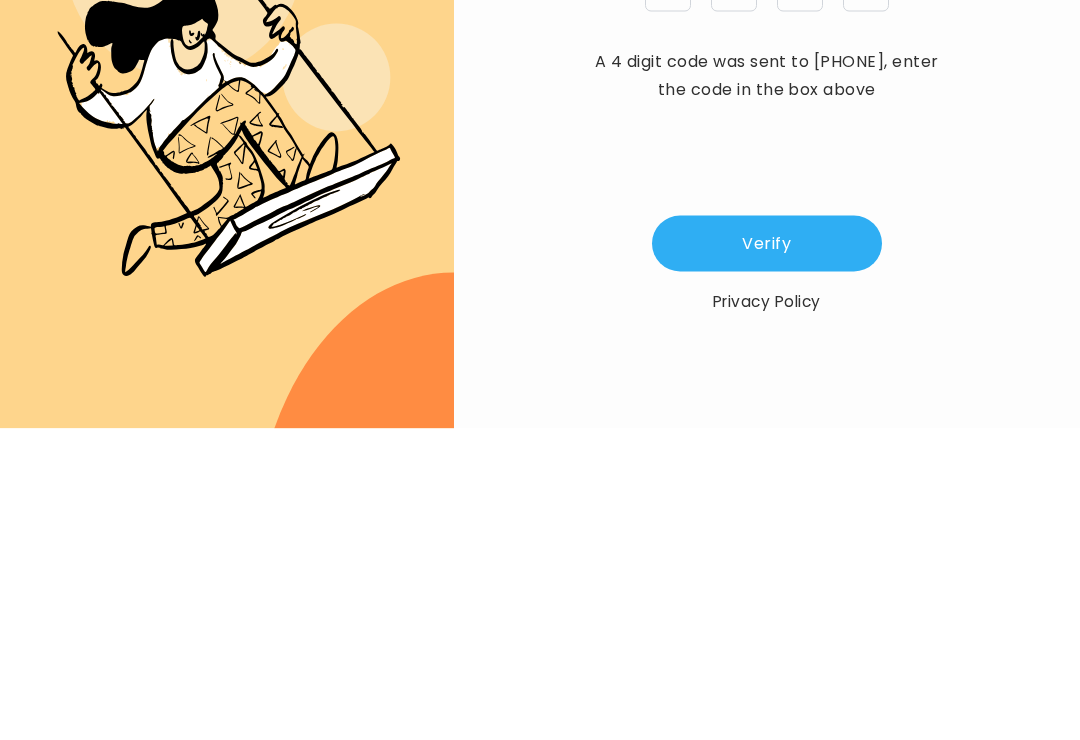 click on "Verify" at bounding box center [767, 555] 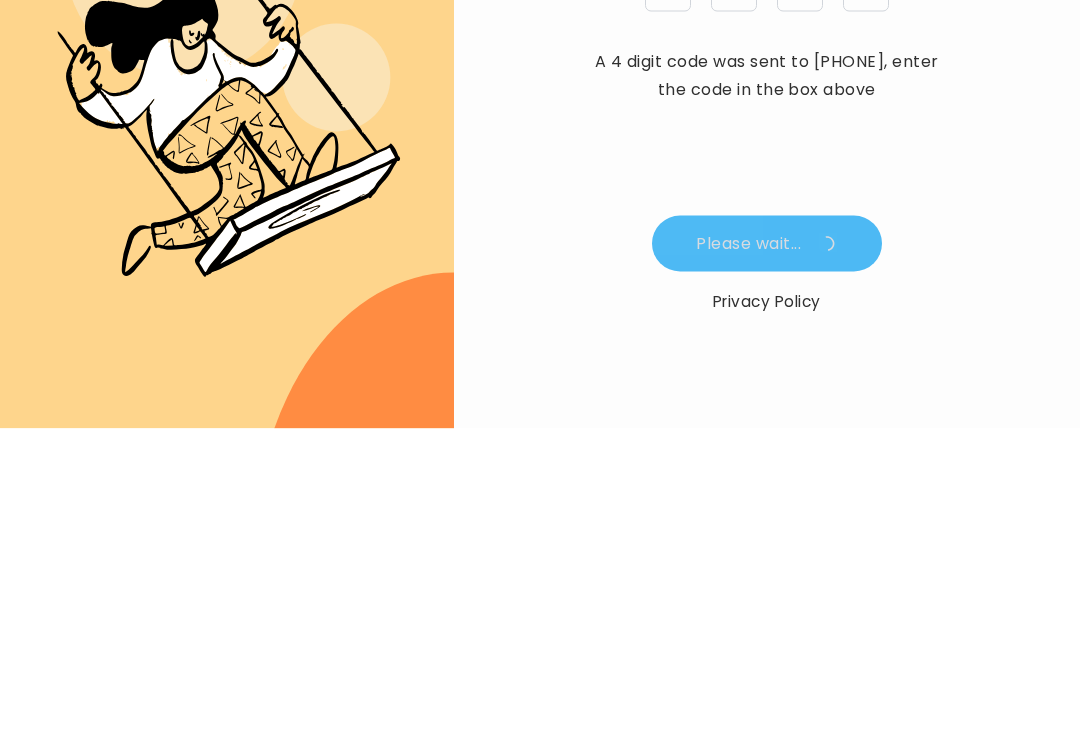 scroll, scrollTop: 31, scrollLeft: 0, axis: vertical 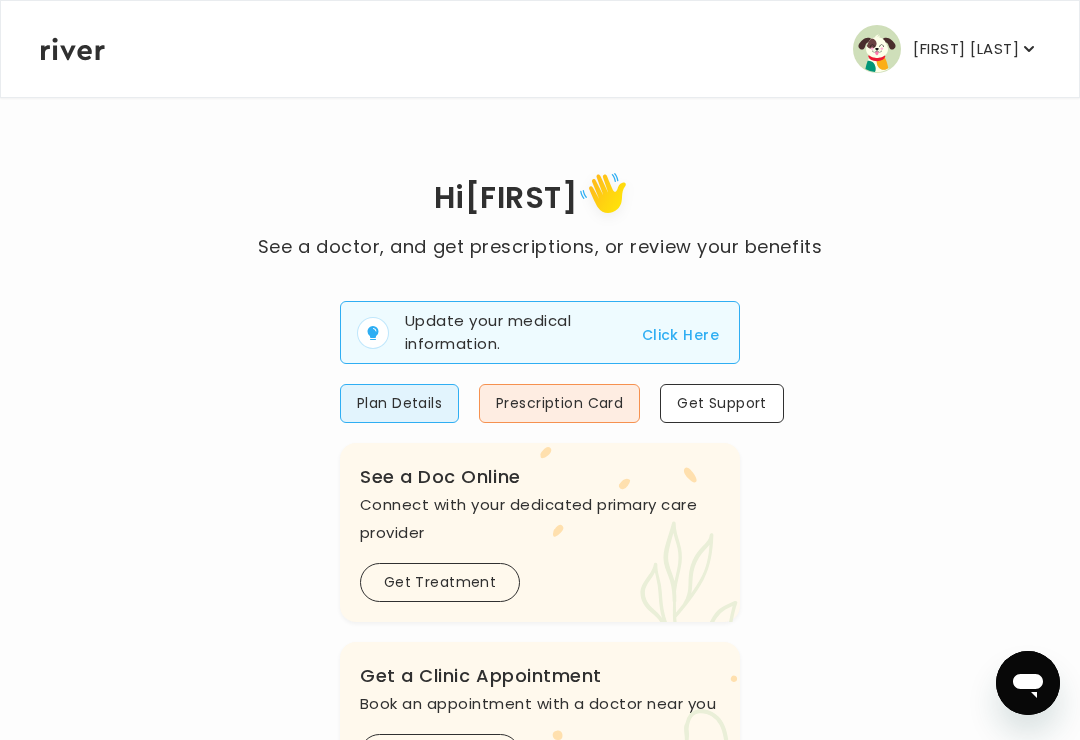 click on "Plan Details" at bounding box center (399, 403) 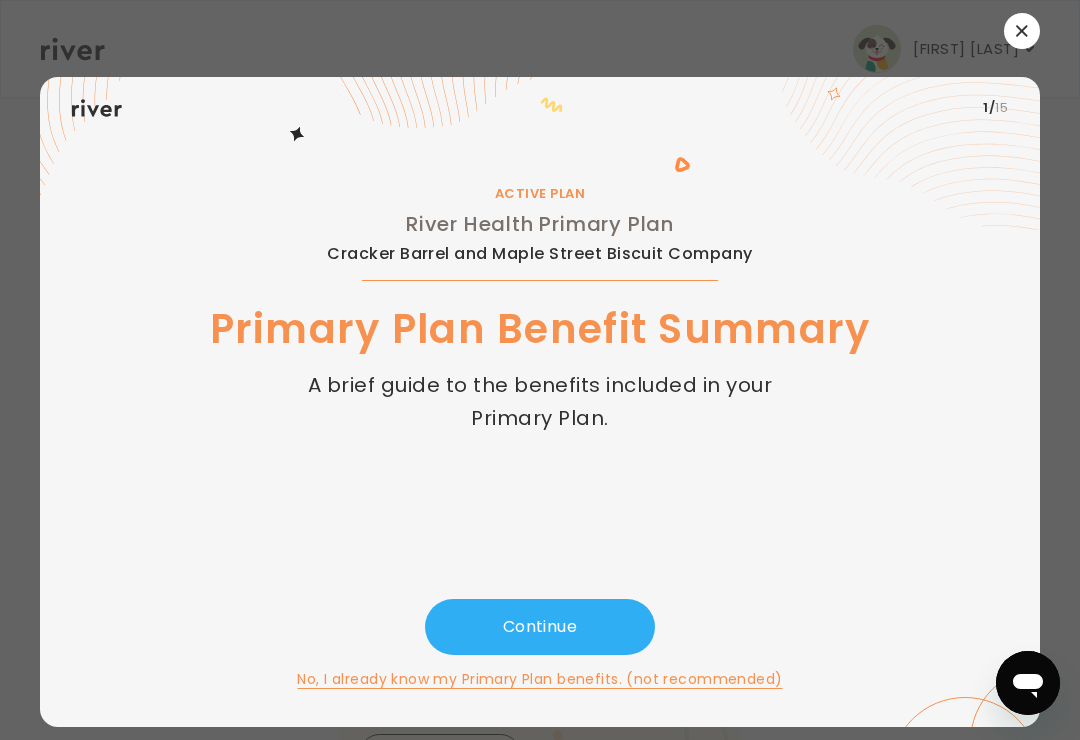 scroll, scrollTop: 31, scrollLeft: 0, axis: vertical 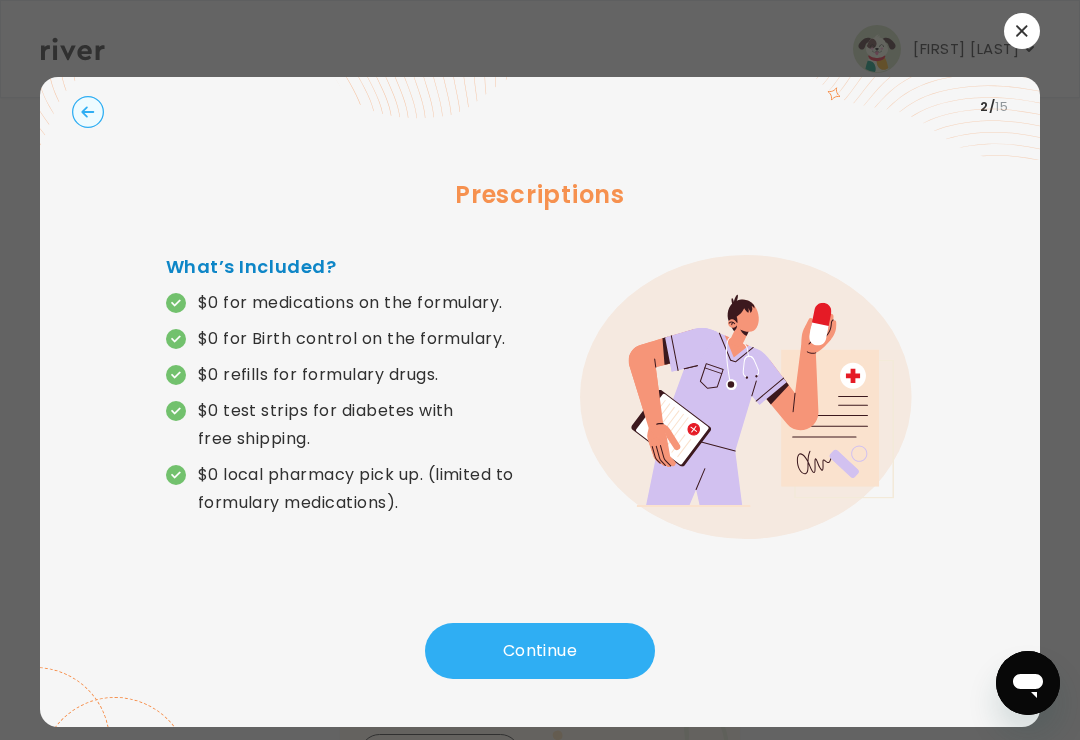 click 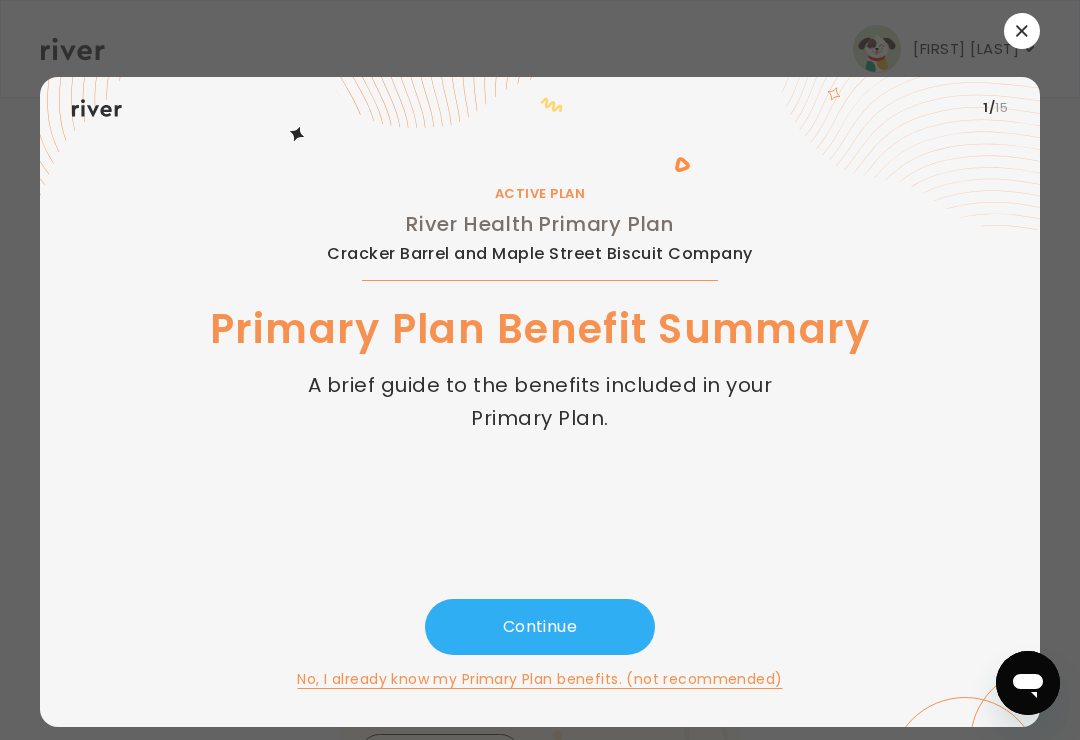 click on "1 / 15 ACTIVE PLAN River Health Primary Plan Cracker Barrel and Maple Street Biscuit Company Primary Plan Benefit Summary A brief guide to the benefits included in your Primary Plan. Continue No, I already know my Primary Plan benefits. (not recommended)" at bounding box center (540, 370) 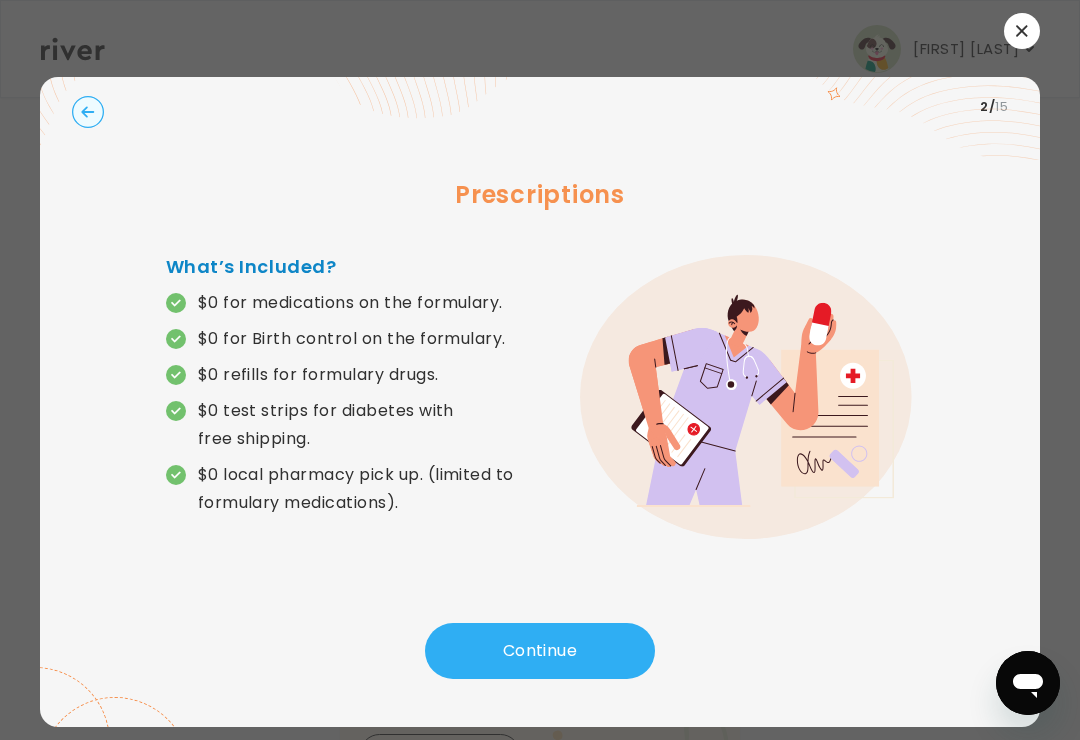 click on "Continue" at bounding box center (540, 651) 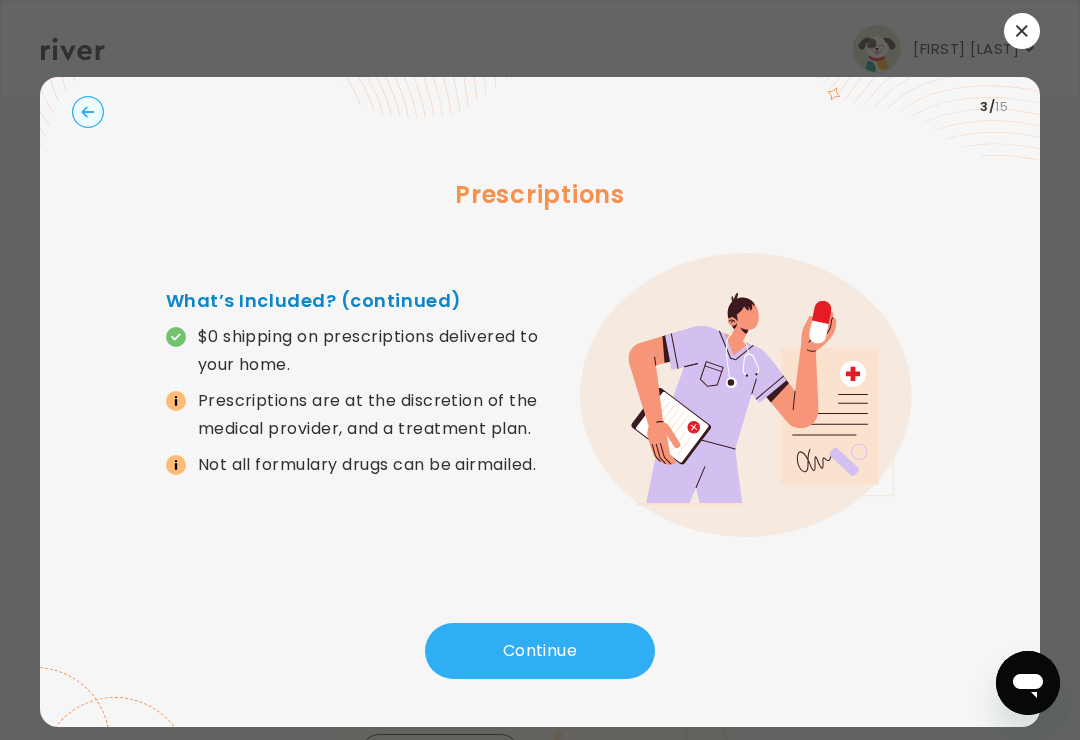 click on "Continue" at bounding box center [540, 651] 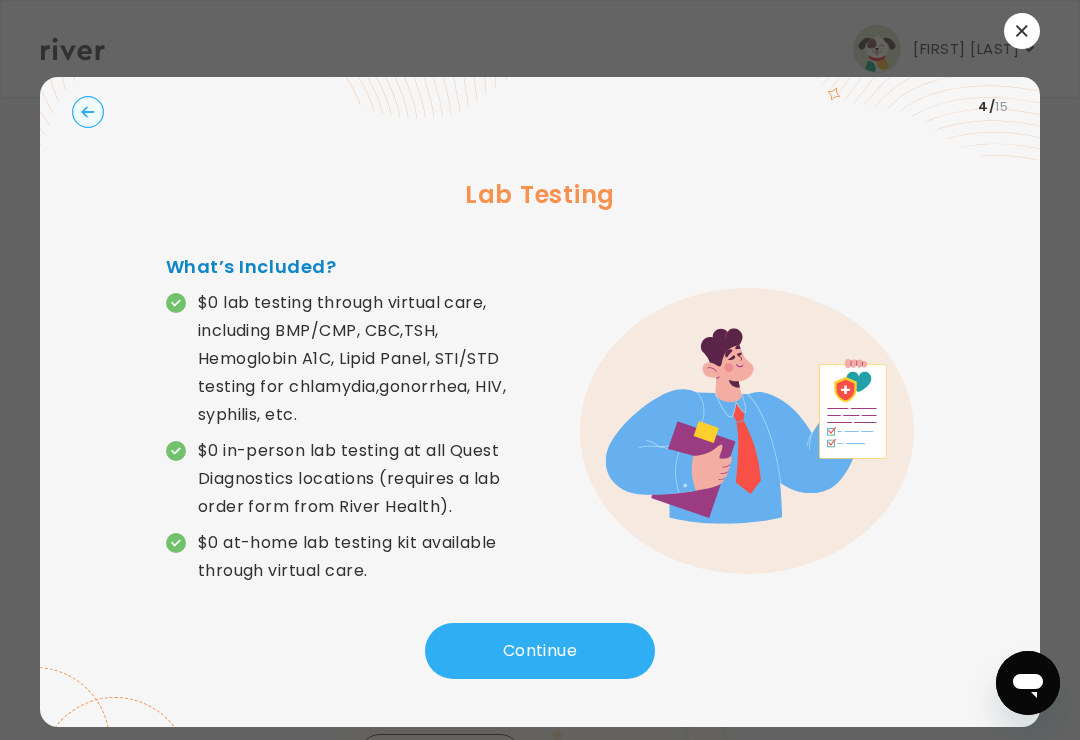 click on "Continue" at bounding box center (540, 651) 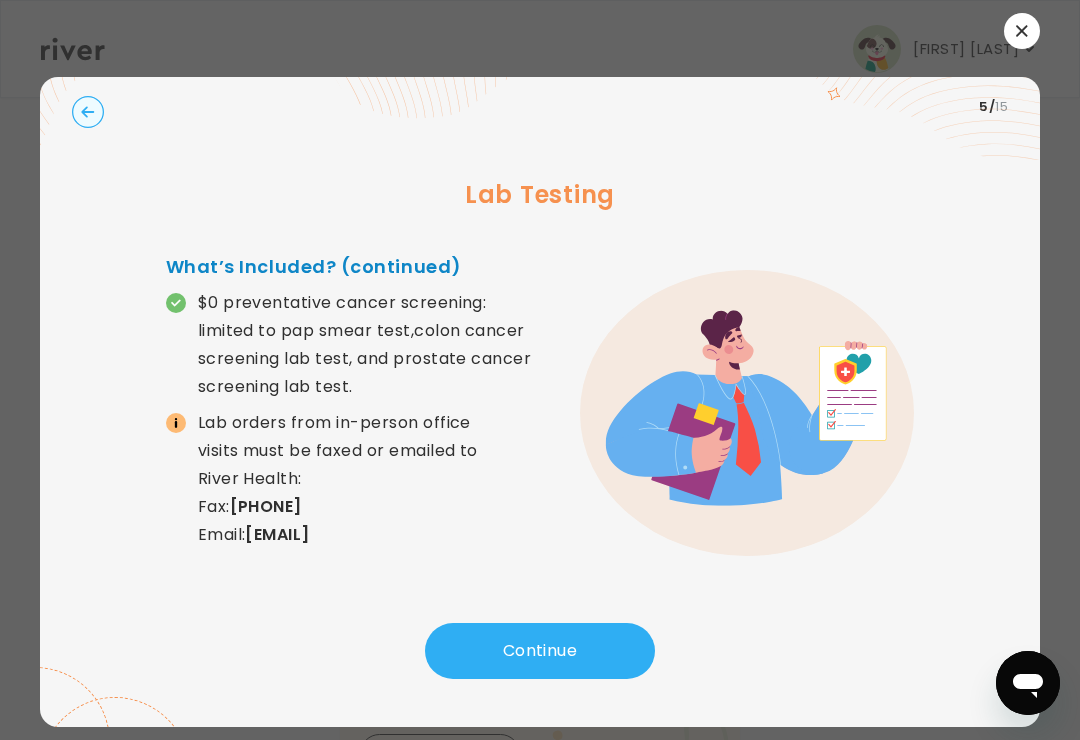 click on "Continue" at bounding box center [540, 651] 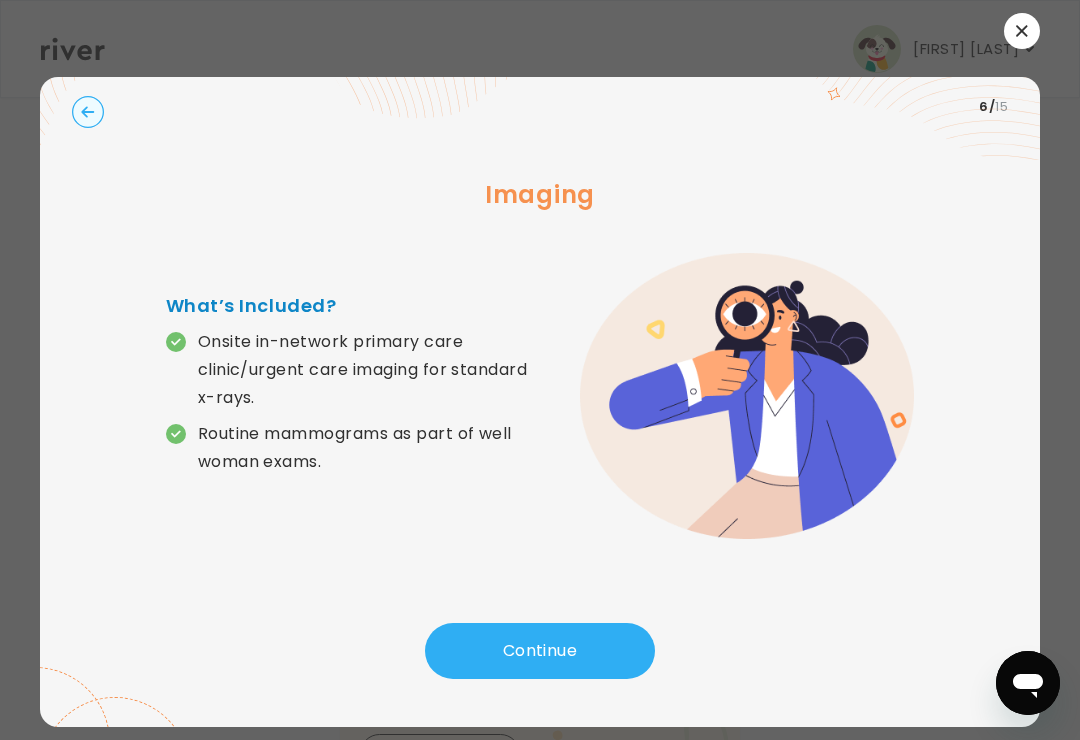 click on "Continue" at bounding box center (540, 651) 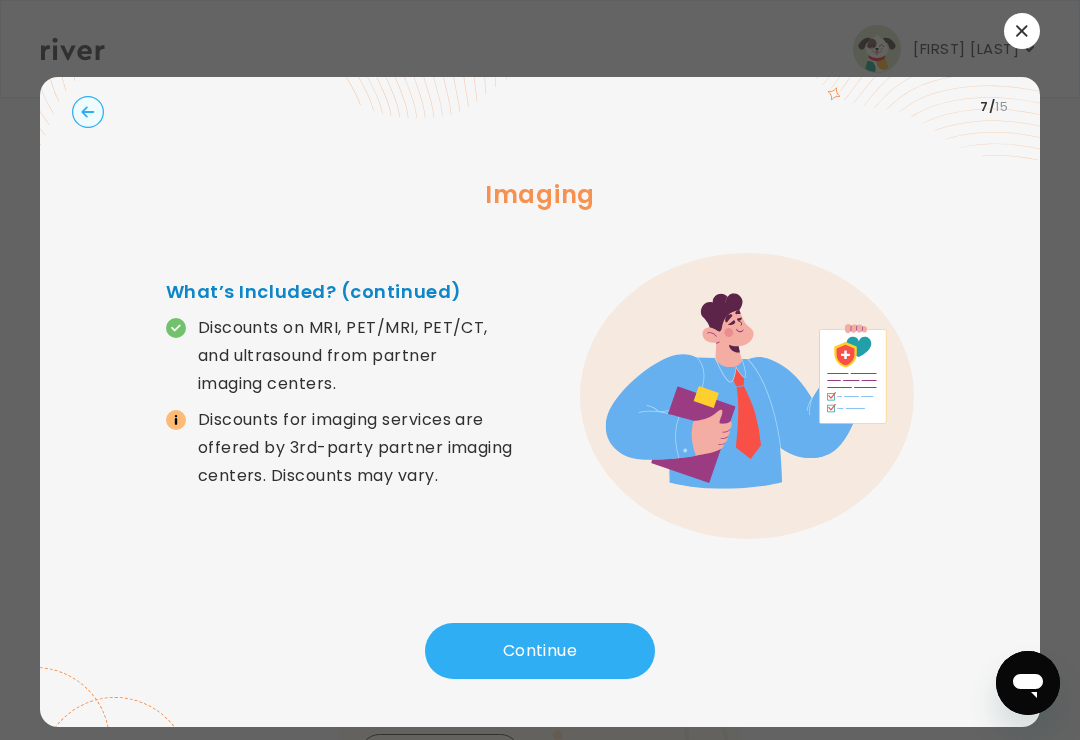 click on "Continue" at bounding box center (540, 651) 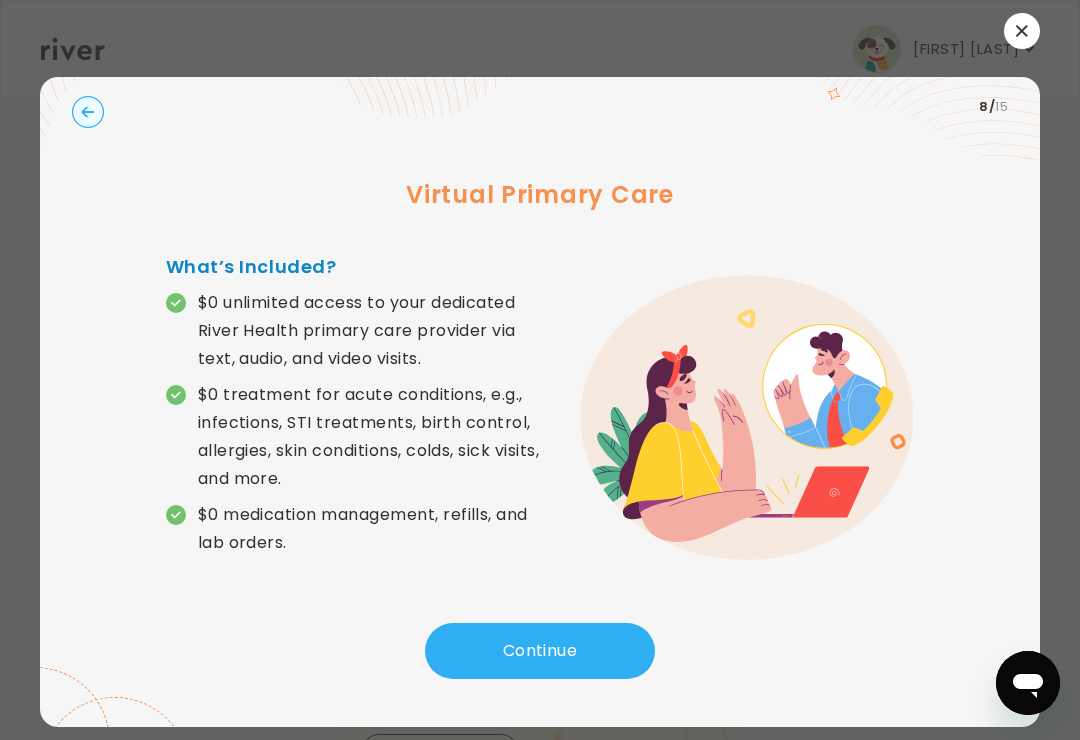 click on "Continue" at bounding box center (540, 651) 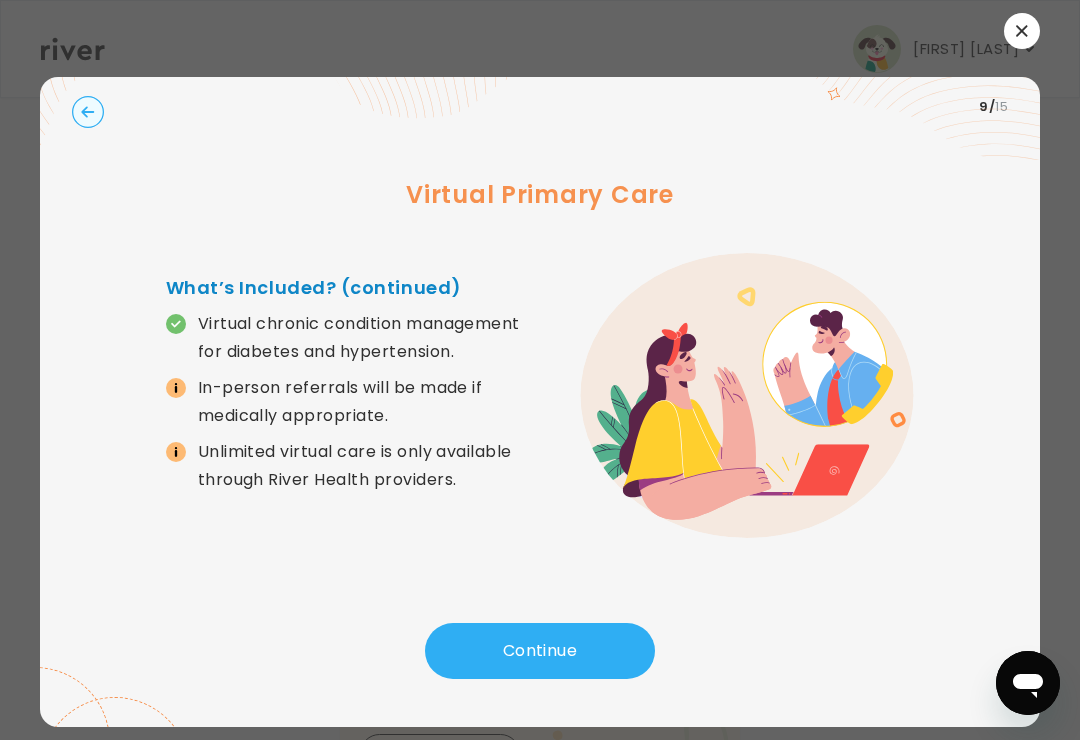 click on "Continue" at bounding box center (540, 651) 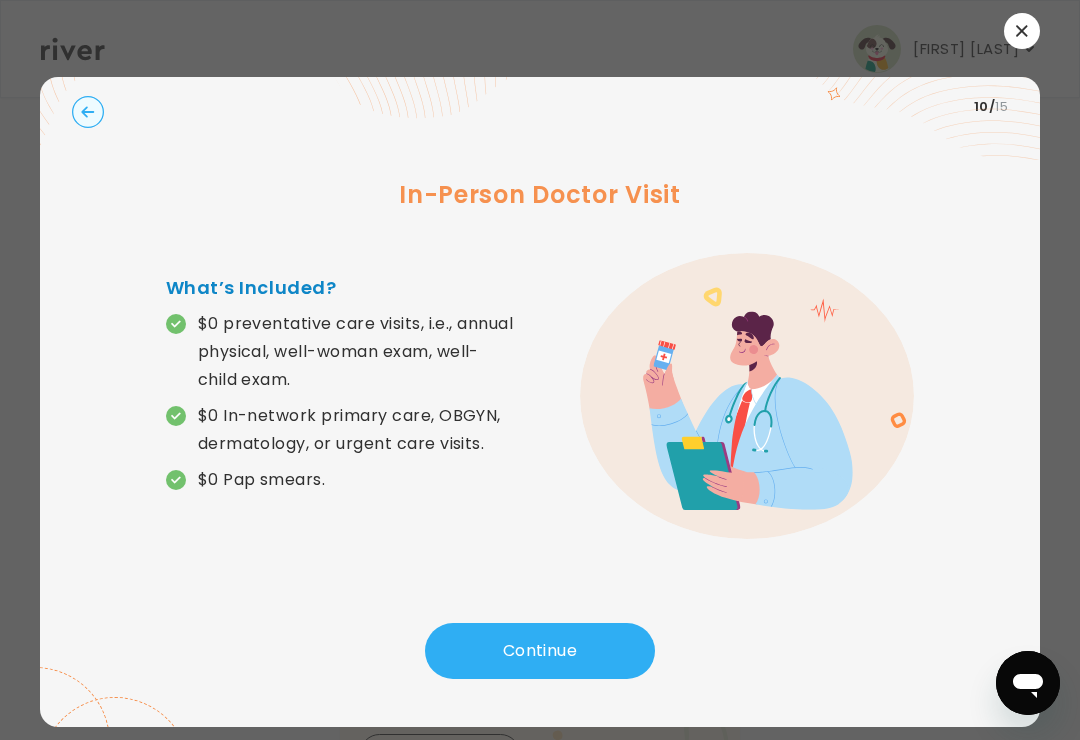 click on "Continue" at bounding box center (540, 651) 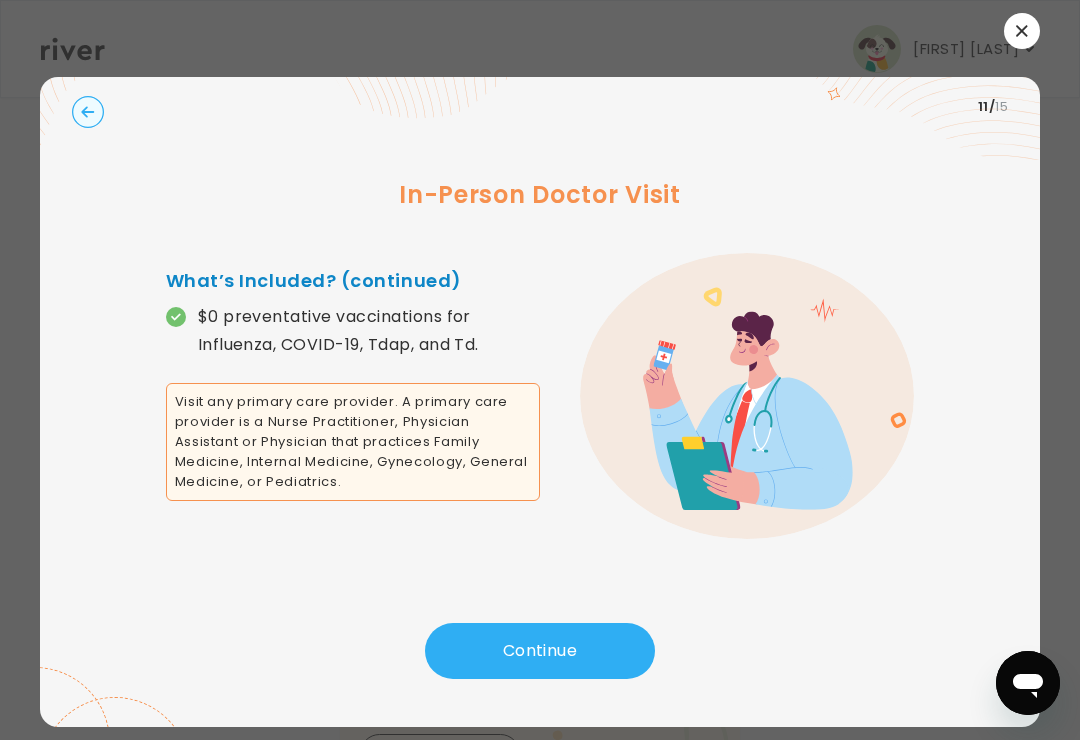 click on "Continue" at bounding box center (540, 651) 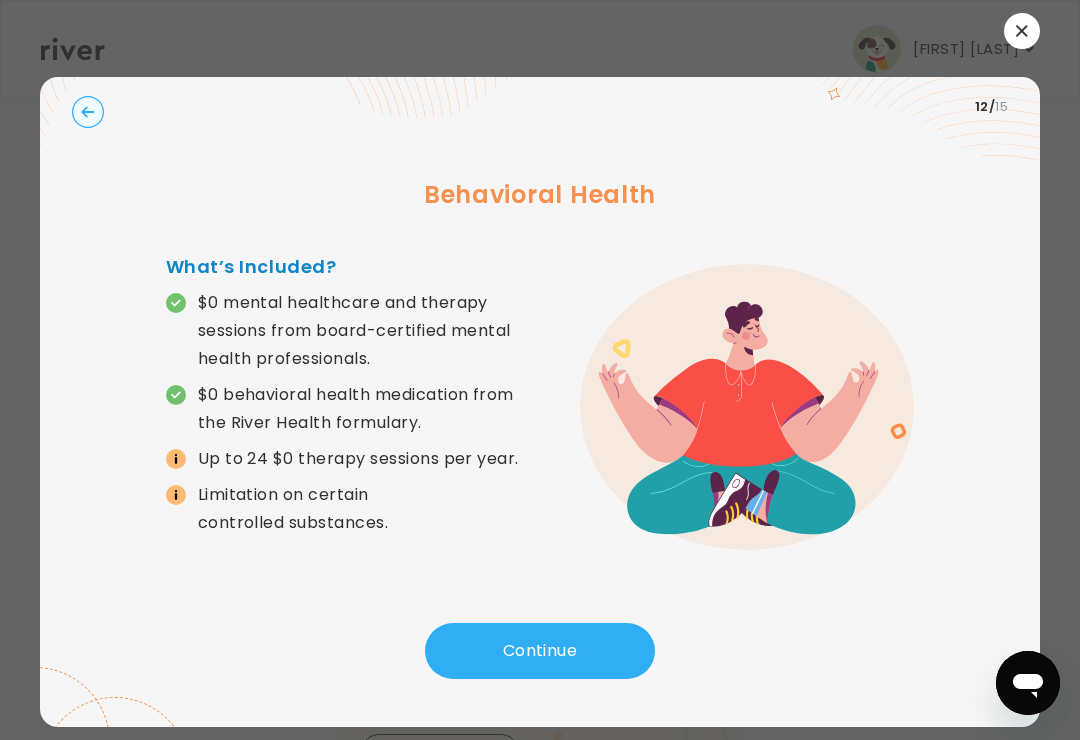 click on "Continue" at bounding box center [540, 651] 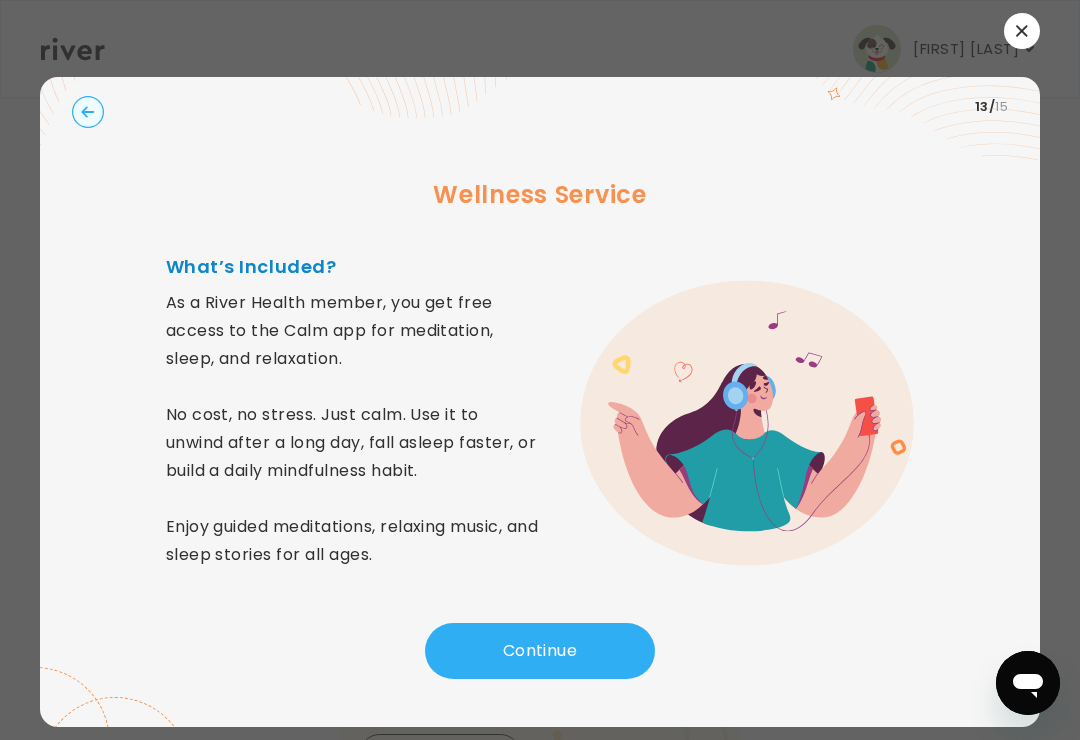 click on "Continue" at bounding box center (540, 651) 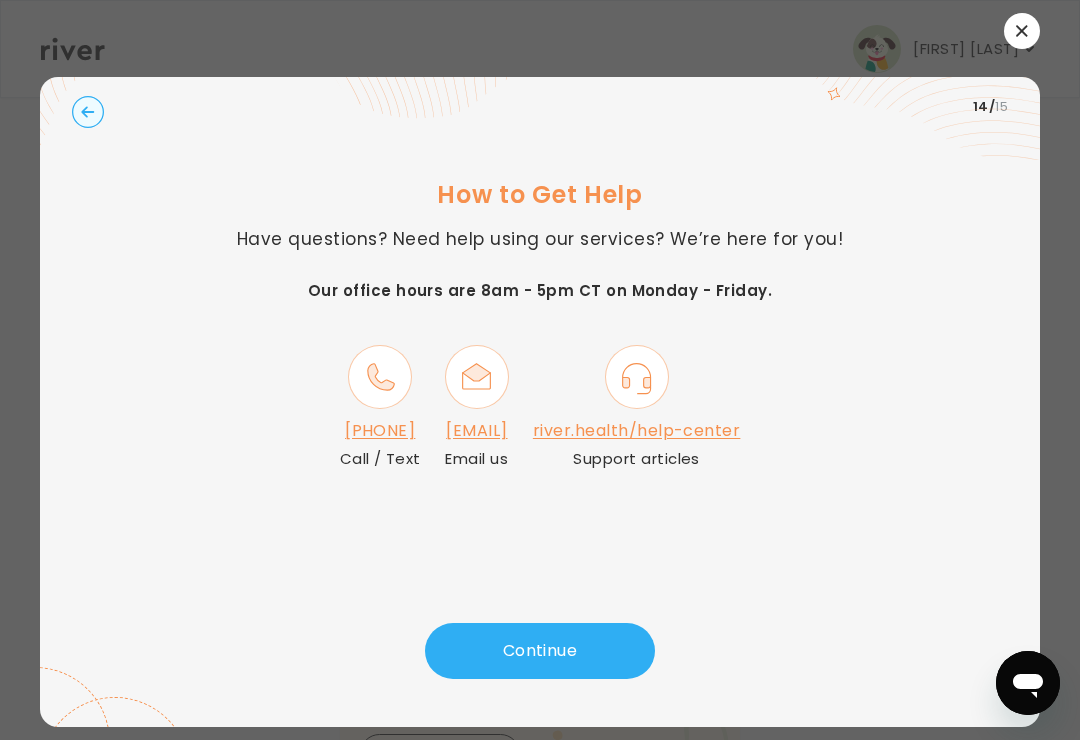 click on "Continue" at bounding box center [540, 651] 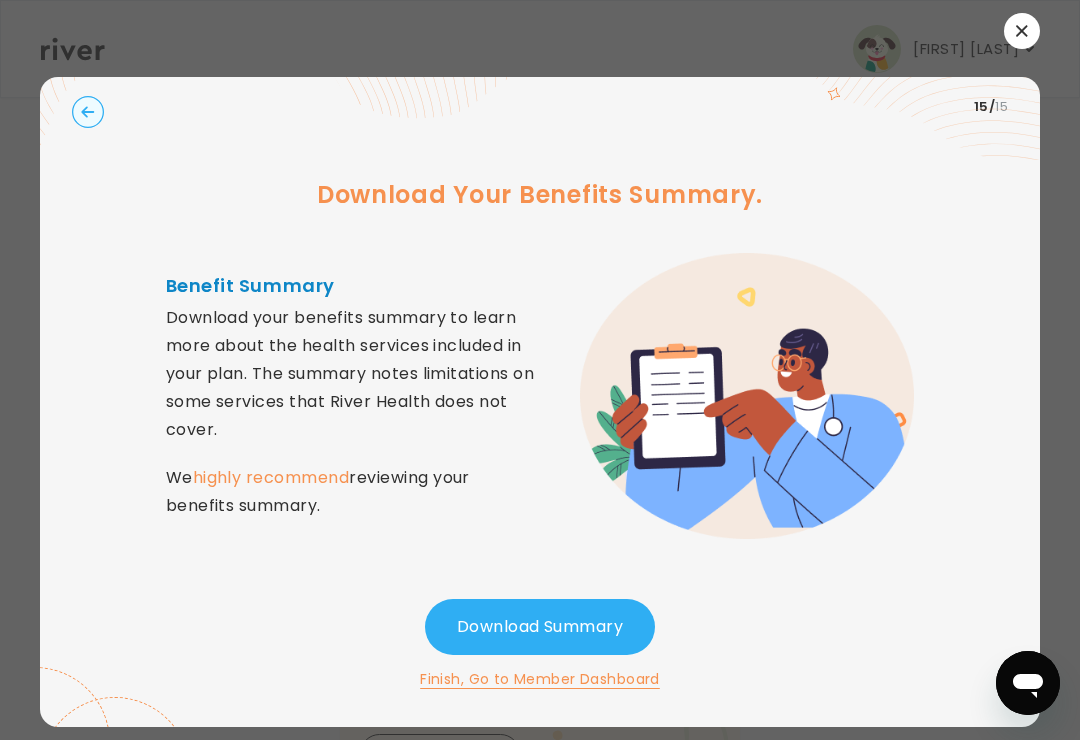 click on "highly recommend" at bounding box center [271, 477] 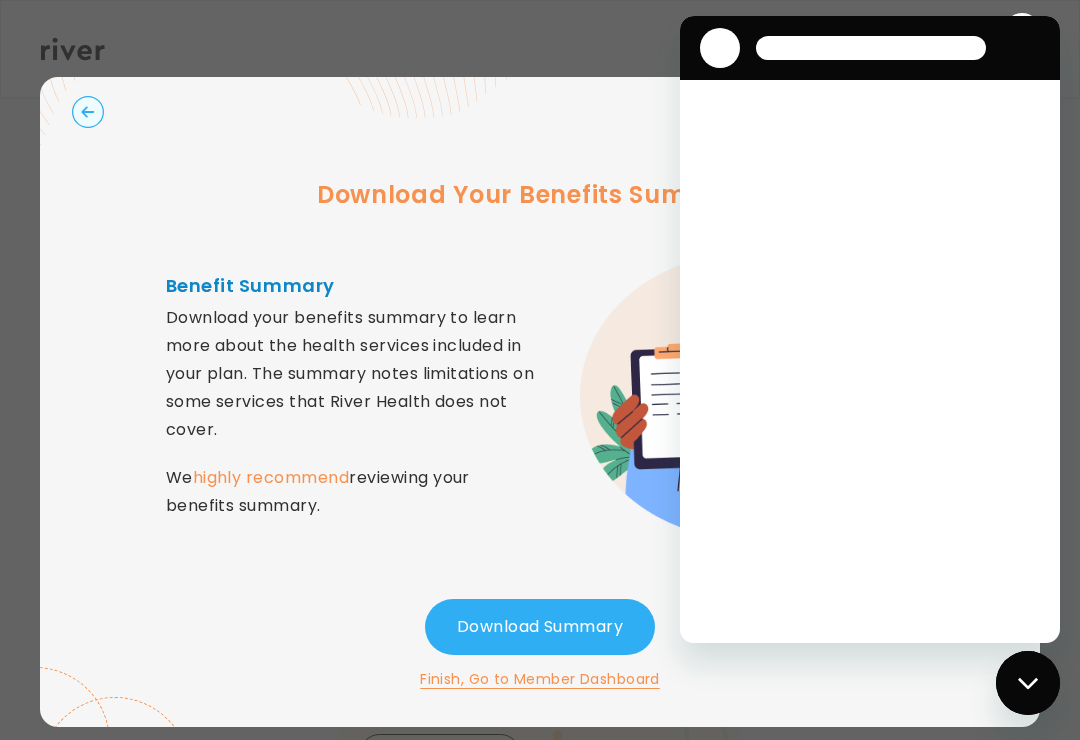scroll, scrollTop: 0, scrollLeft: 0, axis: both 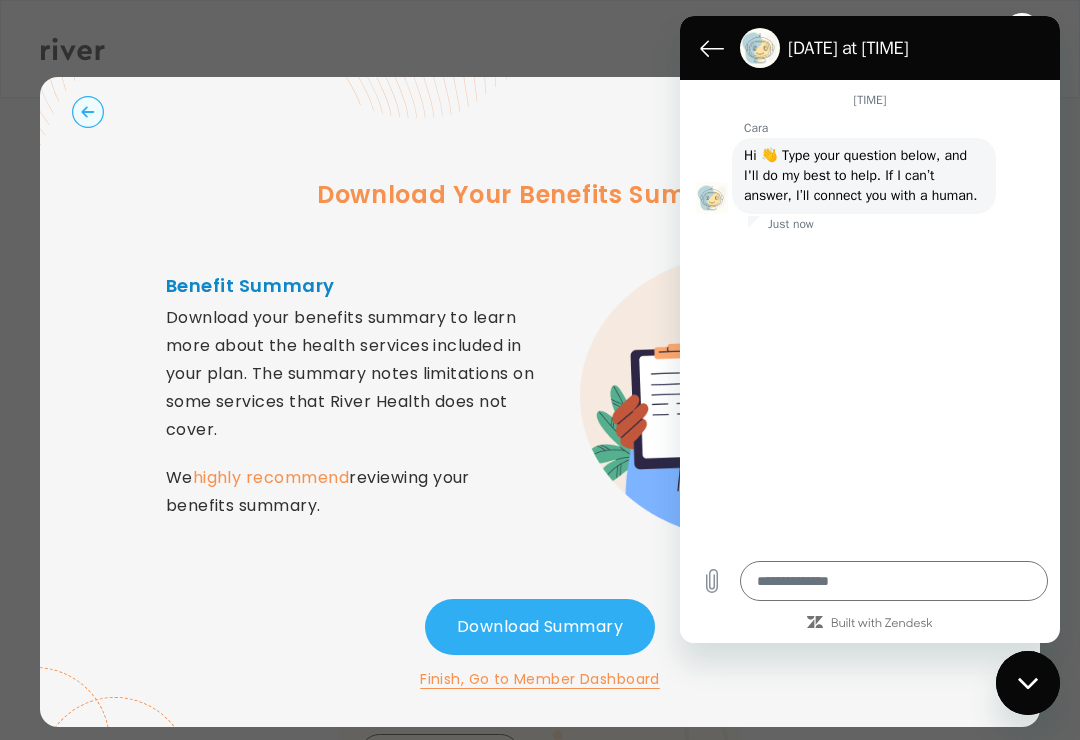 type on "*" 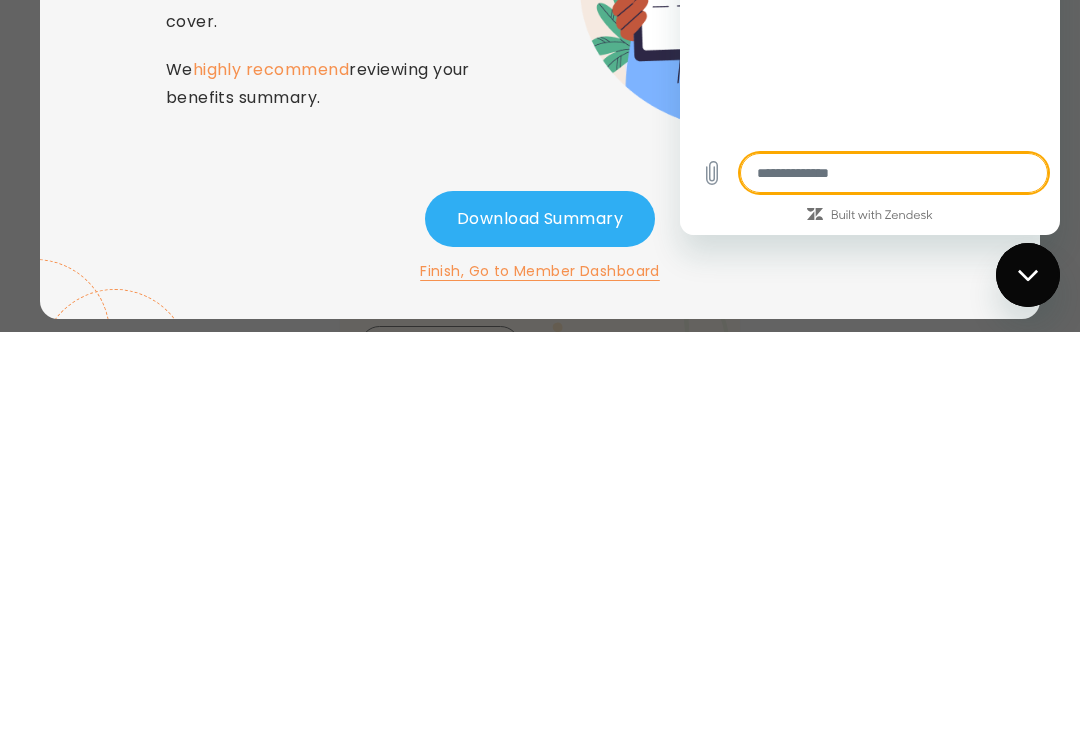 type on "*" 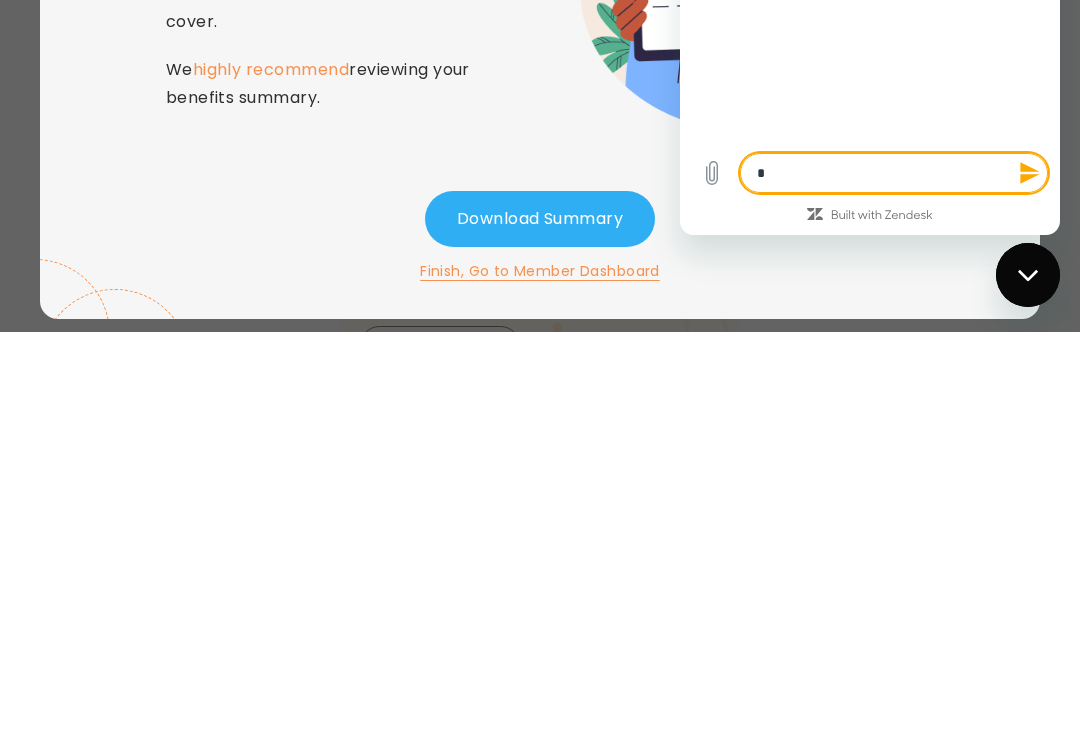 type on "*" 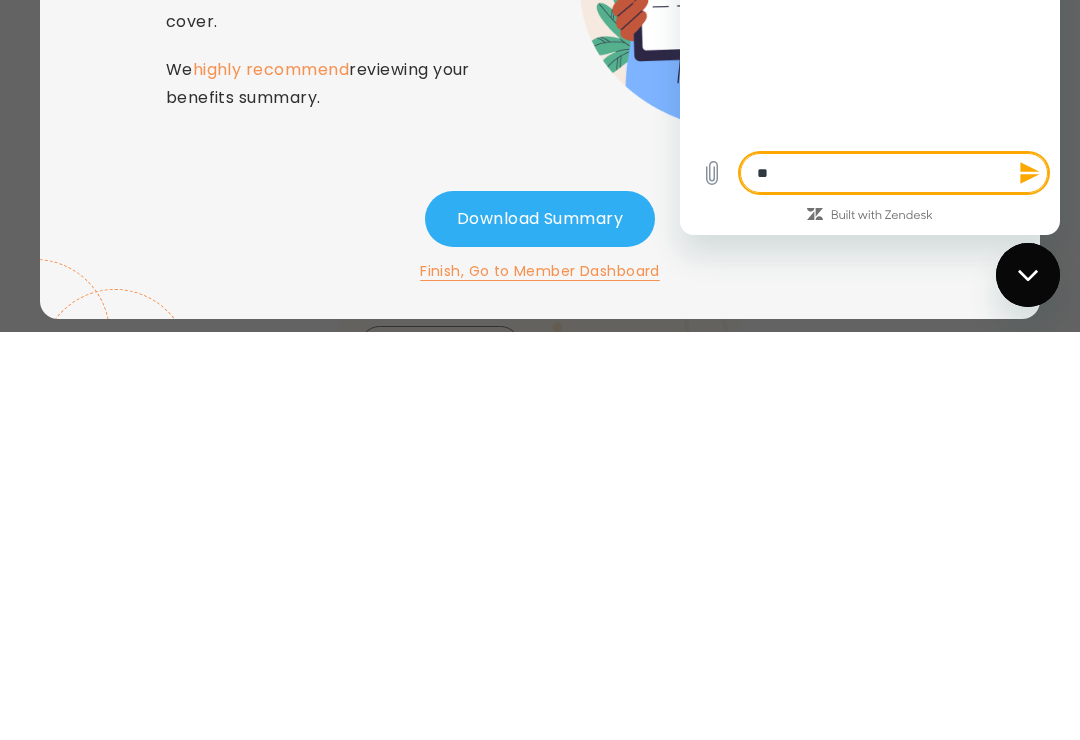 type on "*" 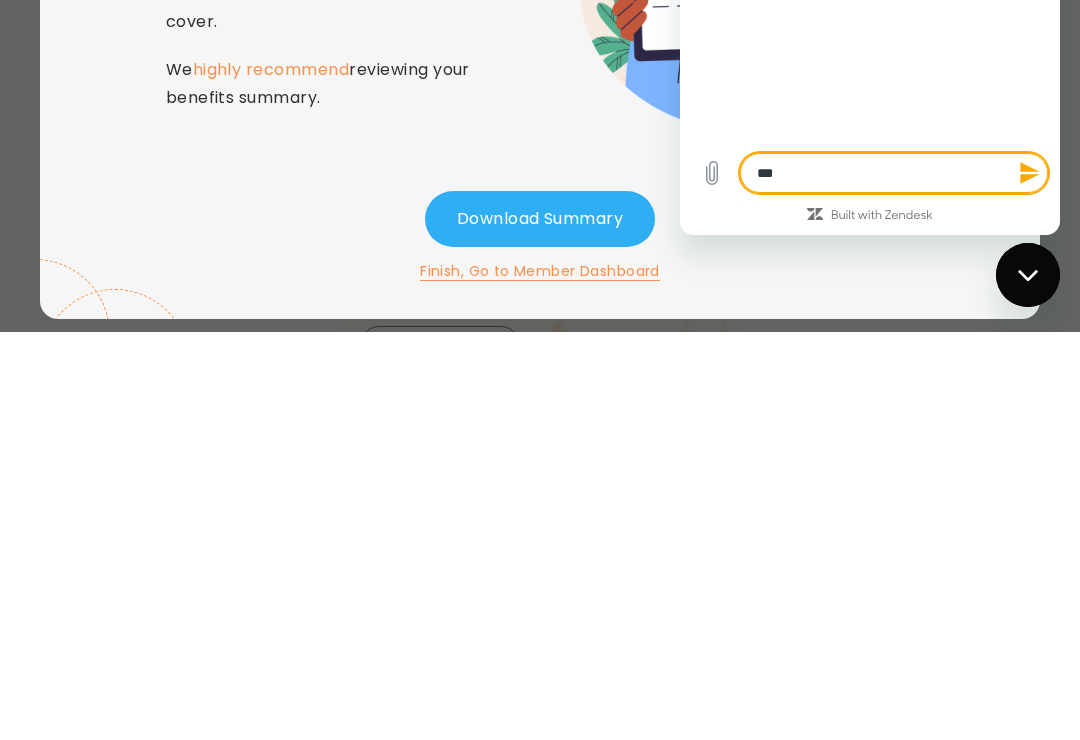 type on "*" 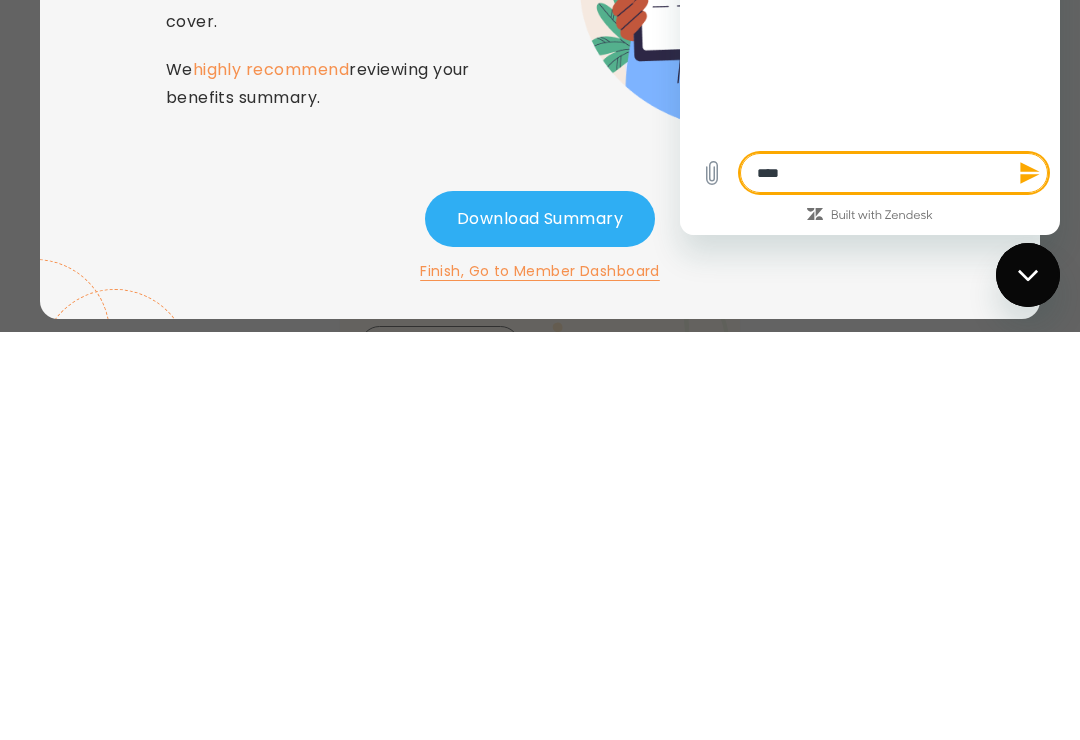 type on "****" 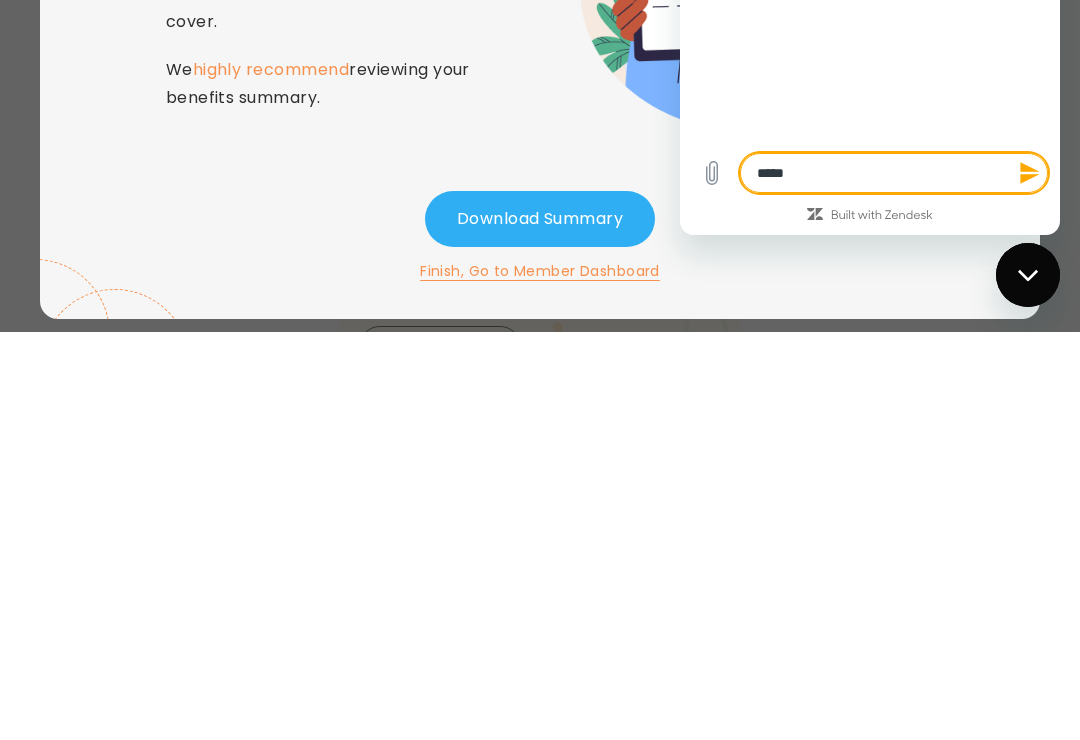 type on "*" 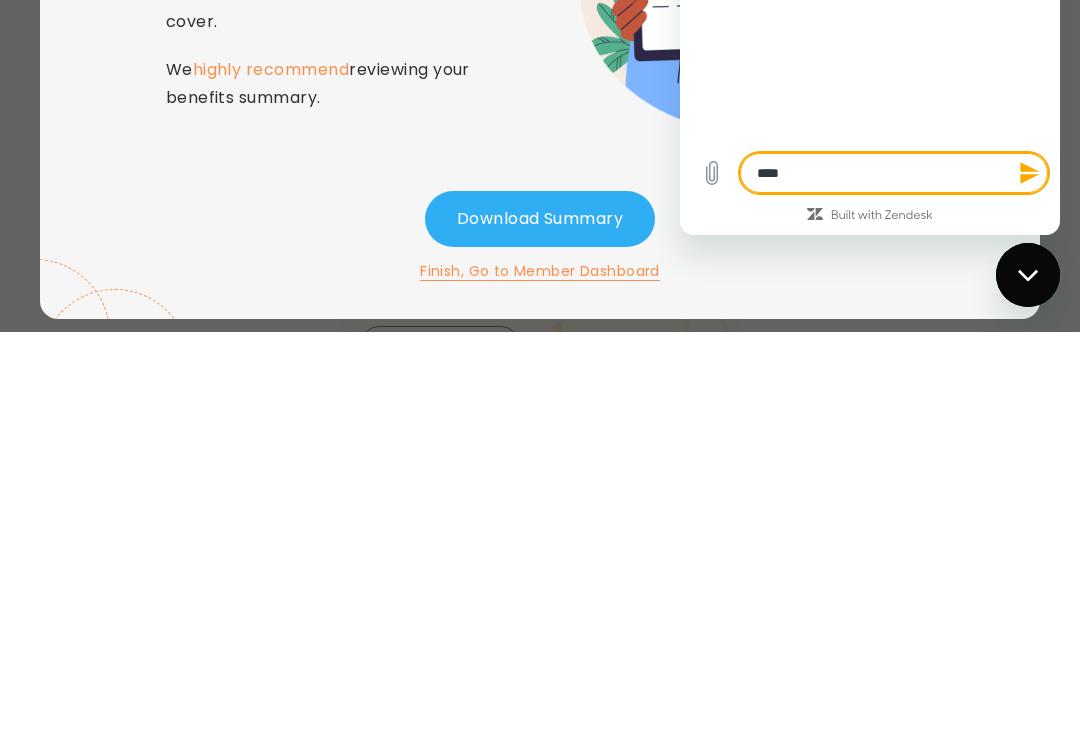 type on "***" 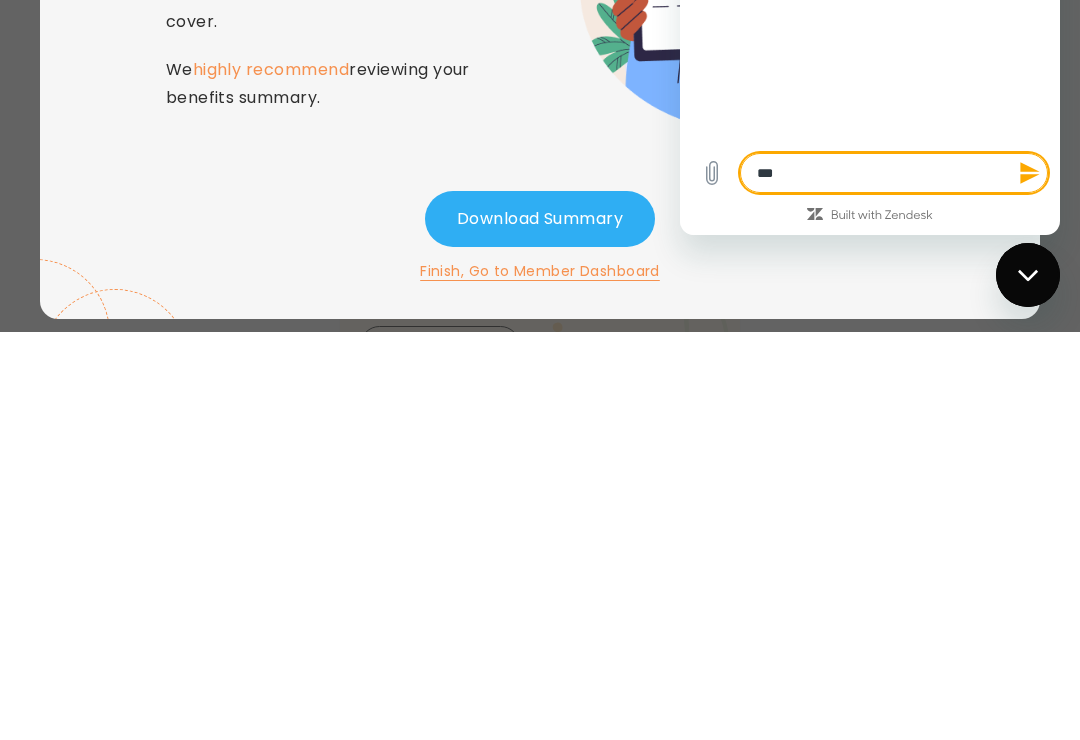 type on "*" 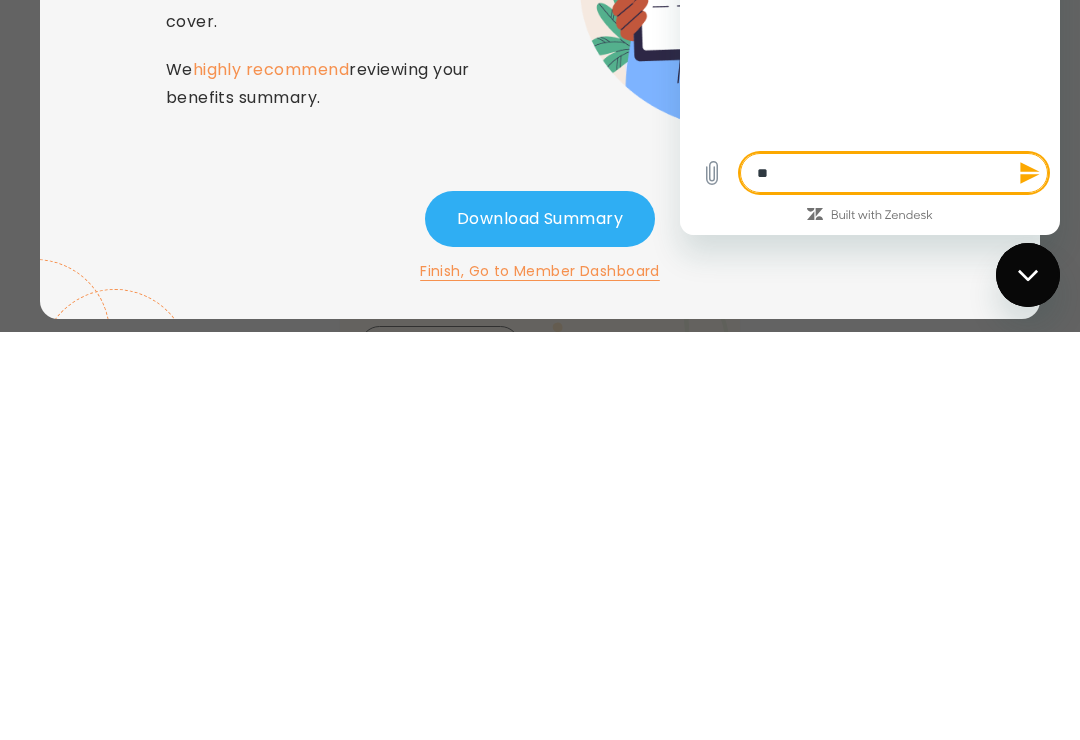 type on "*" 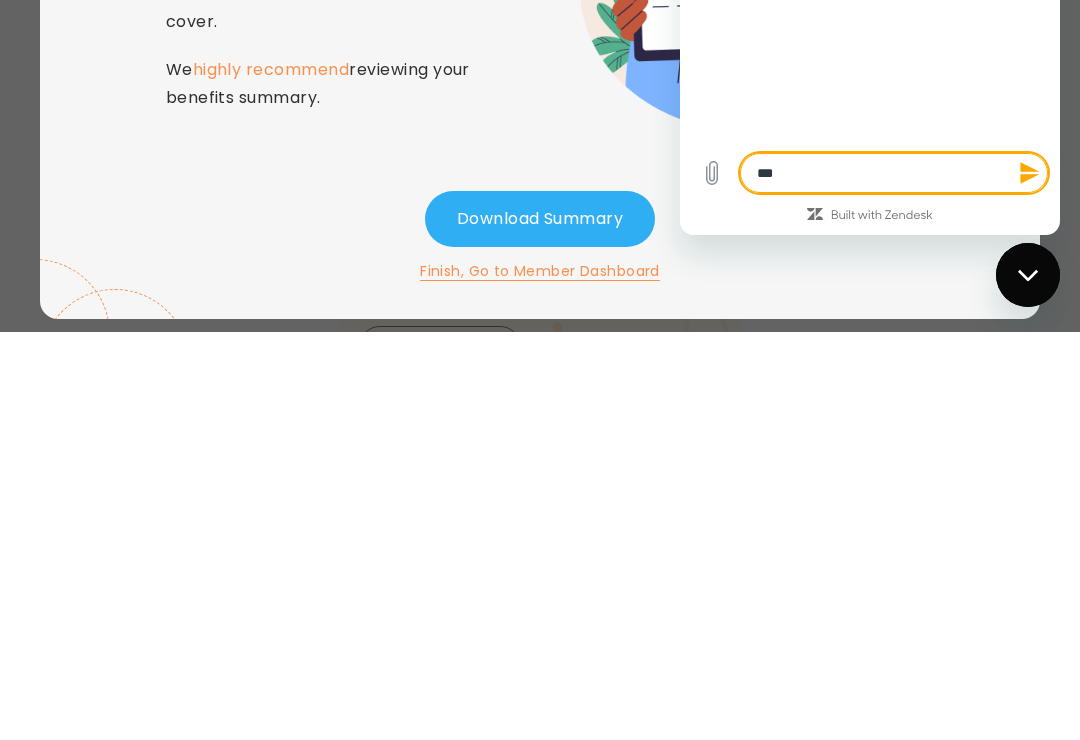 type on "*" 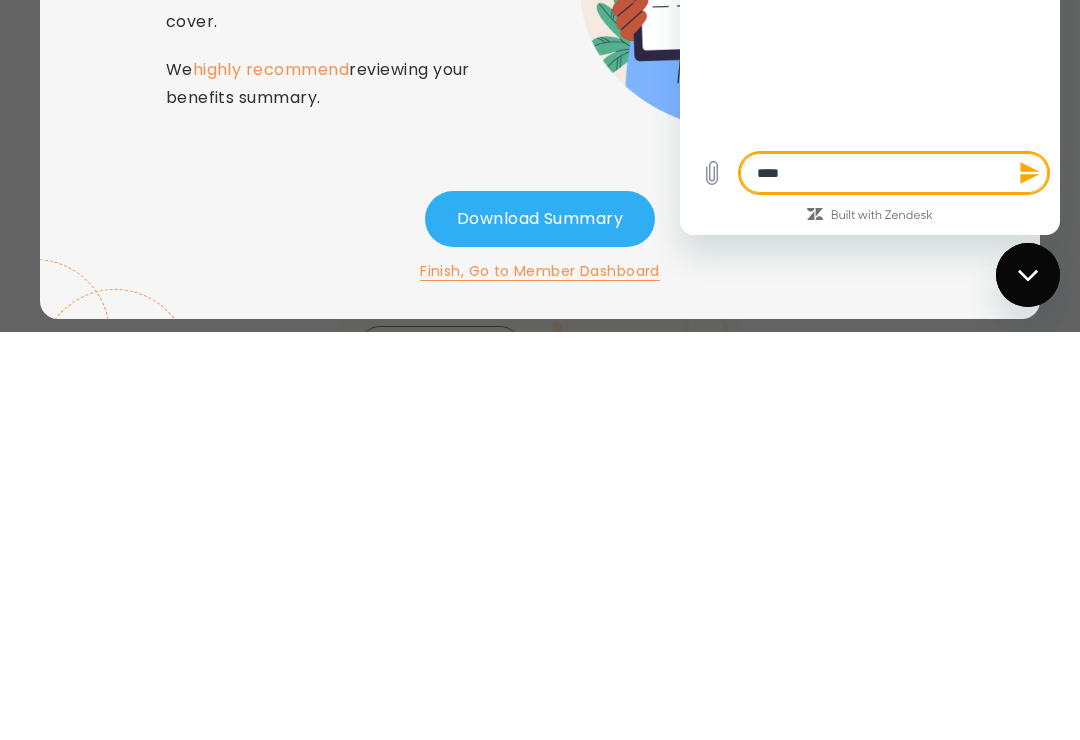 type on "****" 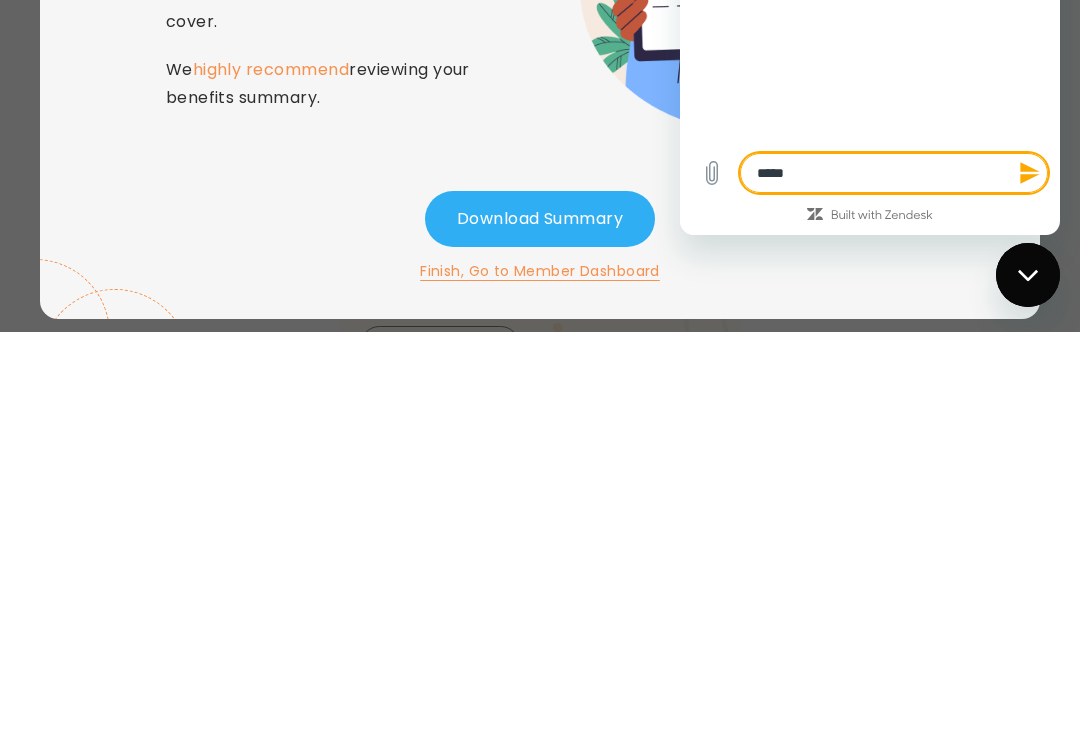 type on "*" 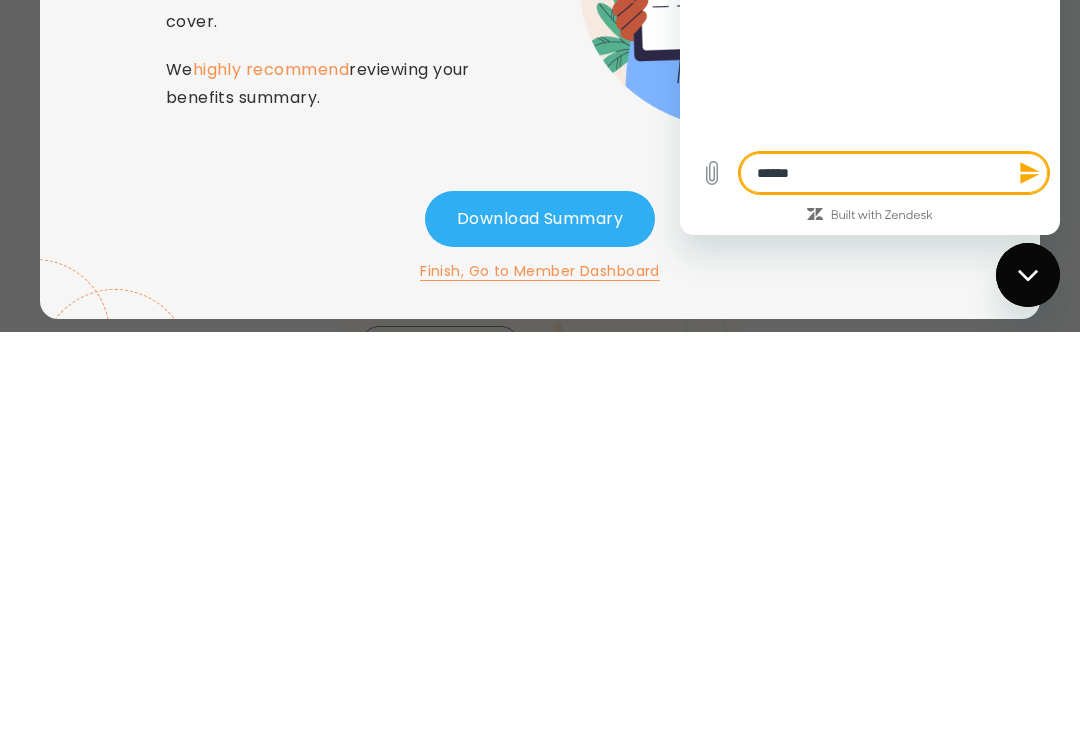 type on "*" 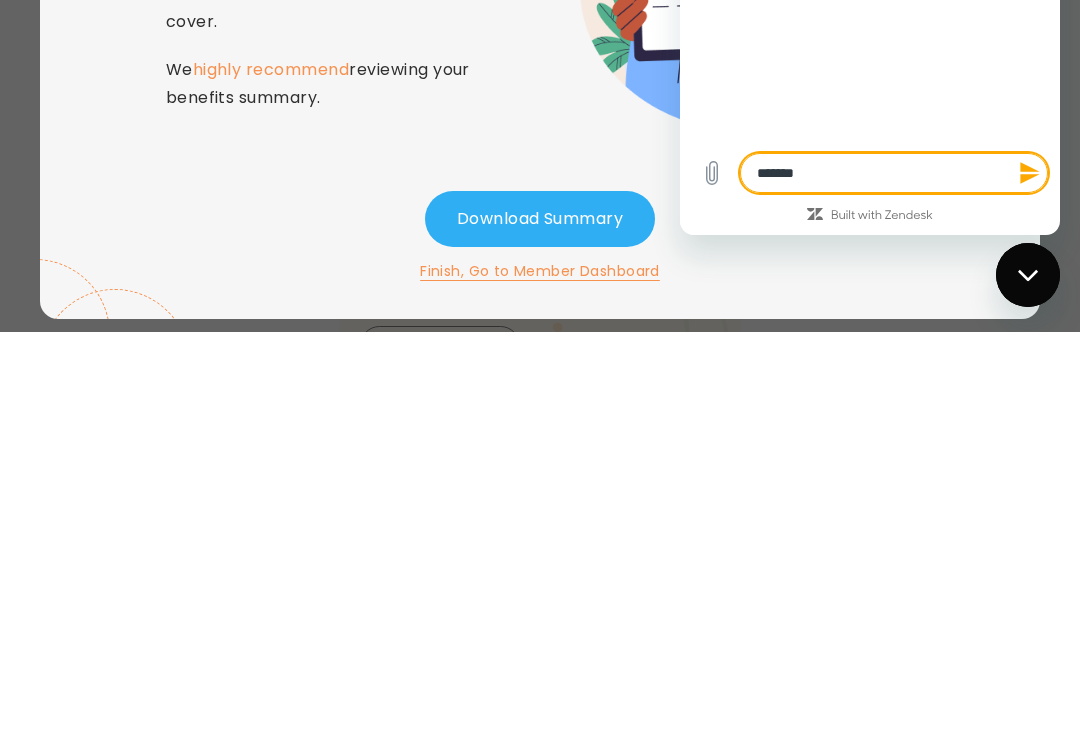 type on "********" 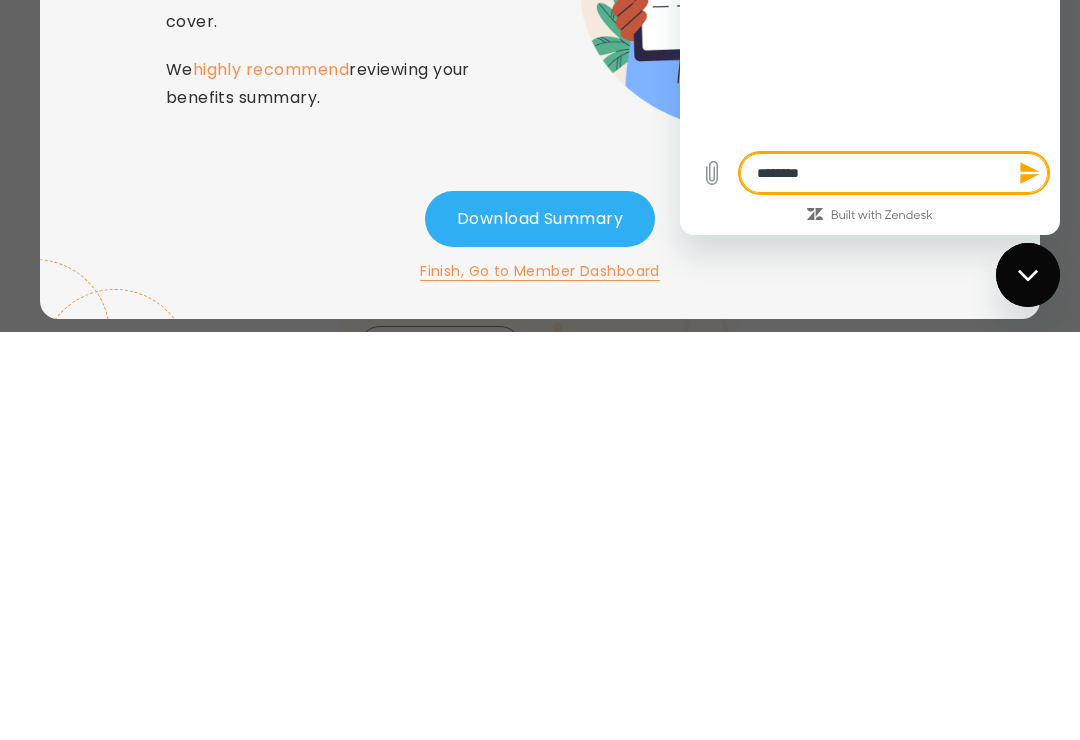 type on "*" 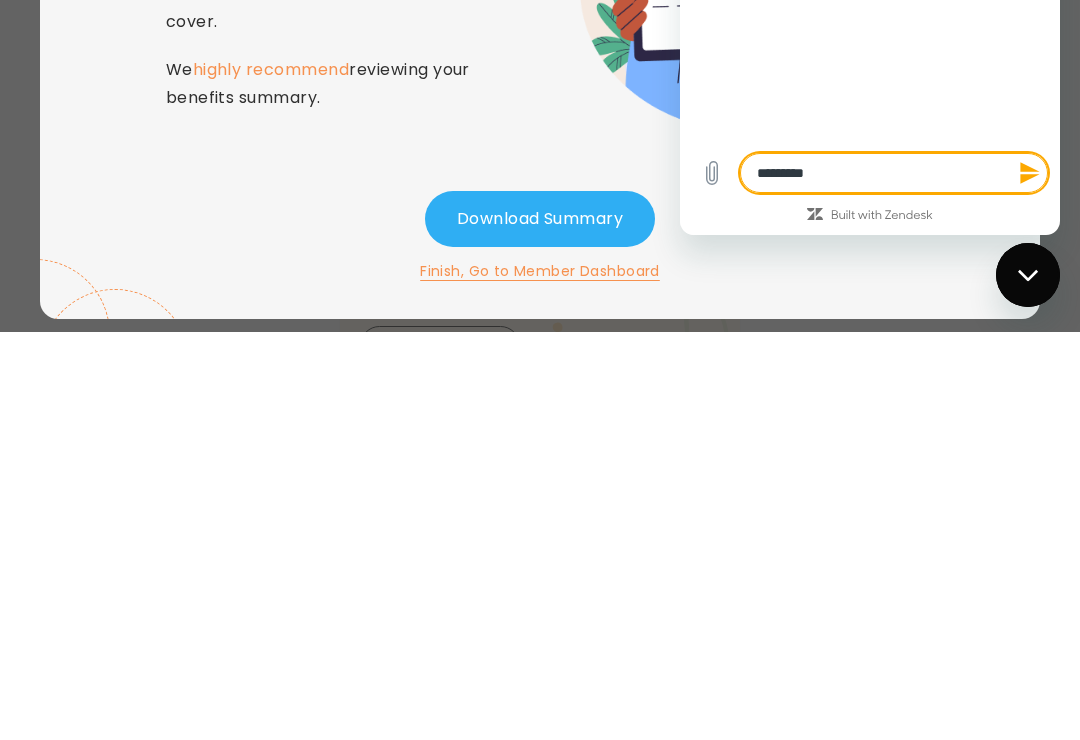 type on "**********" 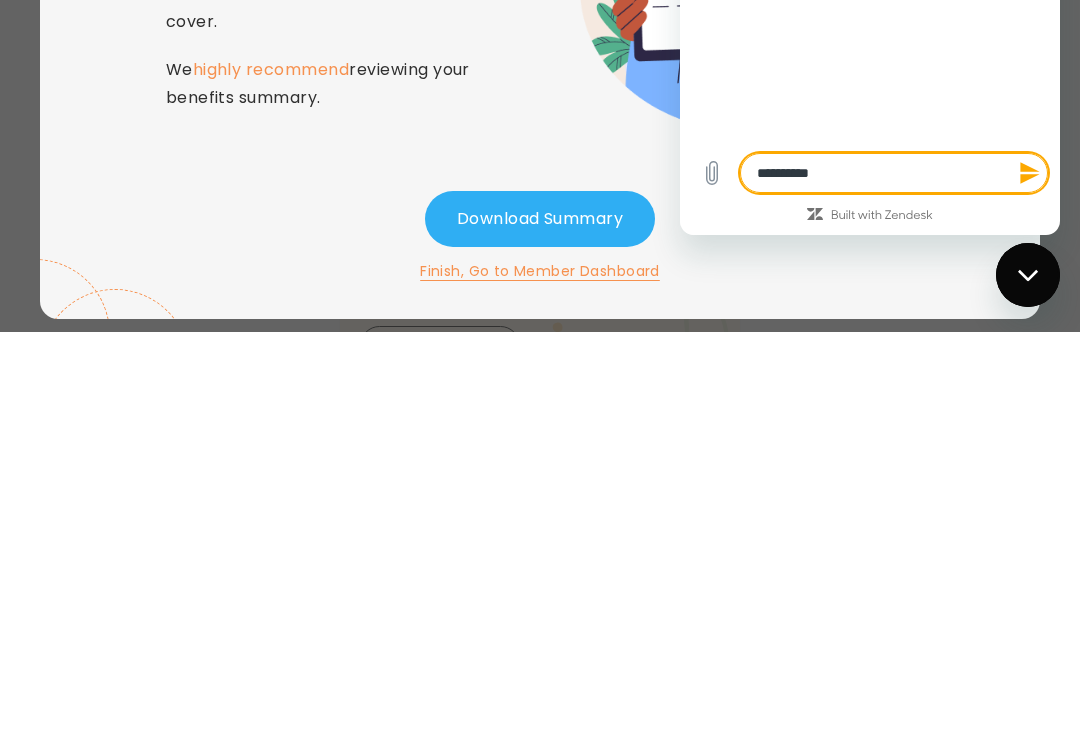 type on "*" 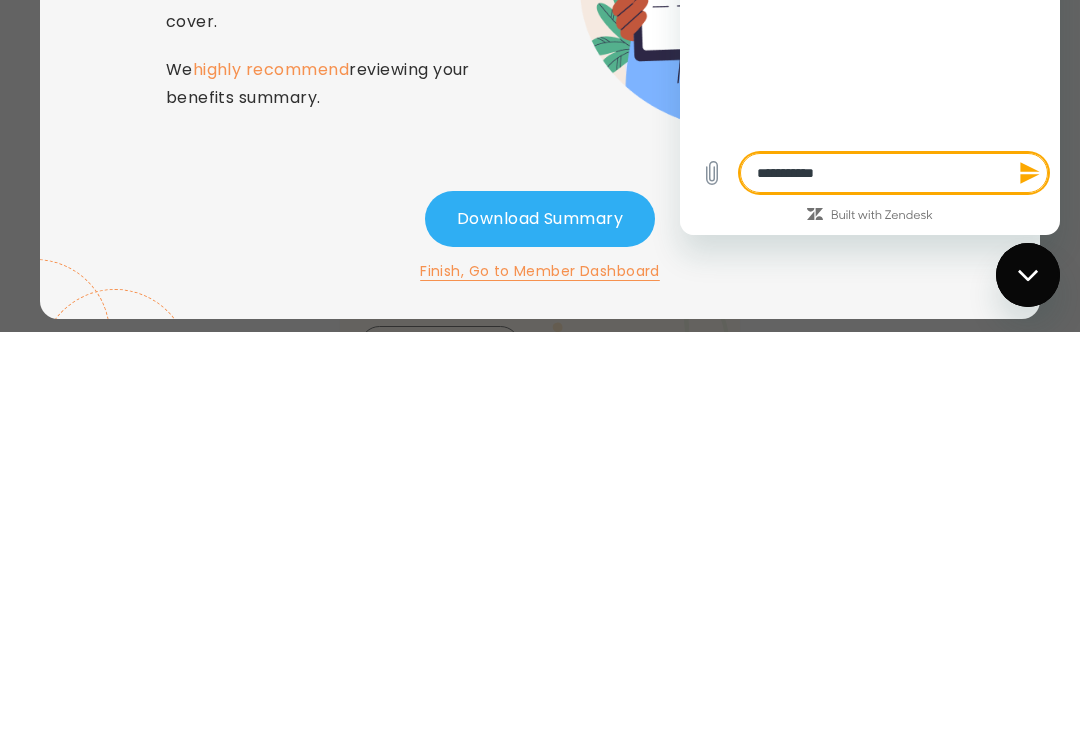 type on "**********" 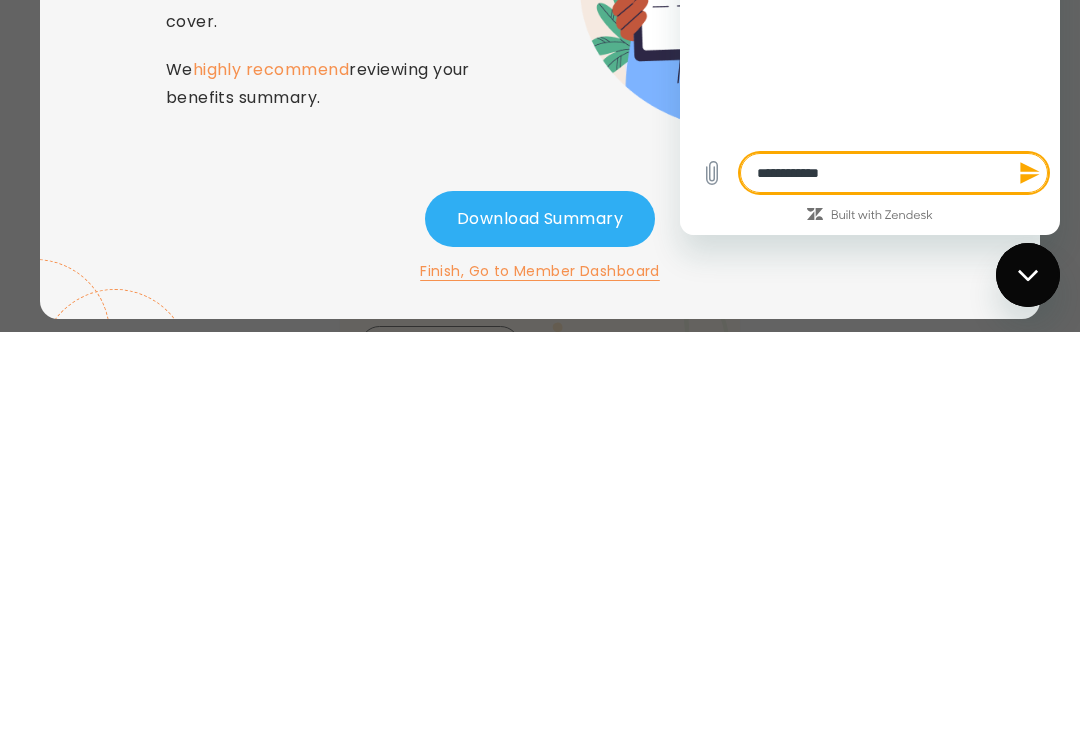 type on "**********" 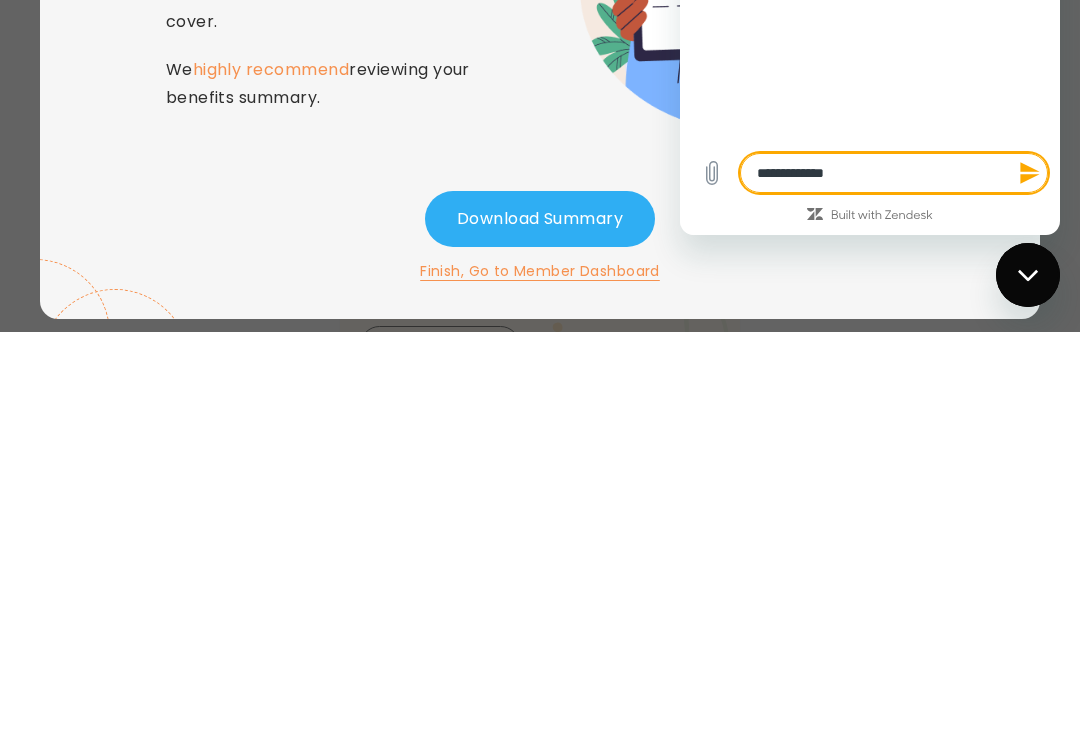 type on "**********" 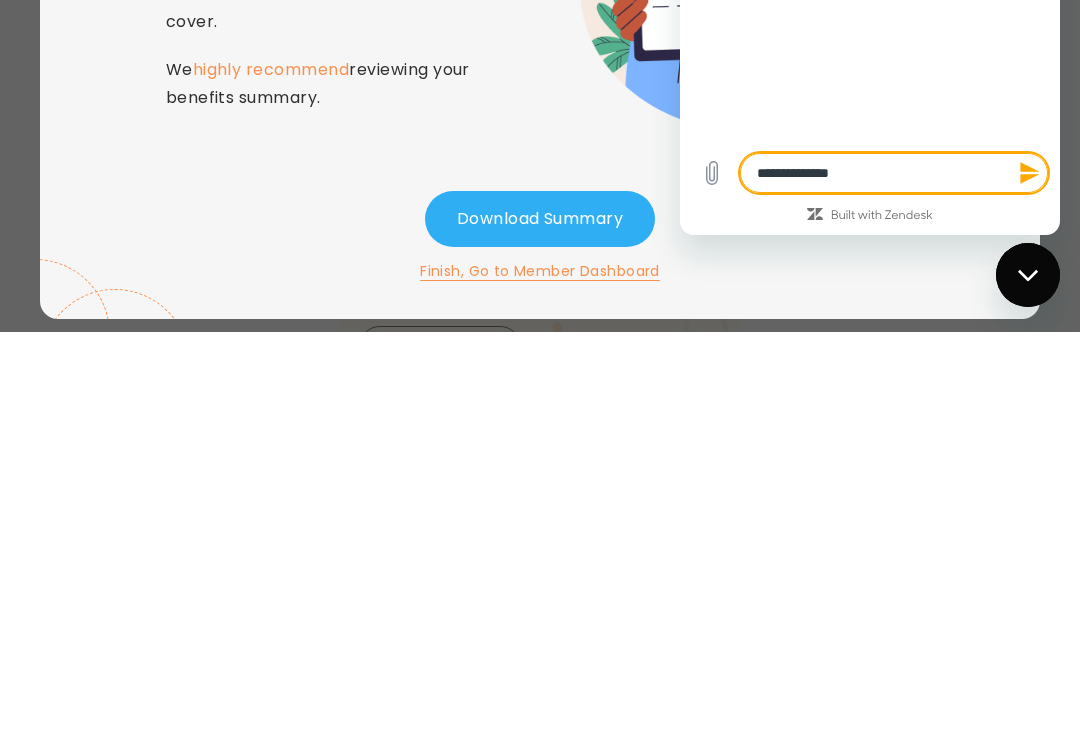 type on "*" 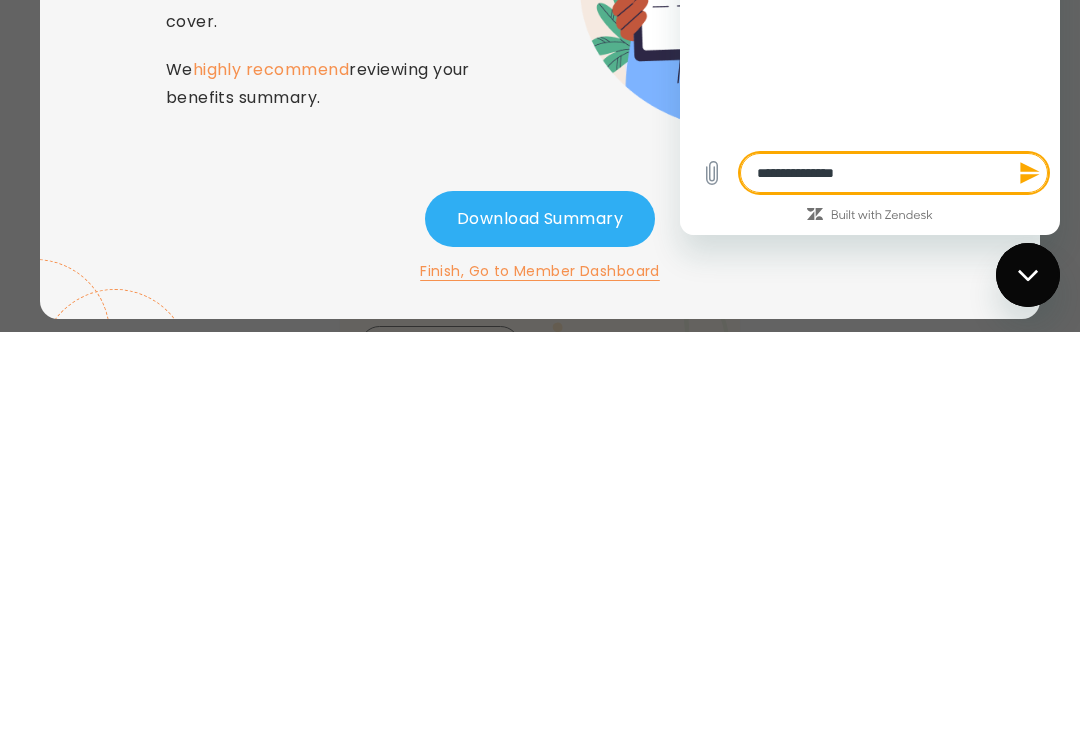 type on "*" 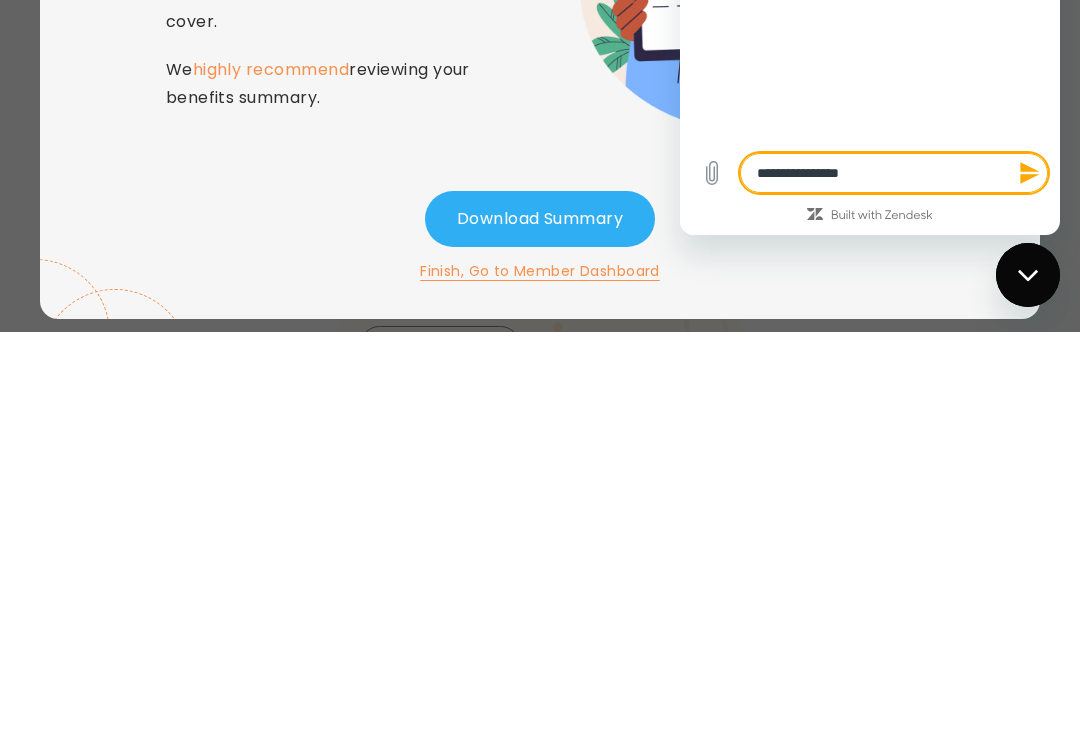 type on "*" 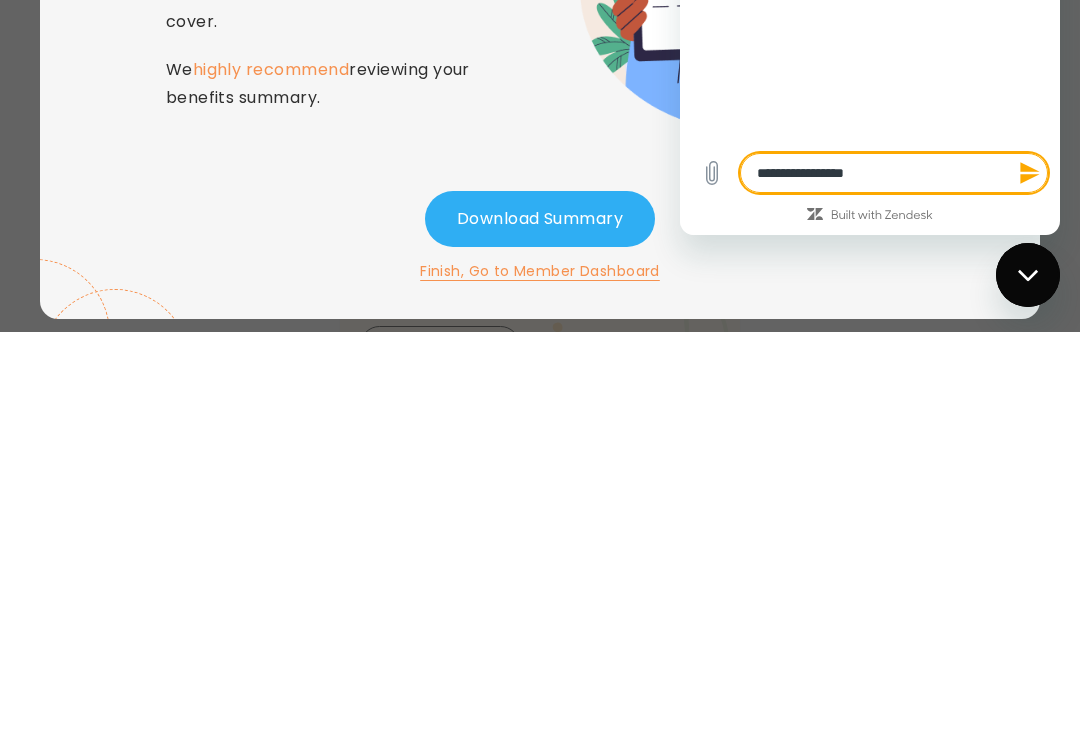 type on "*" 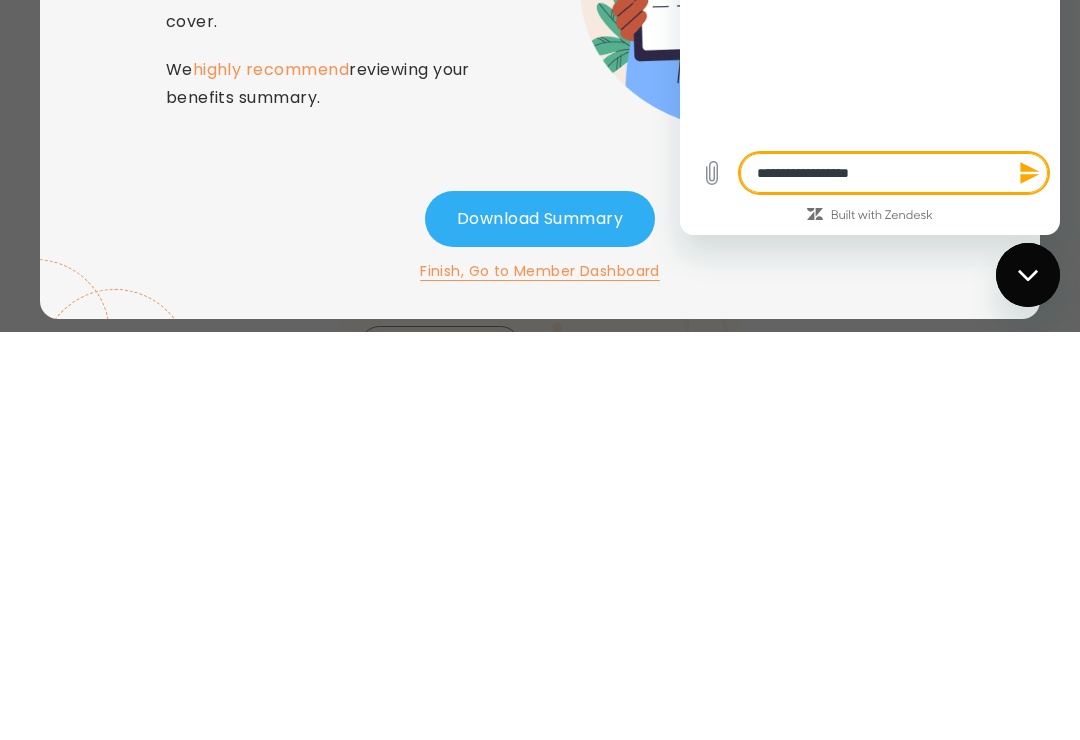 type on "*" 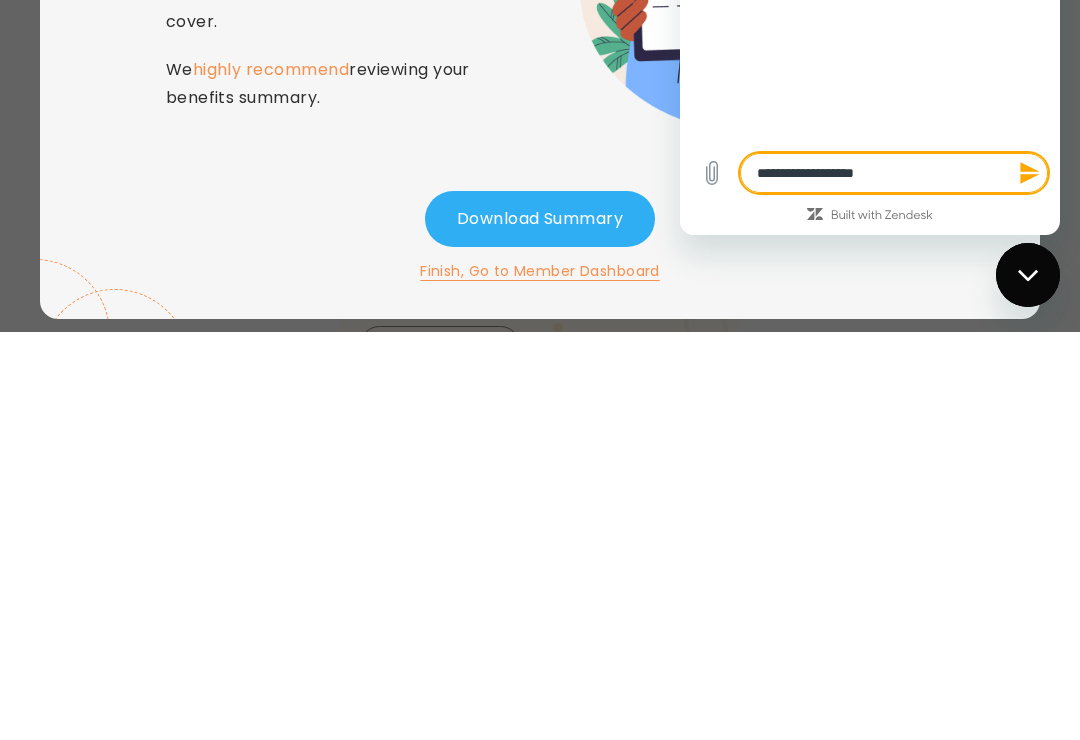 type on "*" 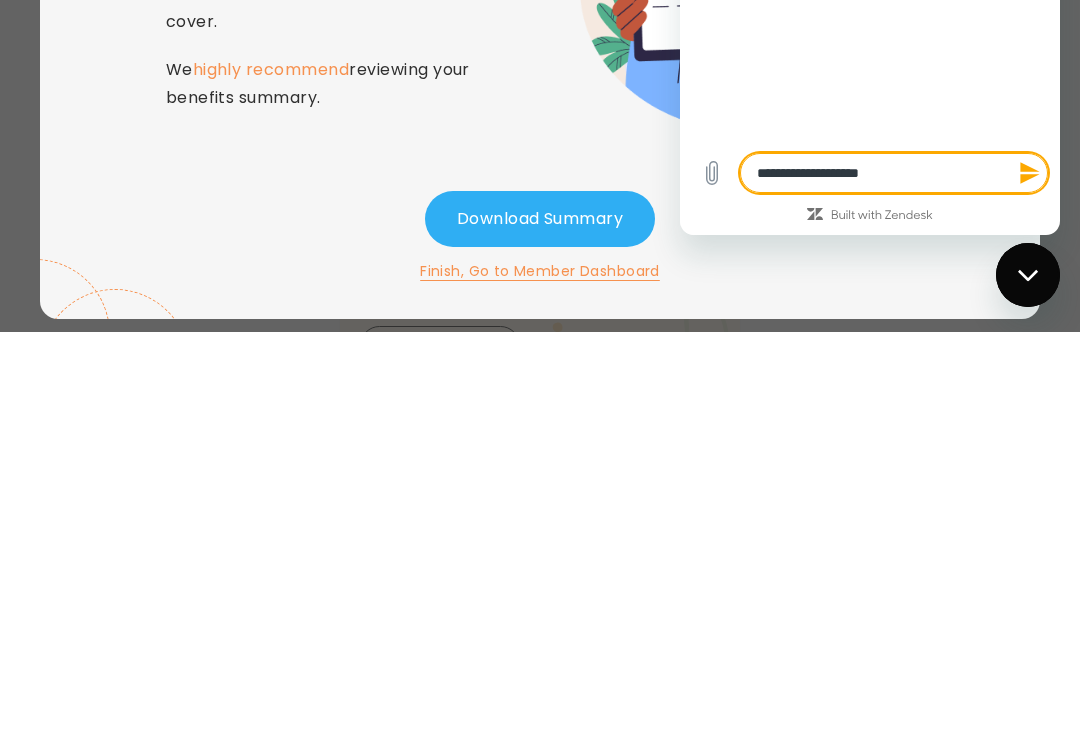 type on "**********" 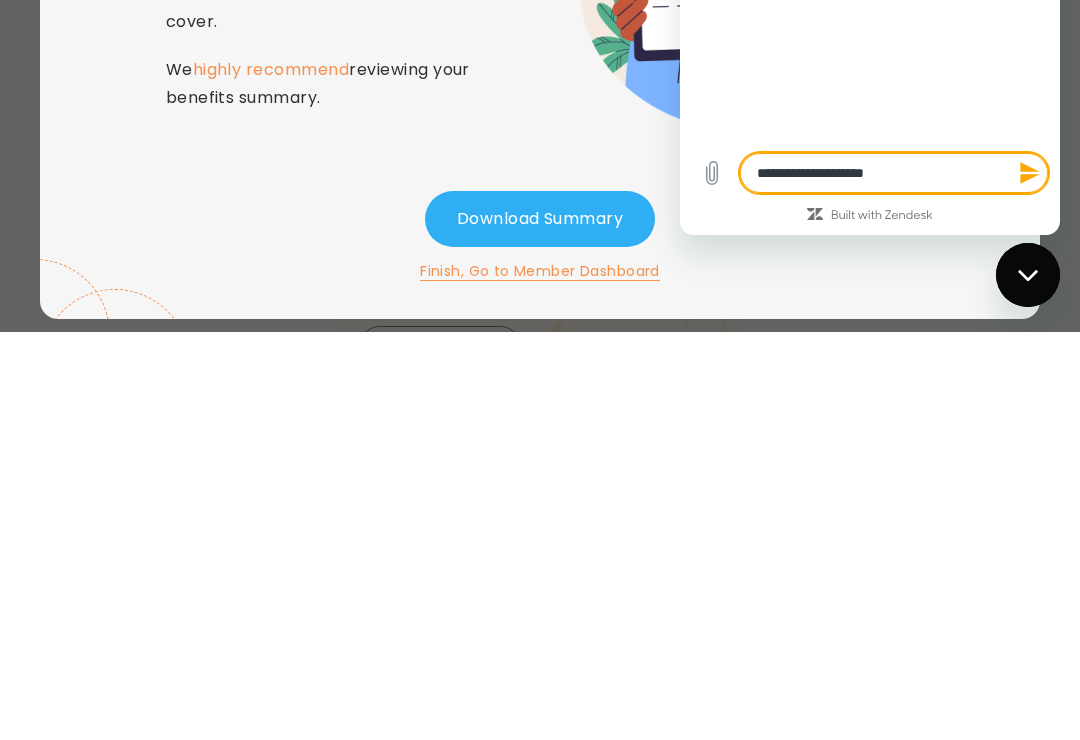 type on "*" 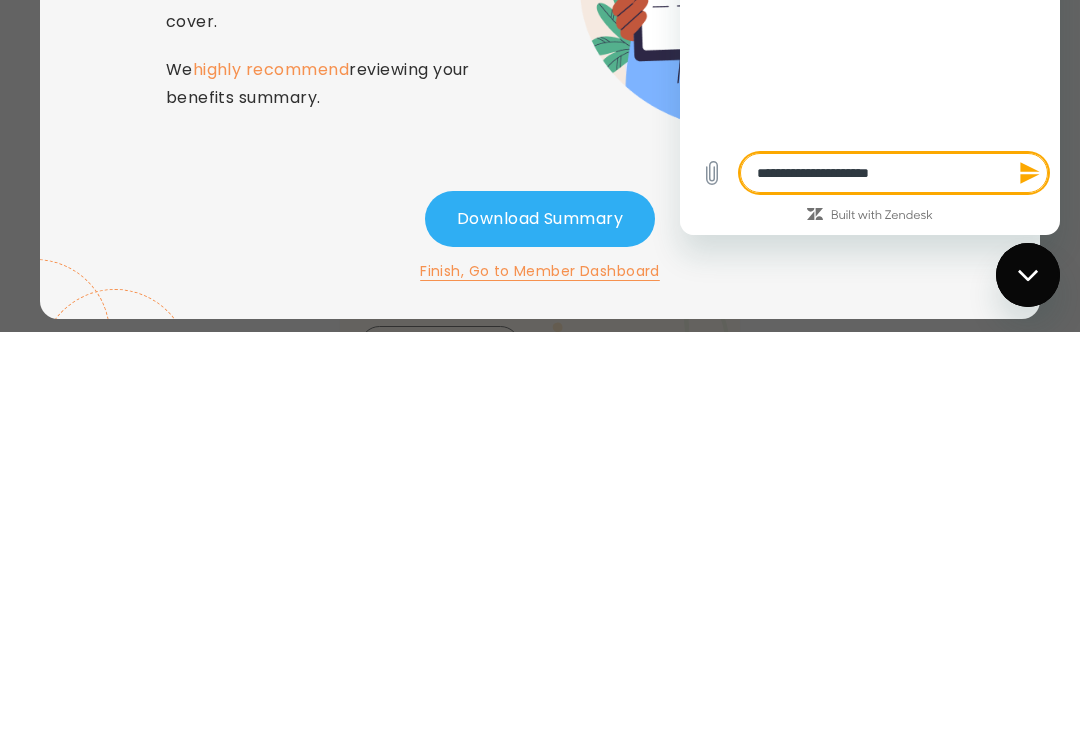 type on "**********" 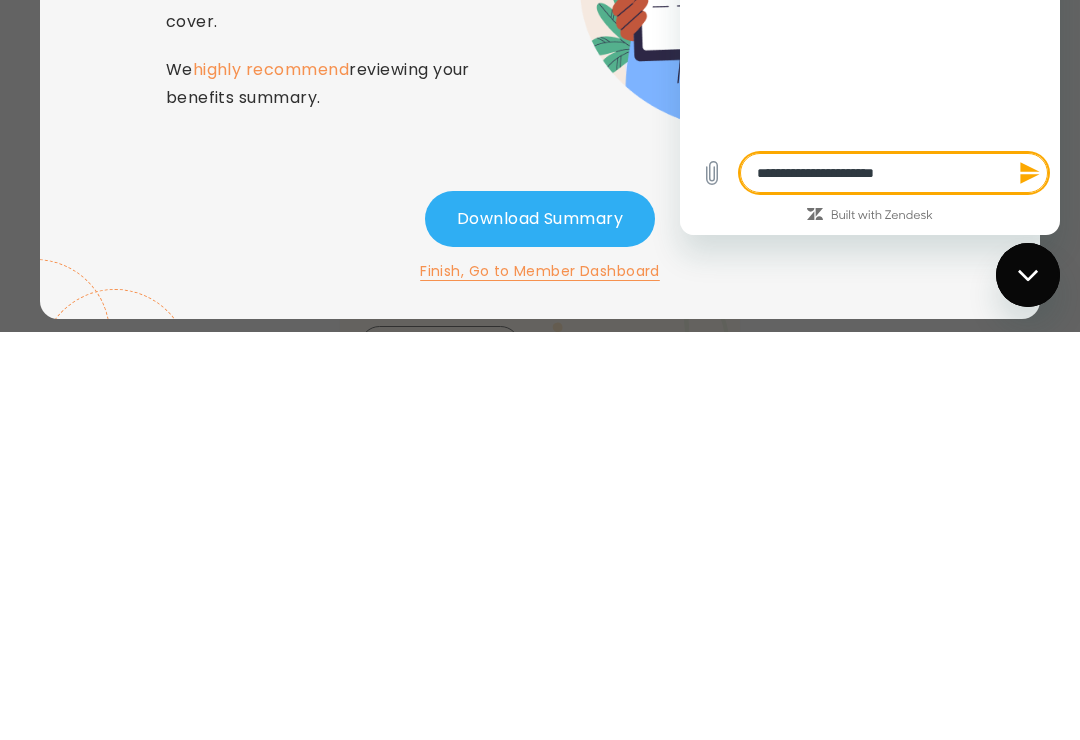 type on "**********" 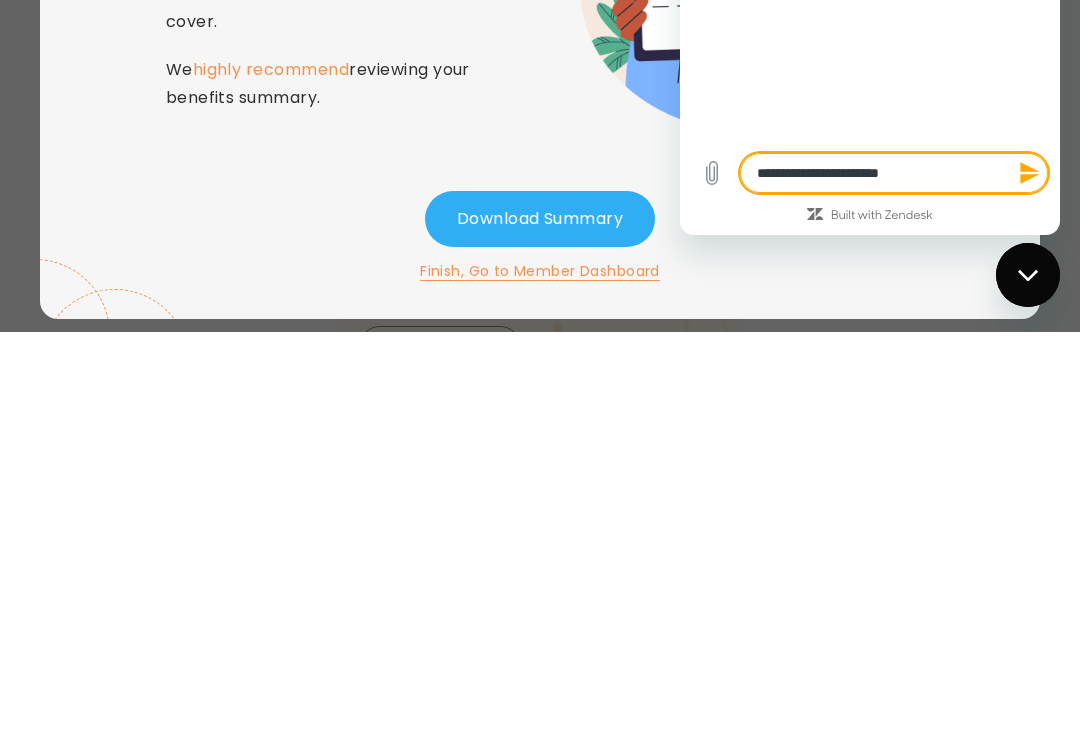 type on "*" 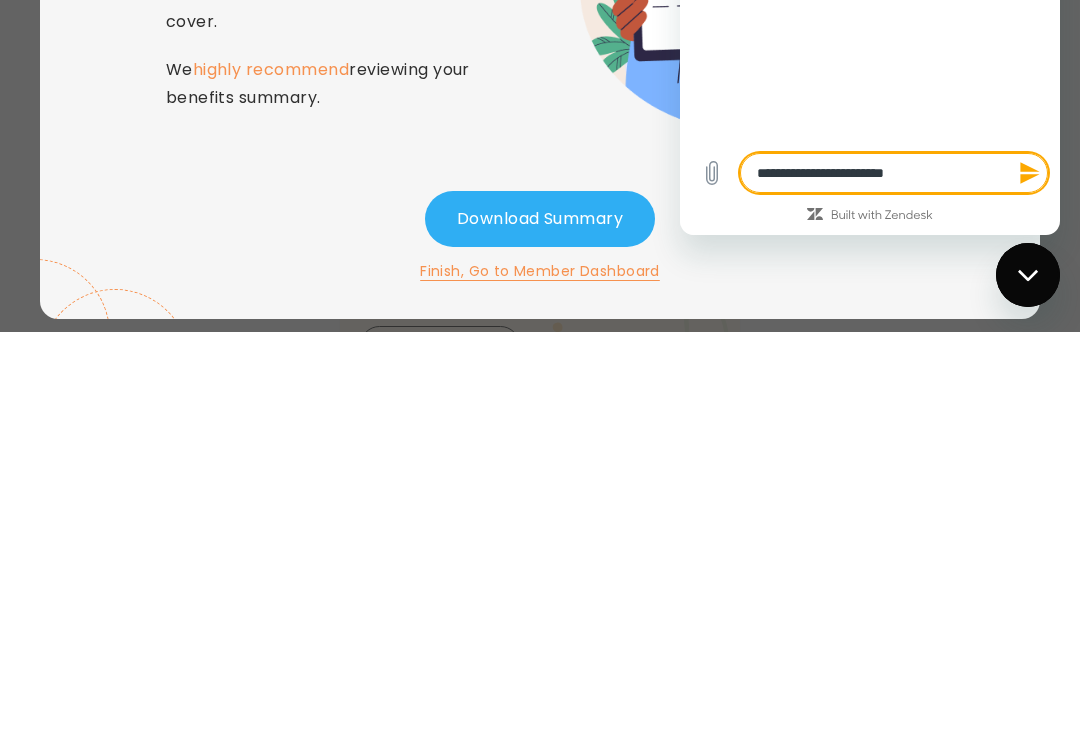 type on "*" 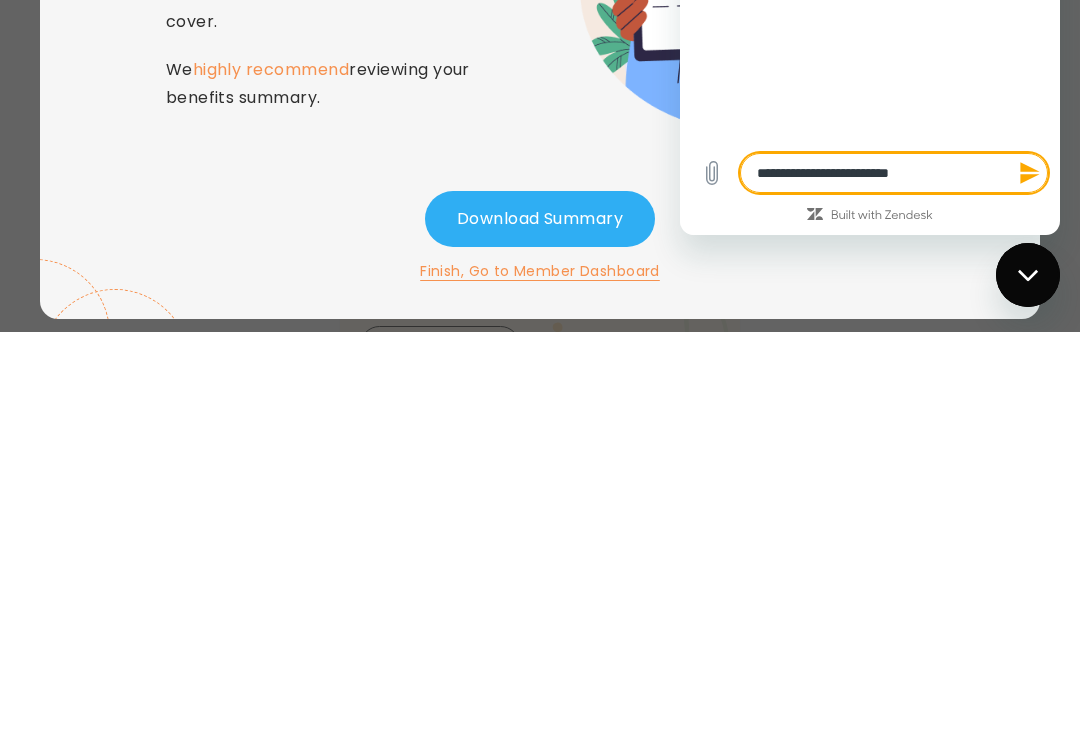 type on "*" 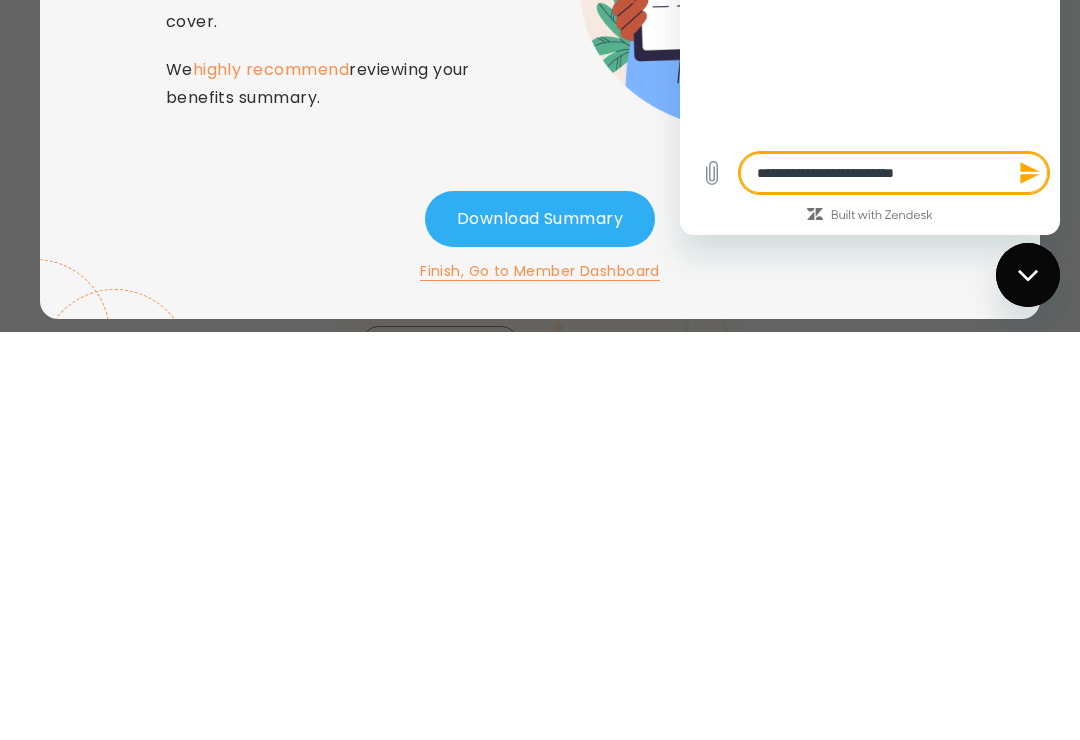type on "*" 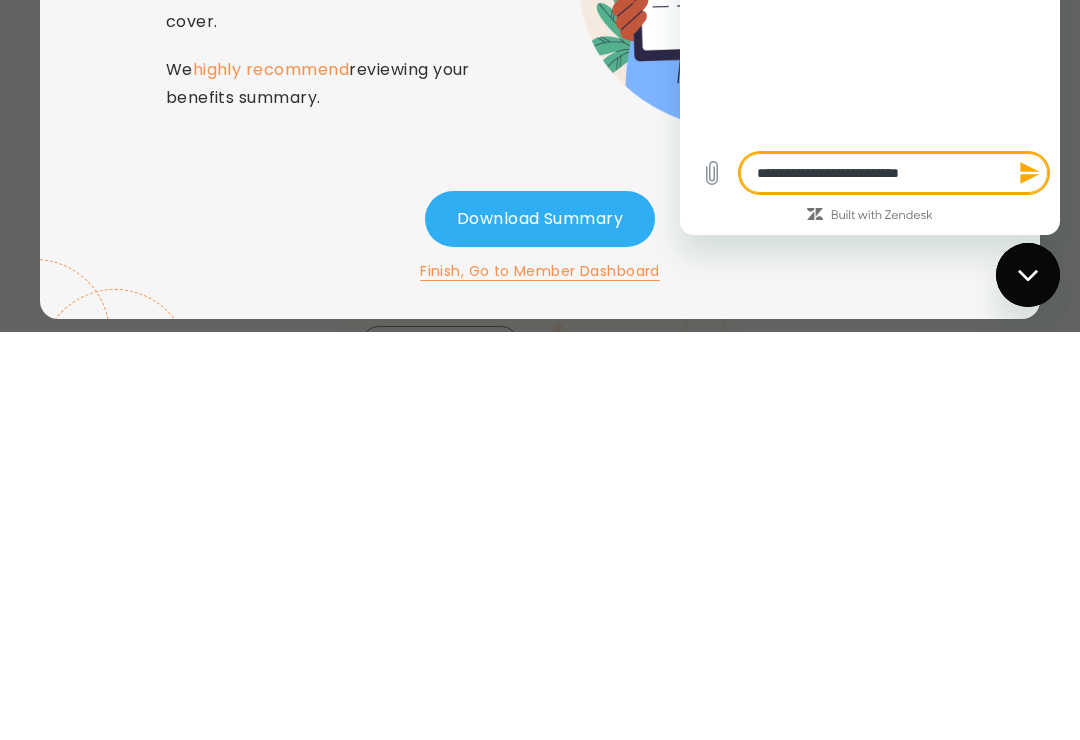 type on "*" 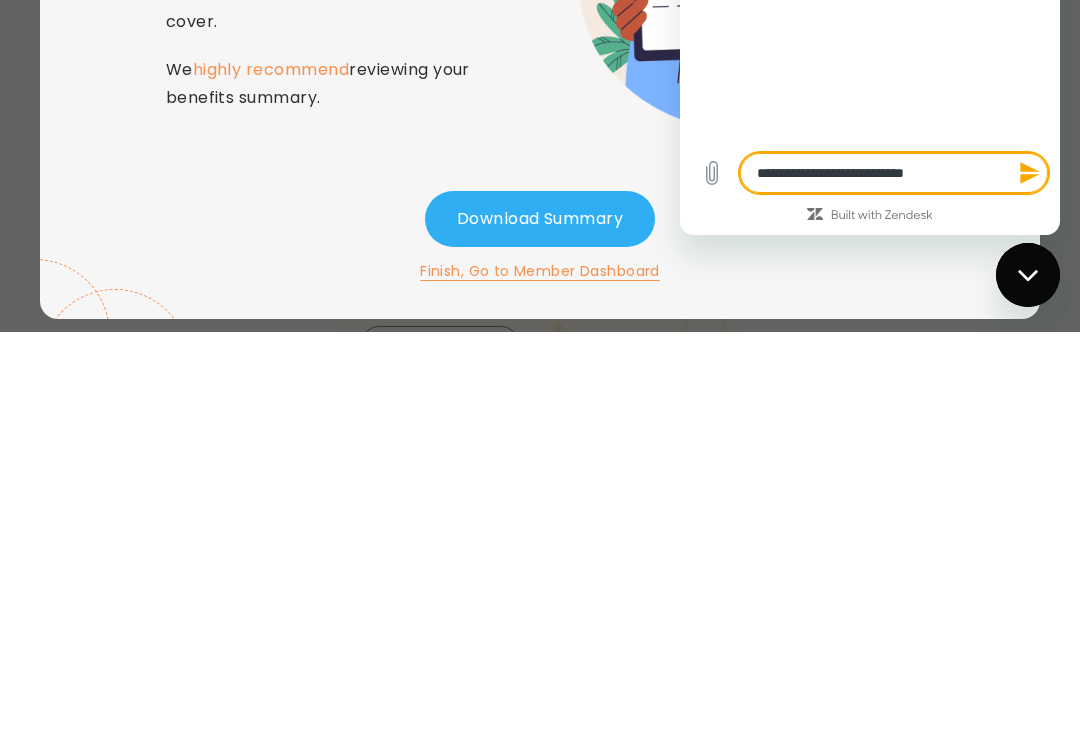 type on "*" 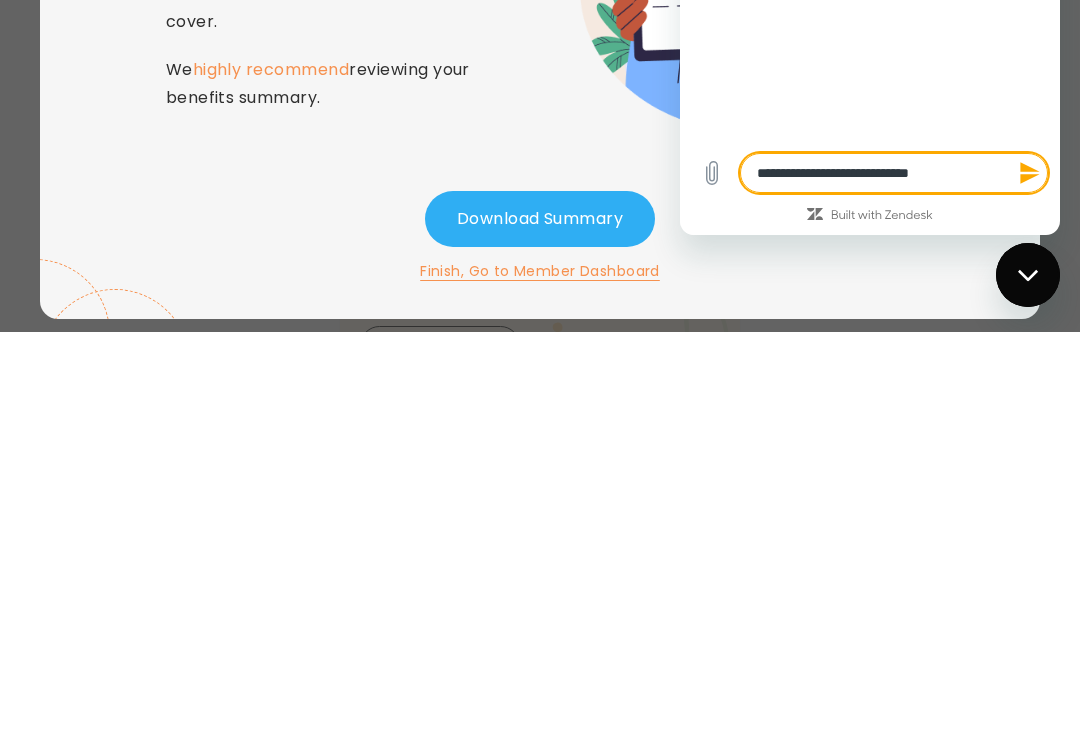 type on "*" 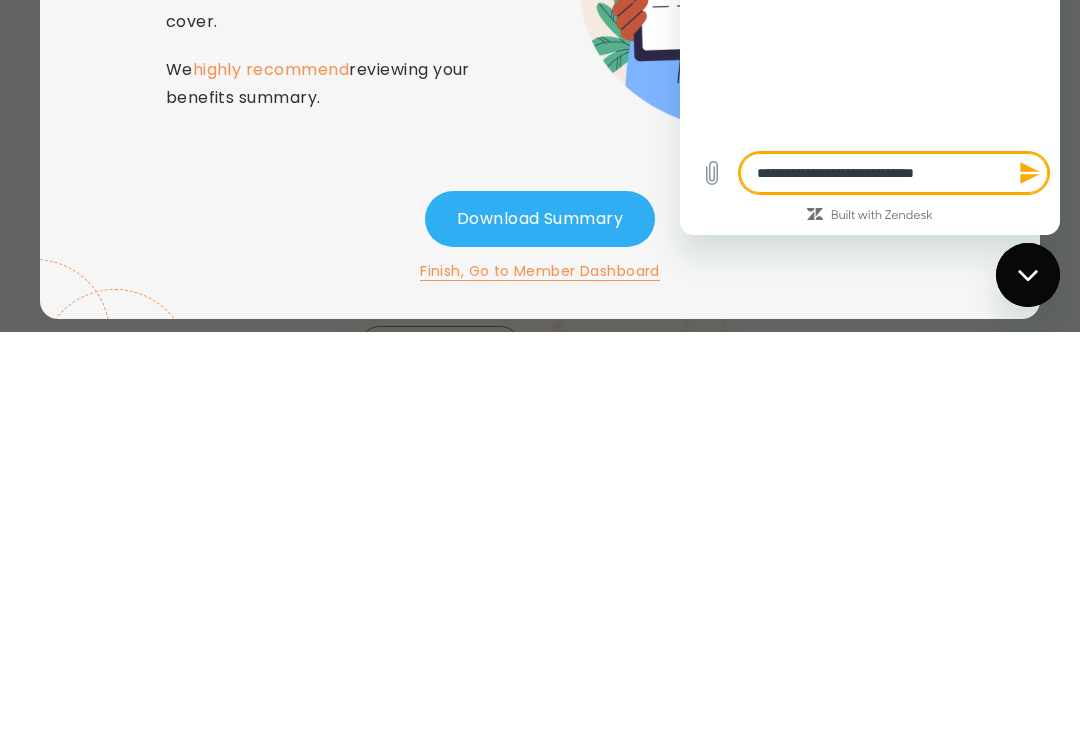 type on "**********" 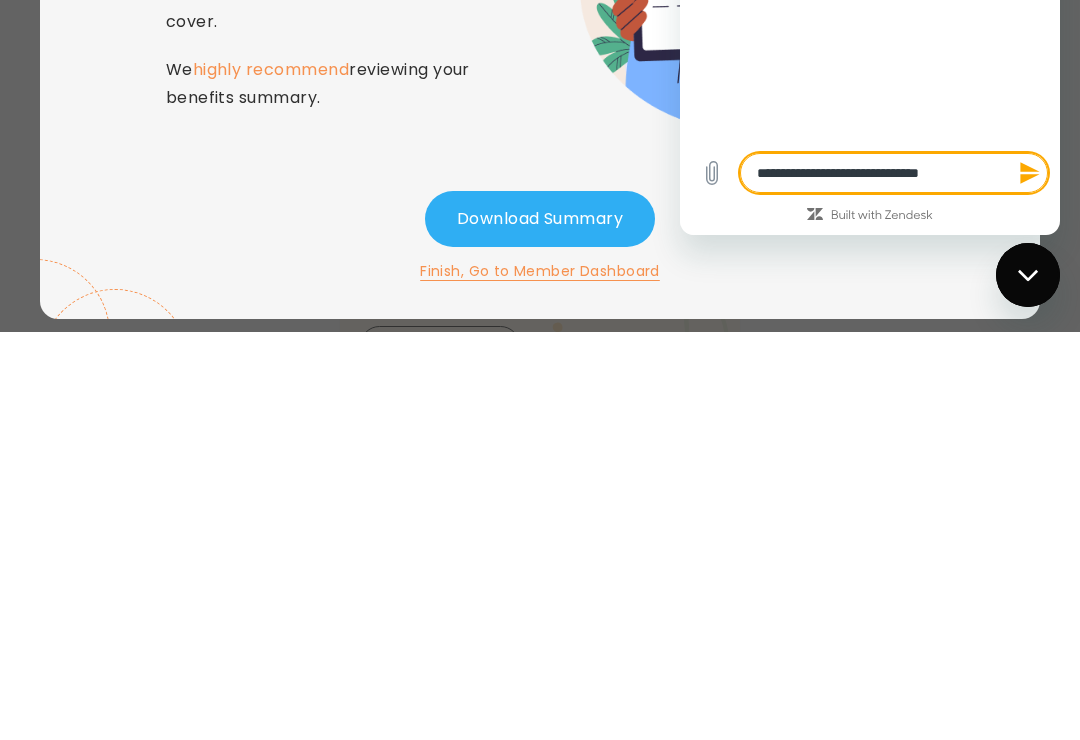 type on "**********" 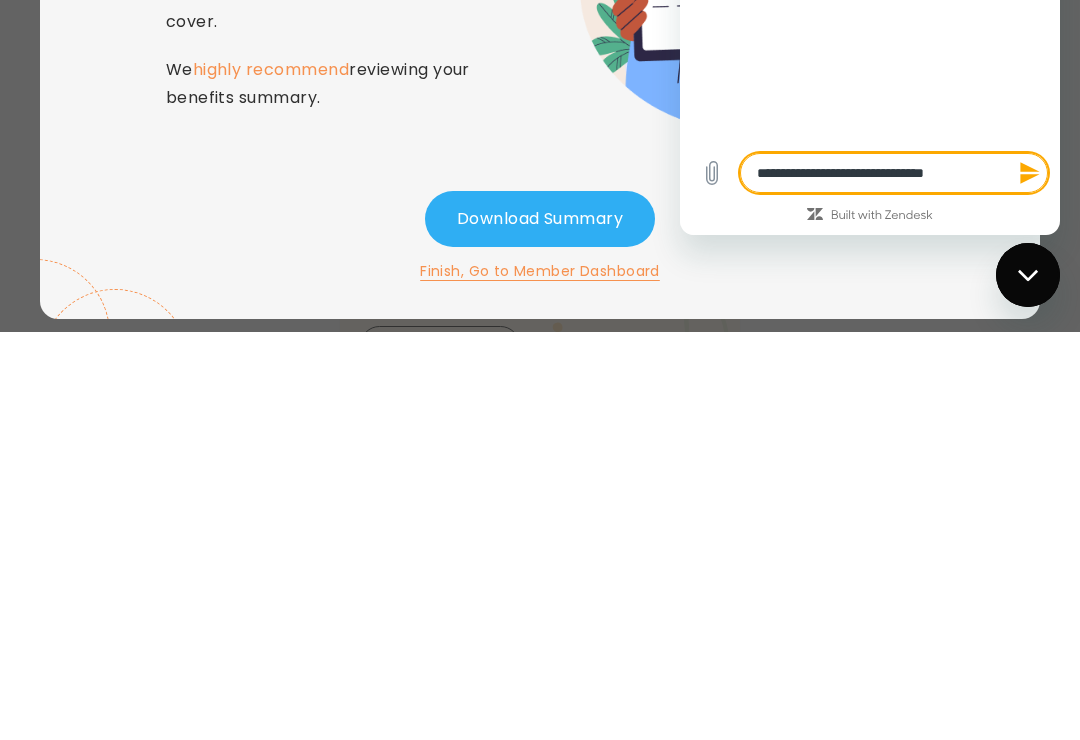 type on "*" 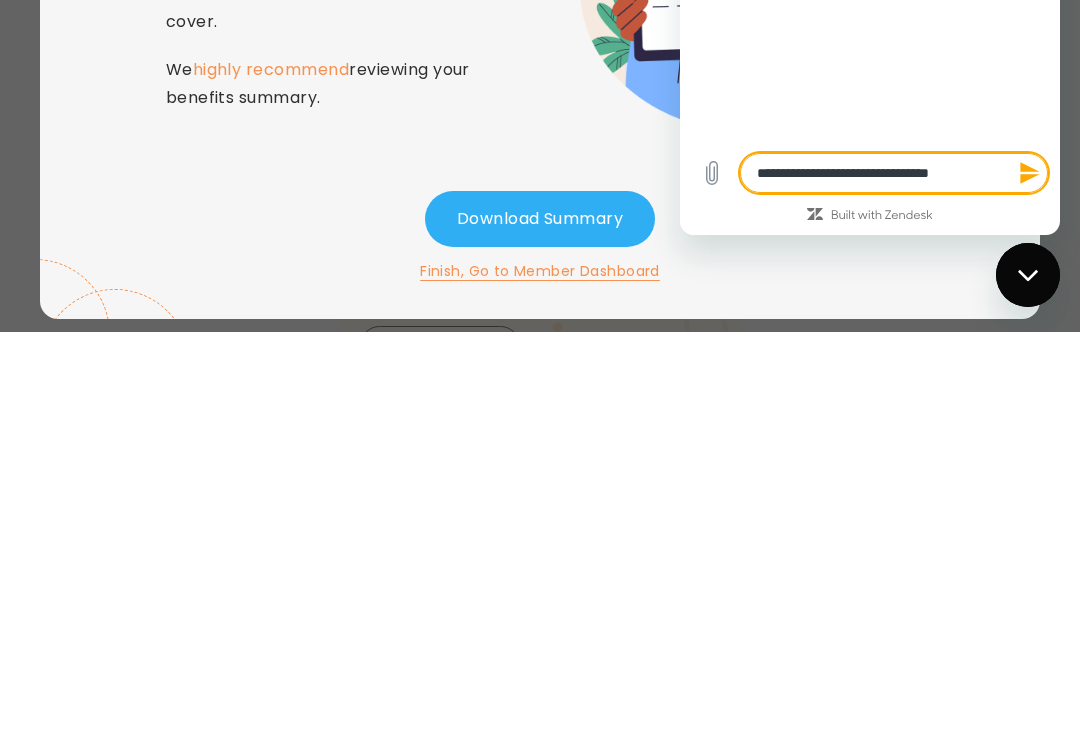 type on "*" 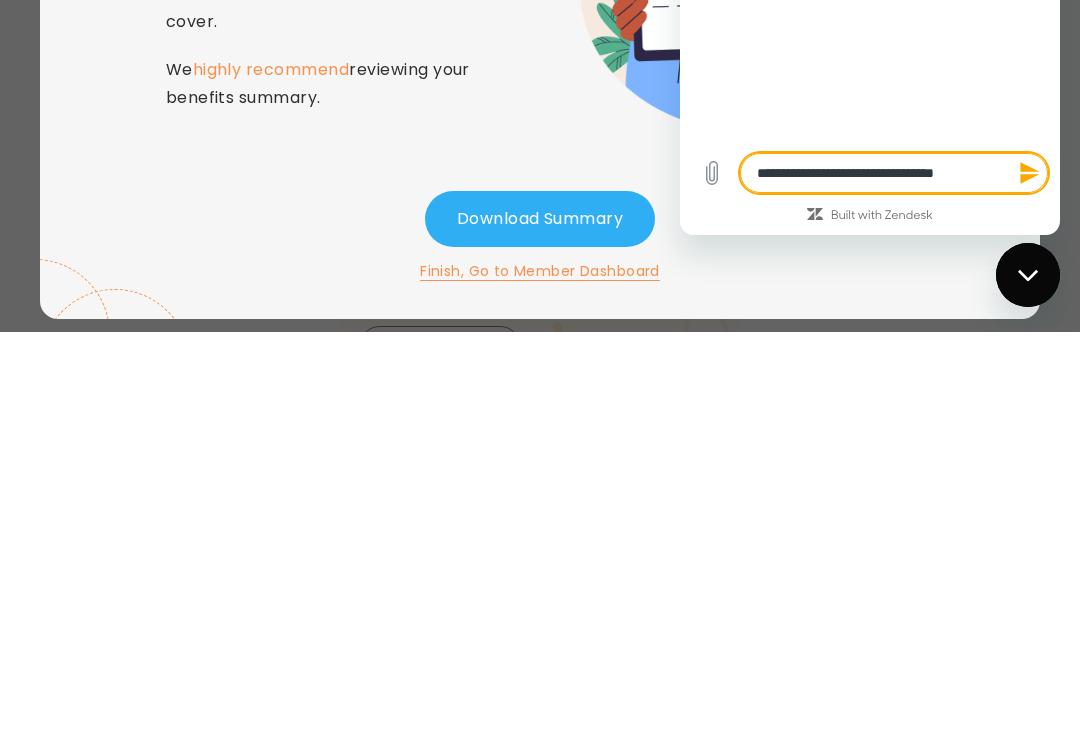 type on "*" 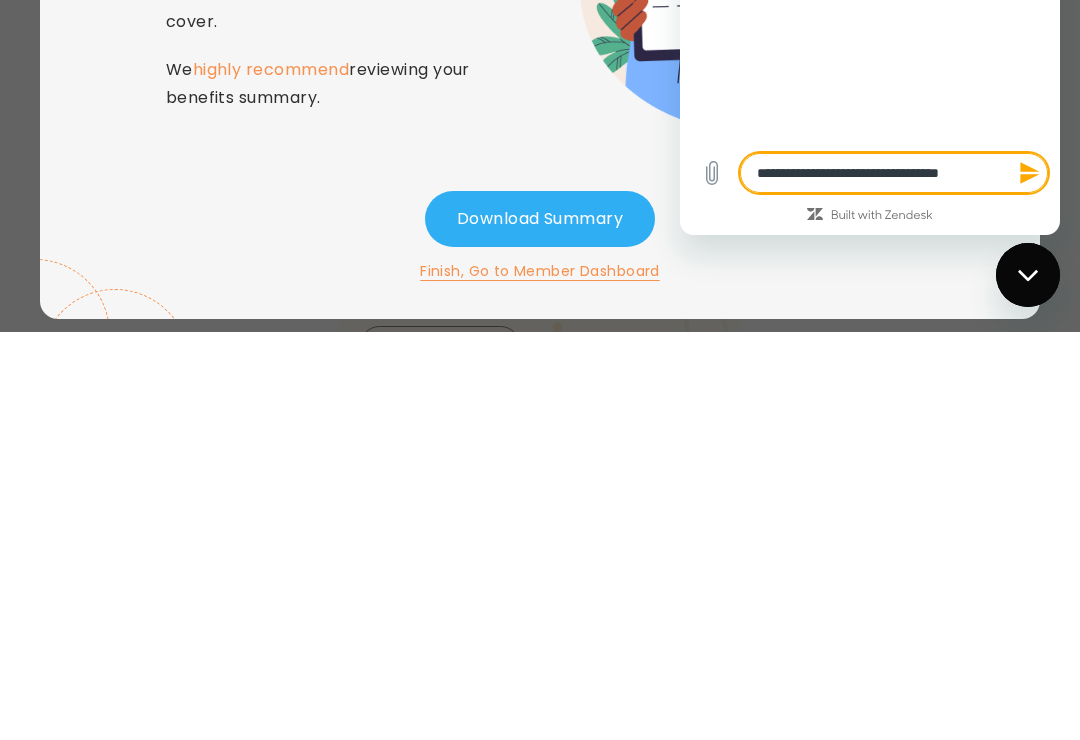 type on "*" 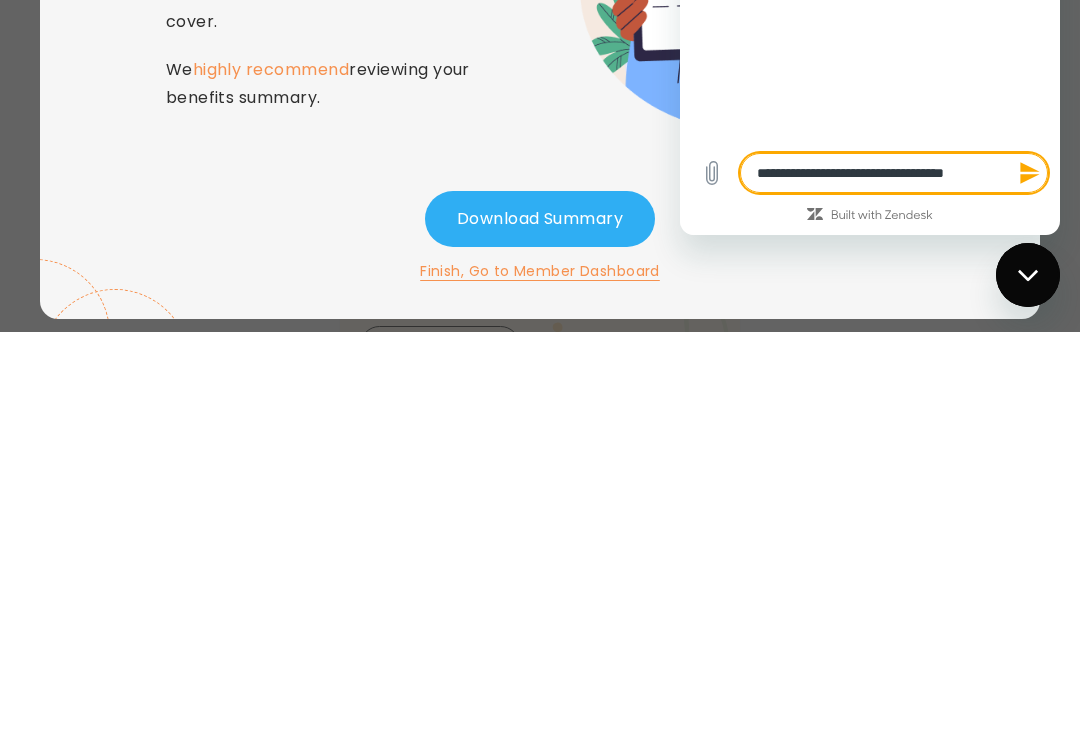type on "*" 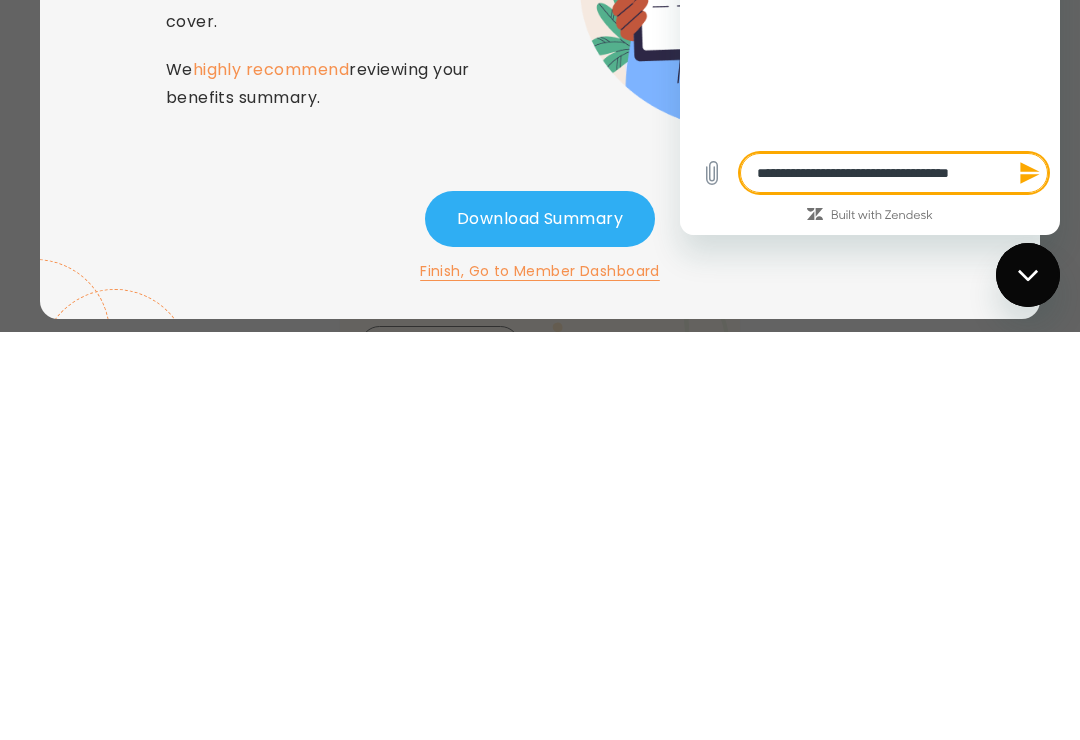 type on "**********" 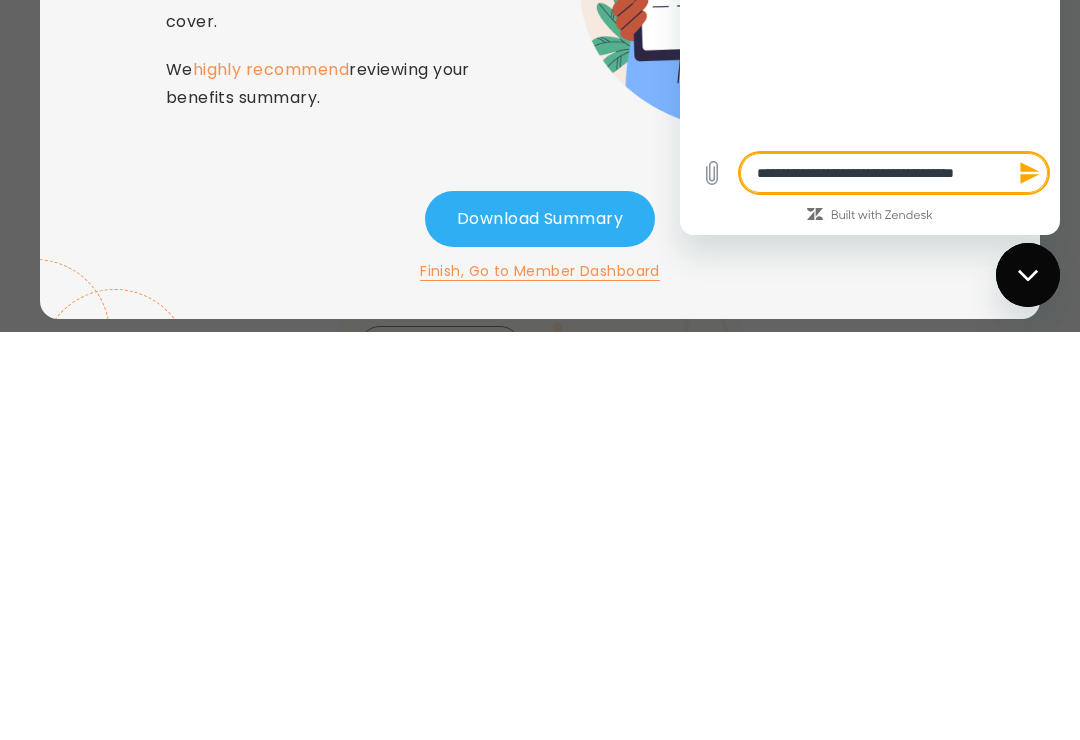type on "*" 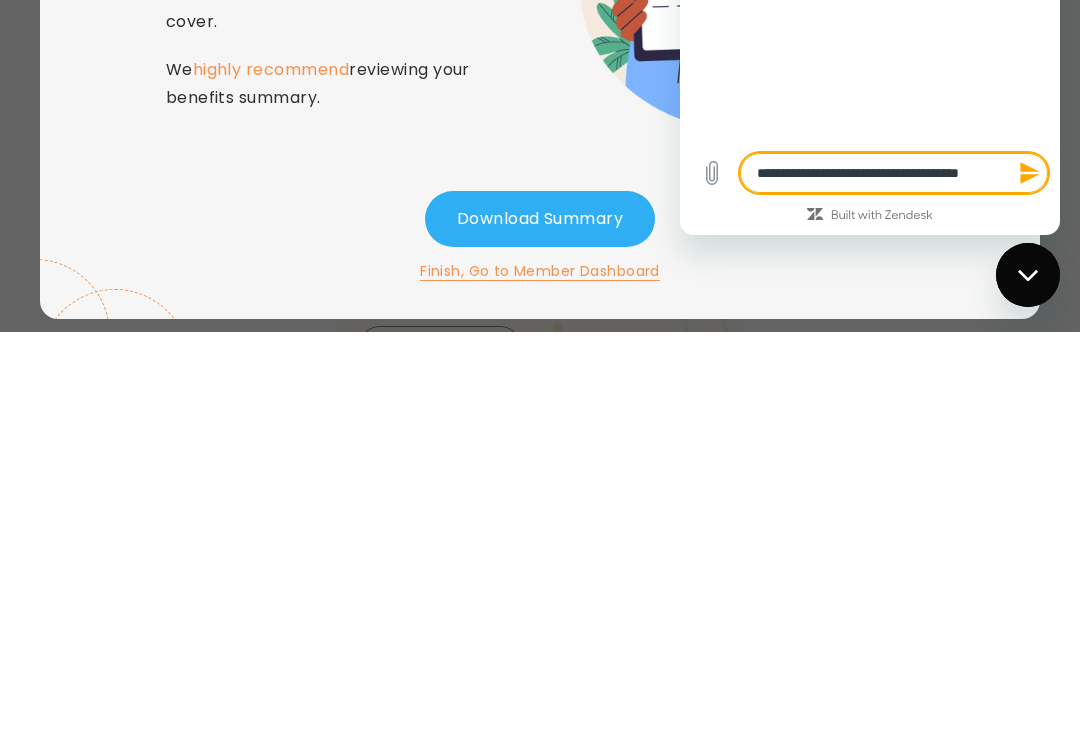 type on "*" 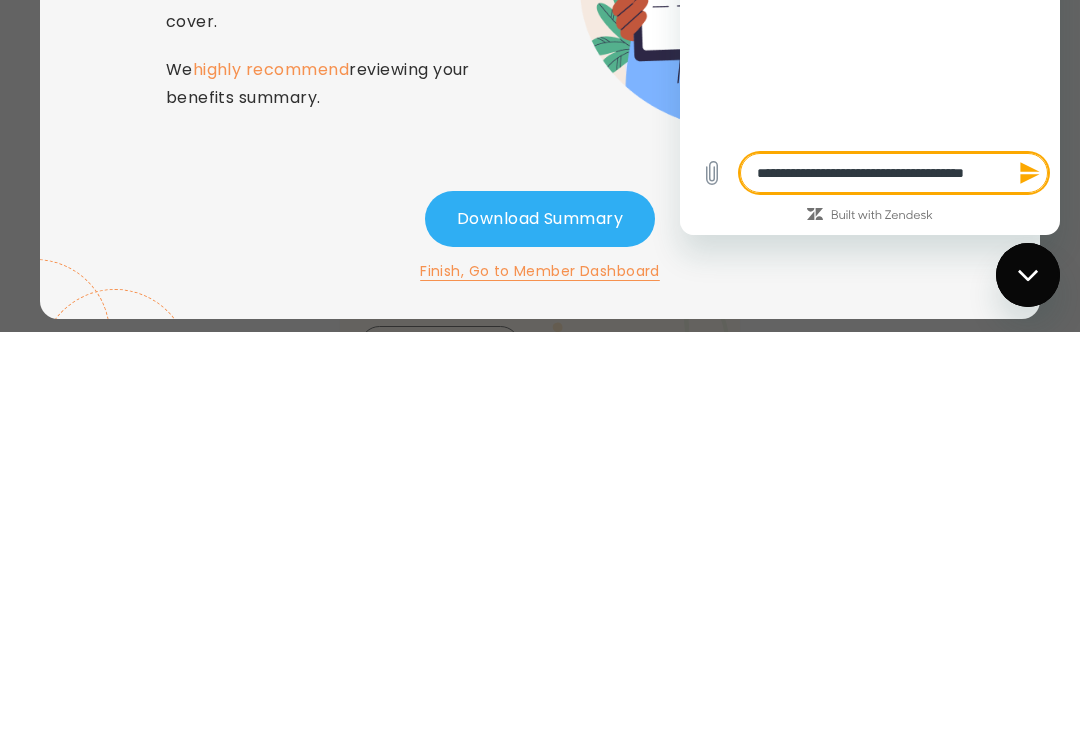 type on "*" 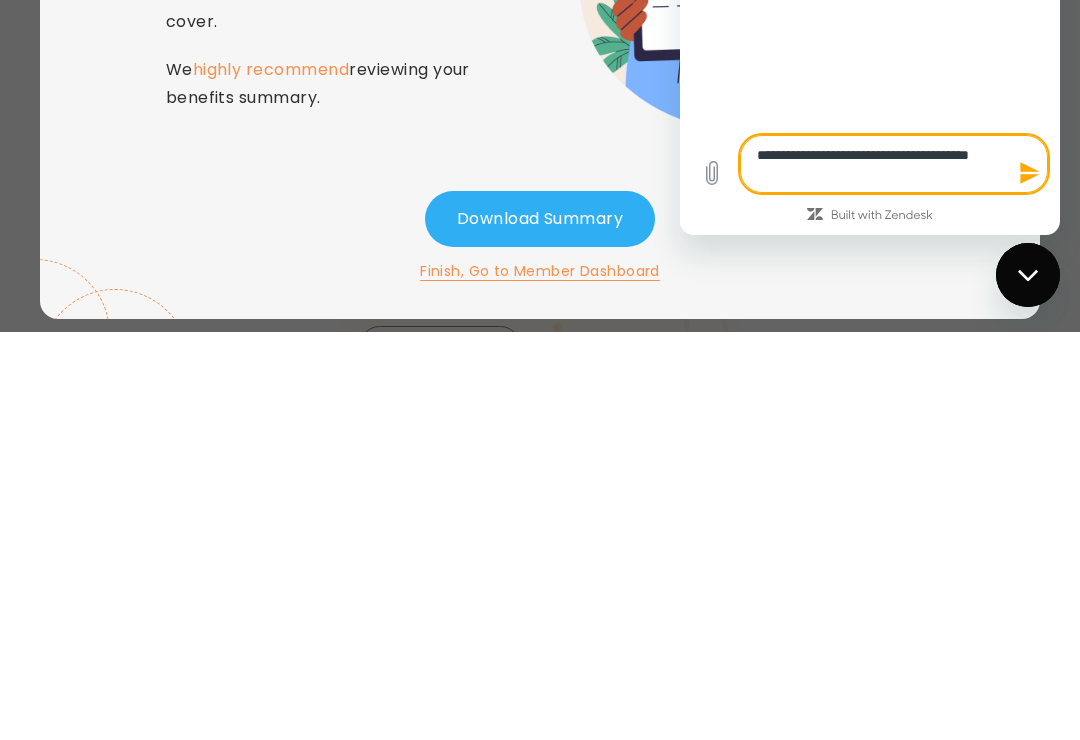 type on "**********" 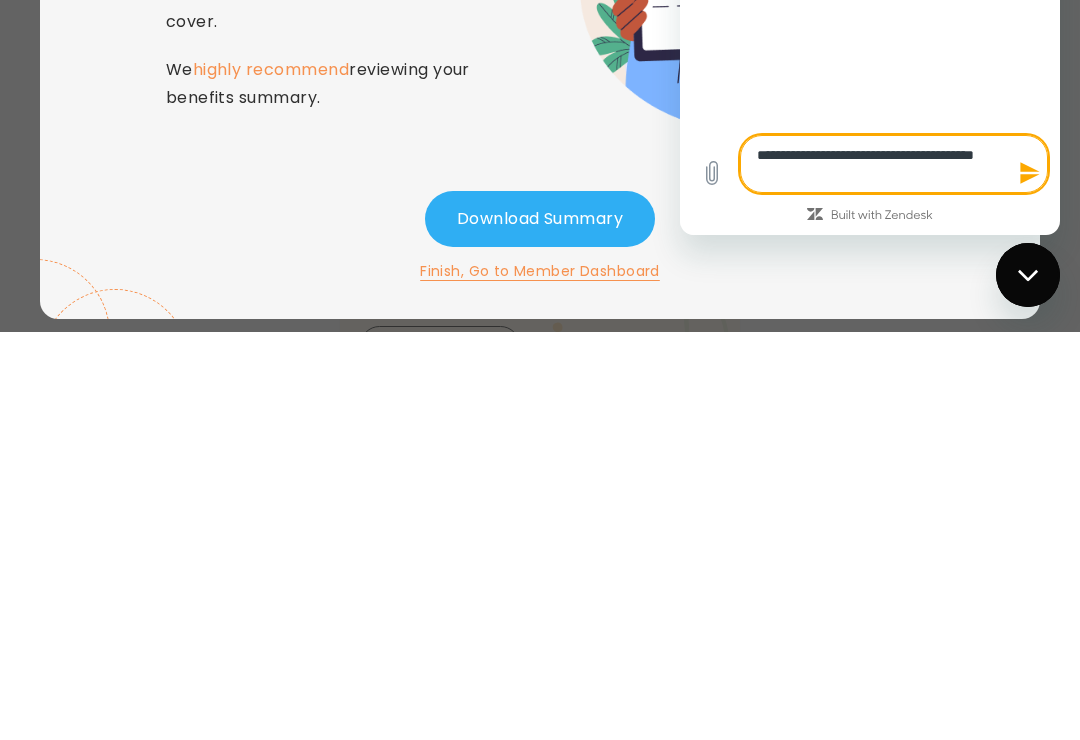 type on "**********" 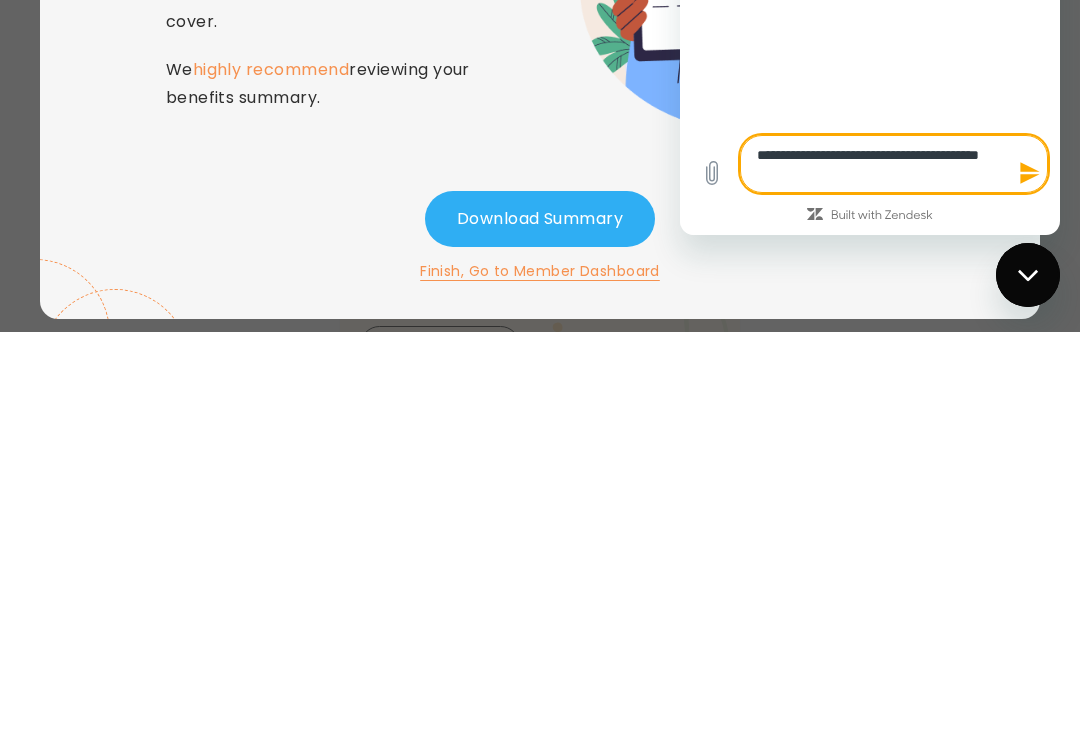 type on "**********" 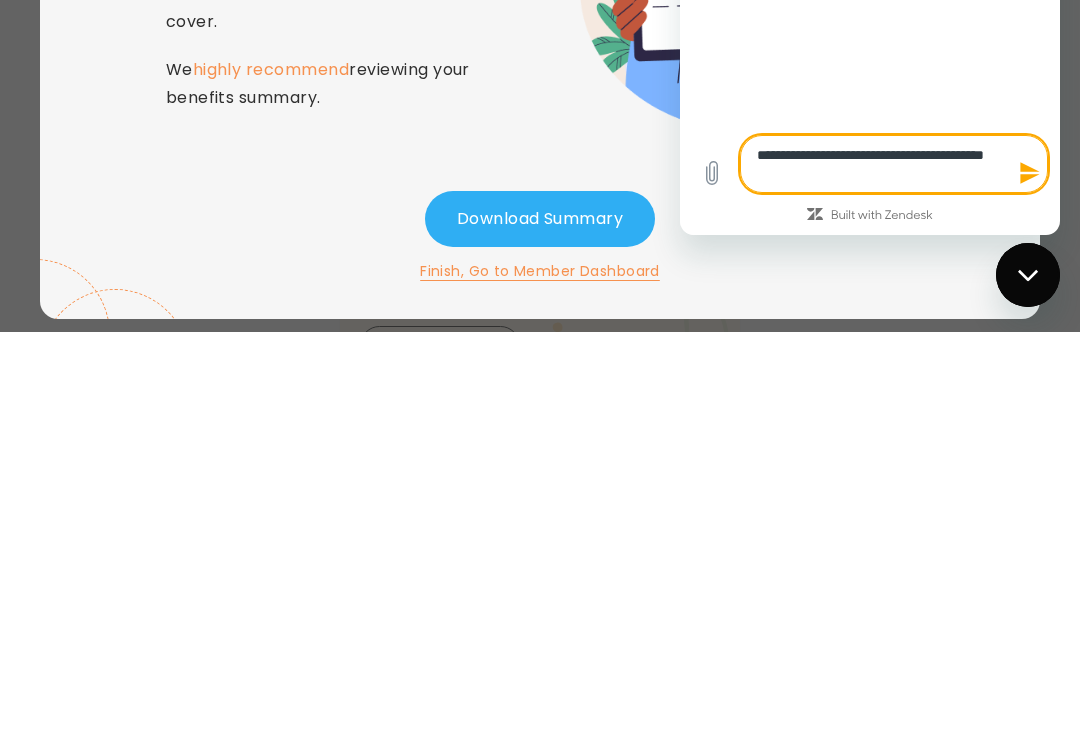 type on "*" 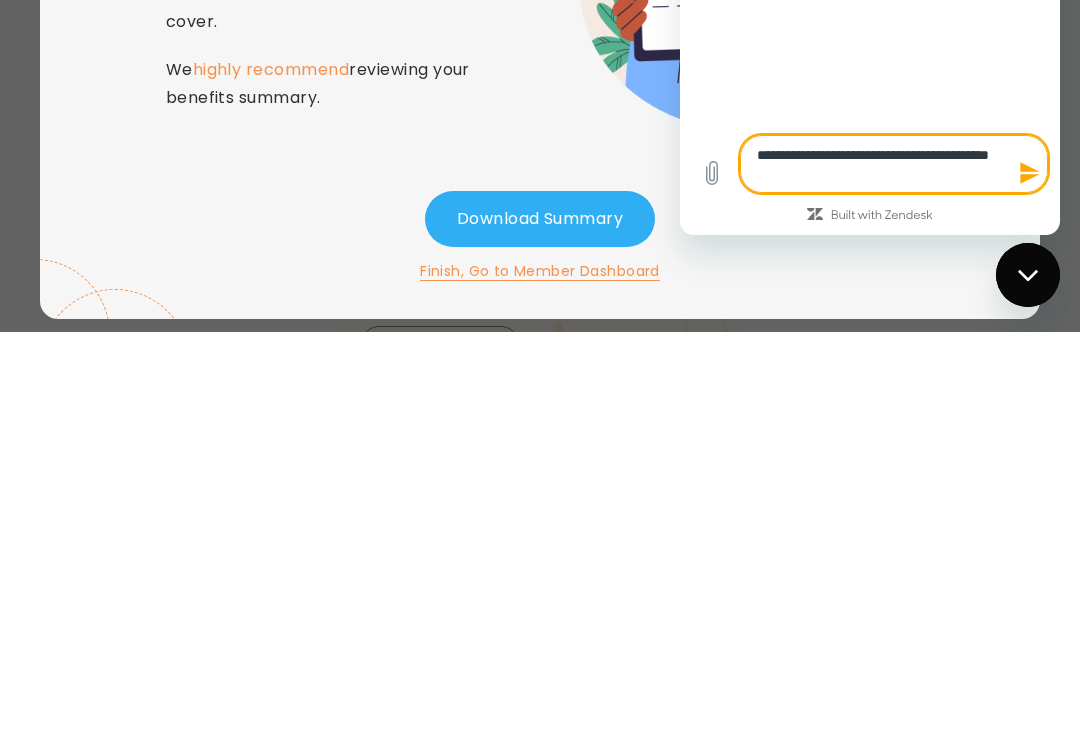 type on "*" 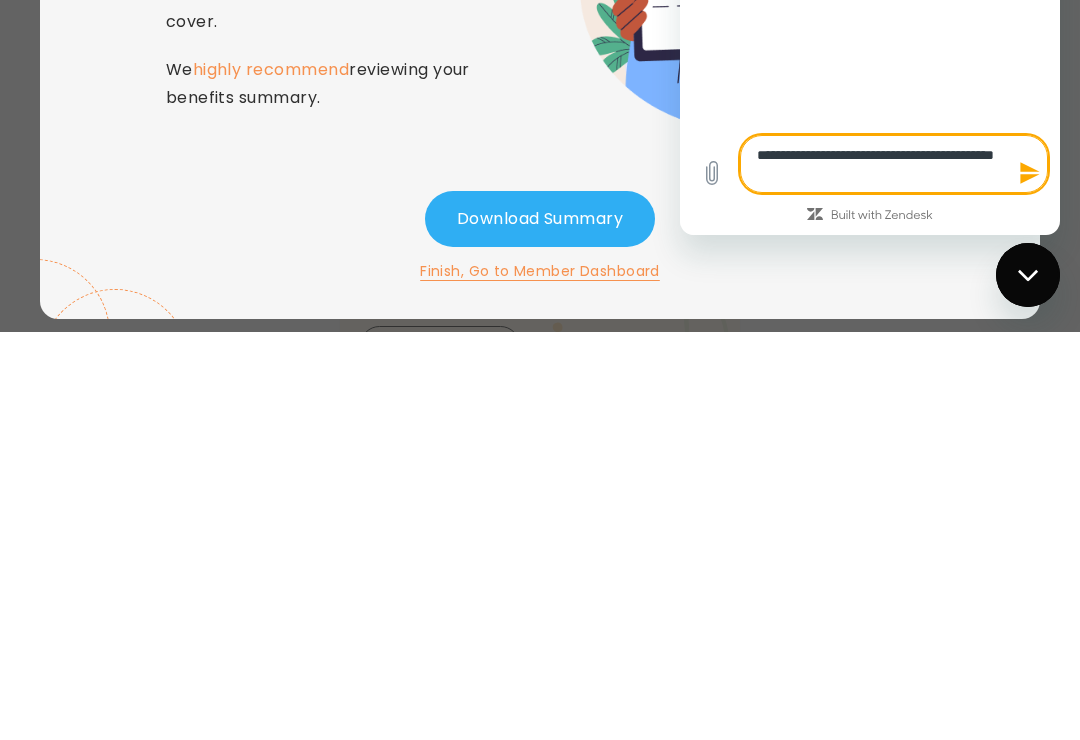 type on "**********" 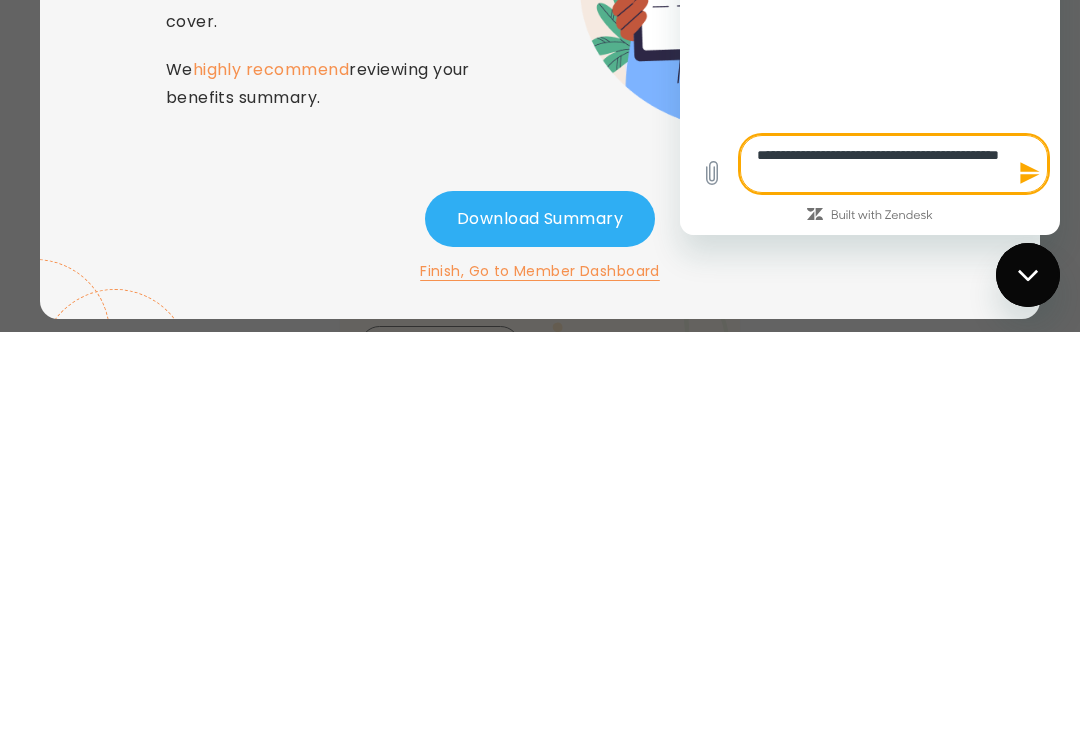 type on "*" 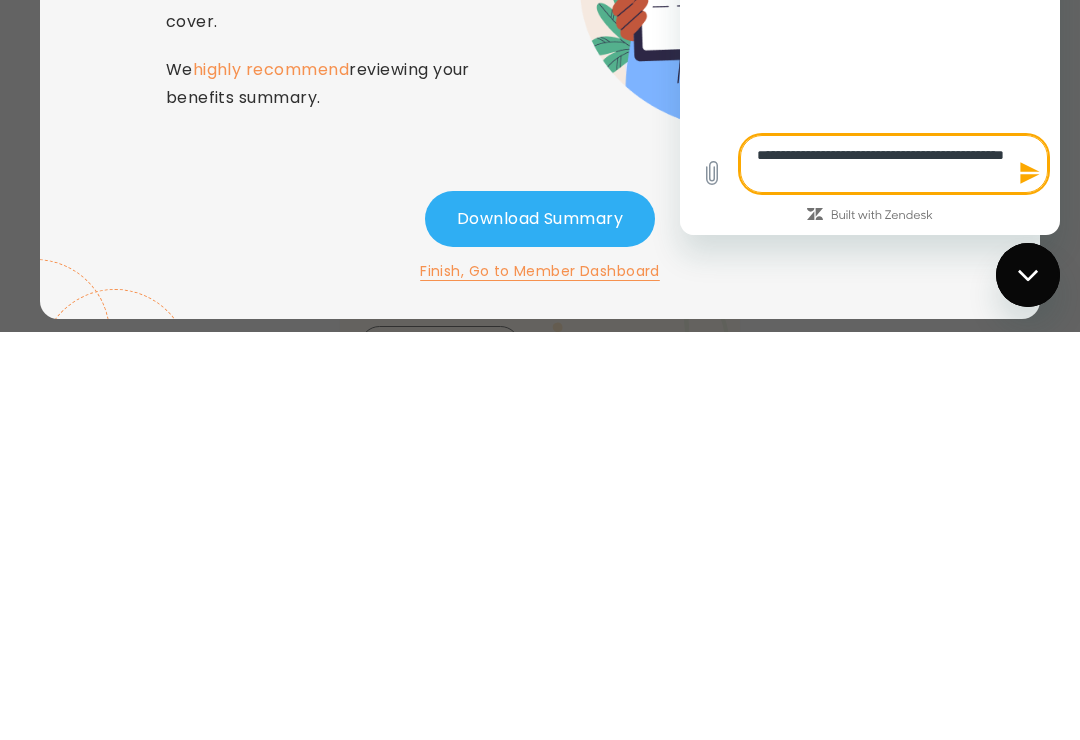 type on "*" 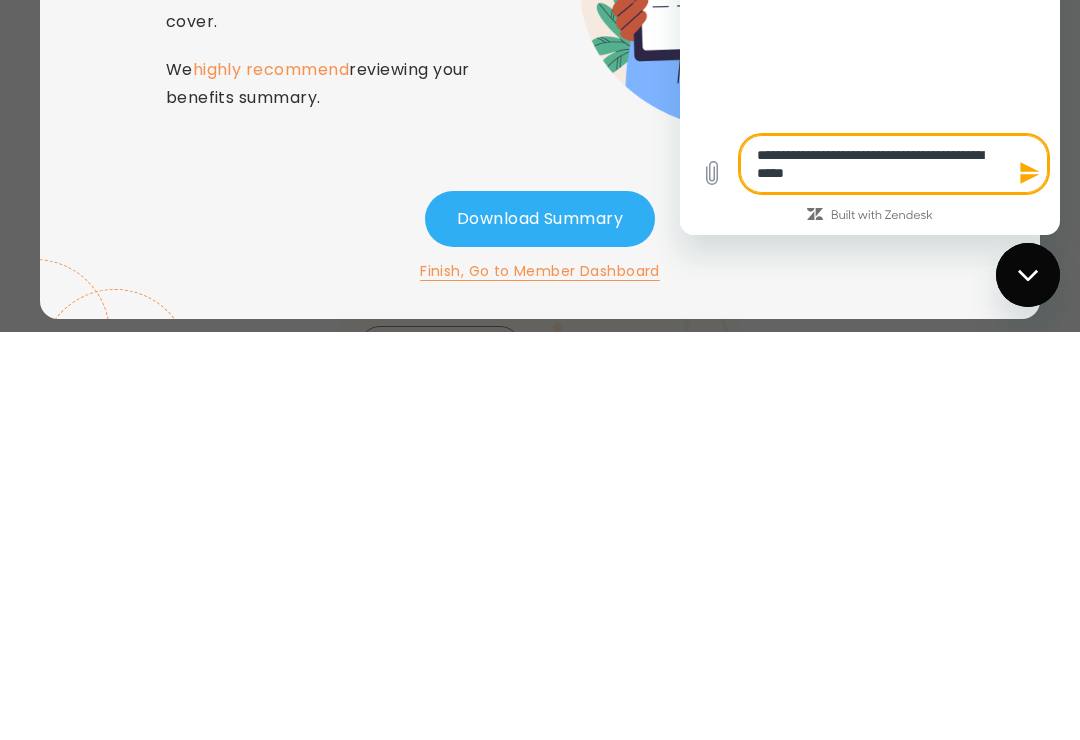 type on "**********" 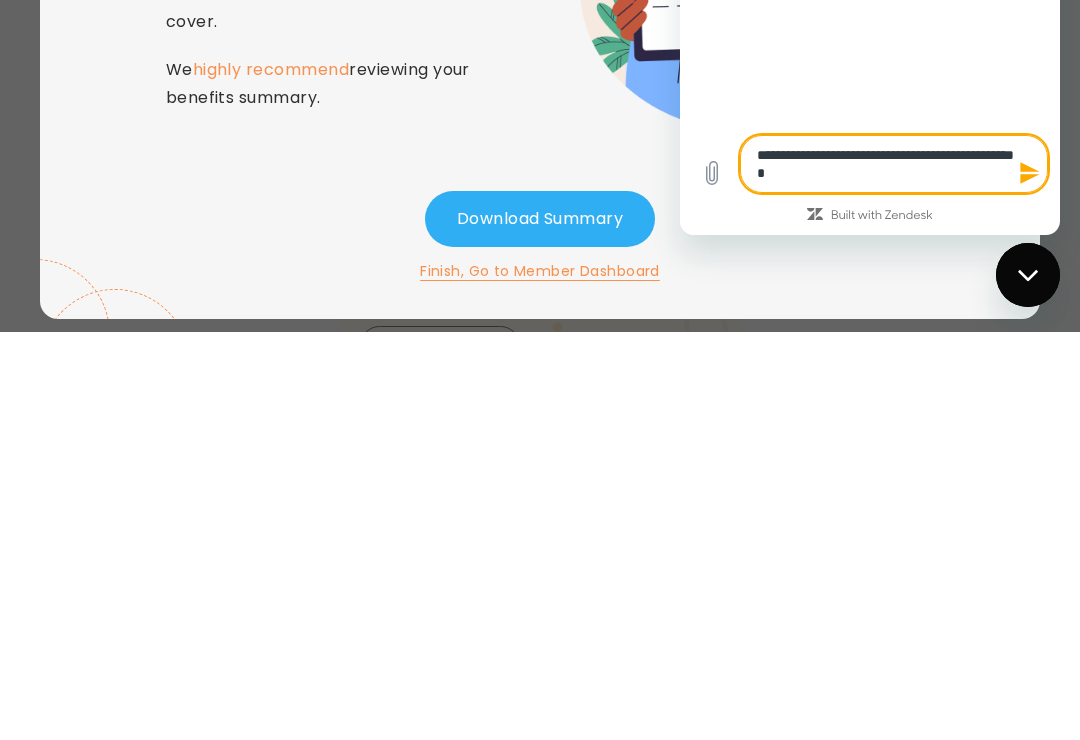 type on "*" 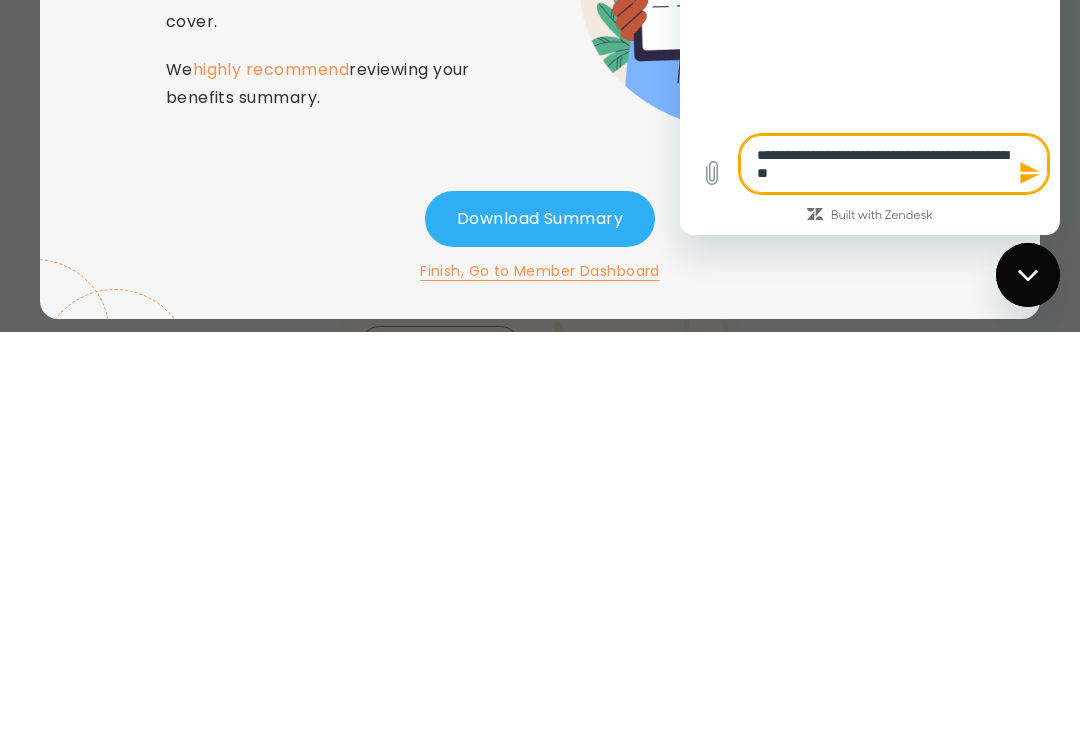 type on "*" 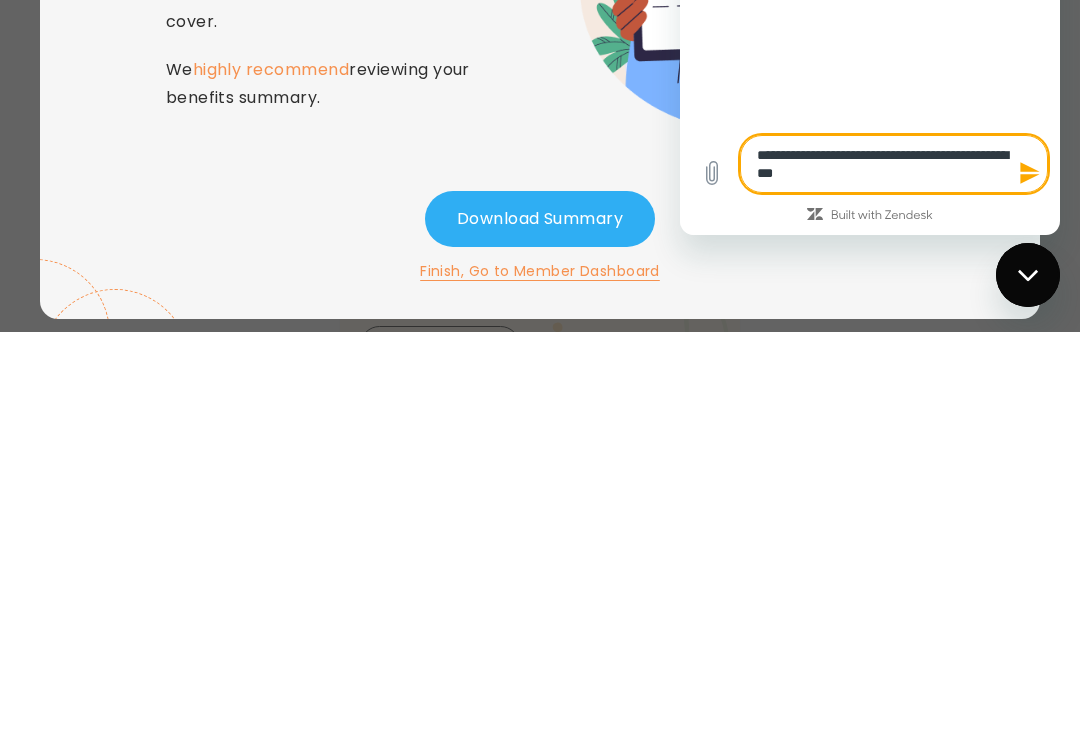 type on "*" 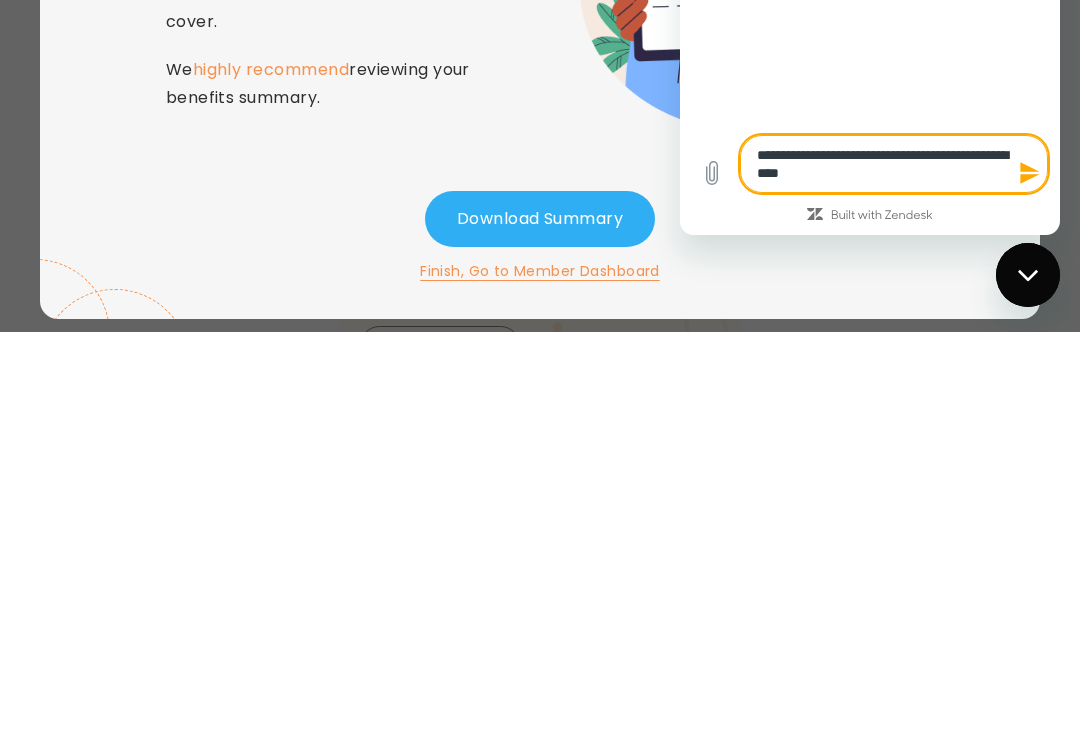 type on "*" 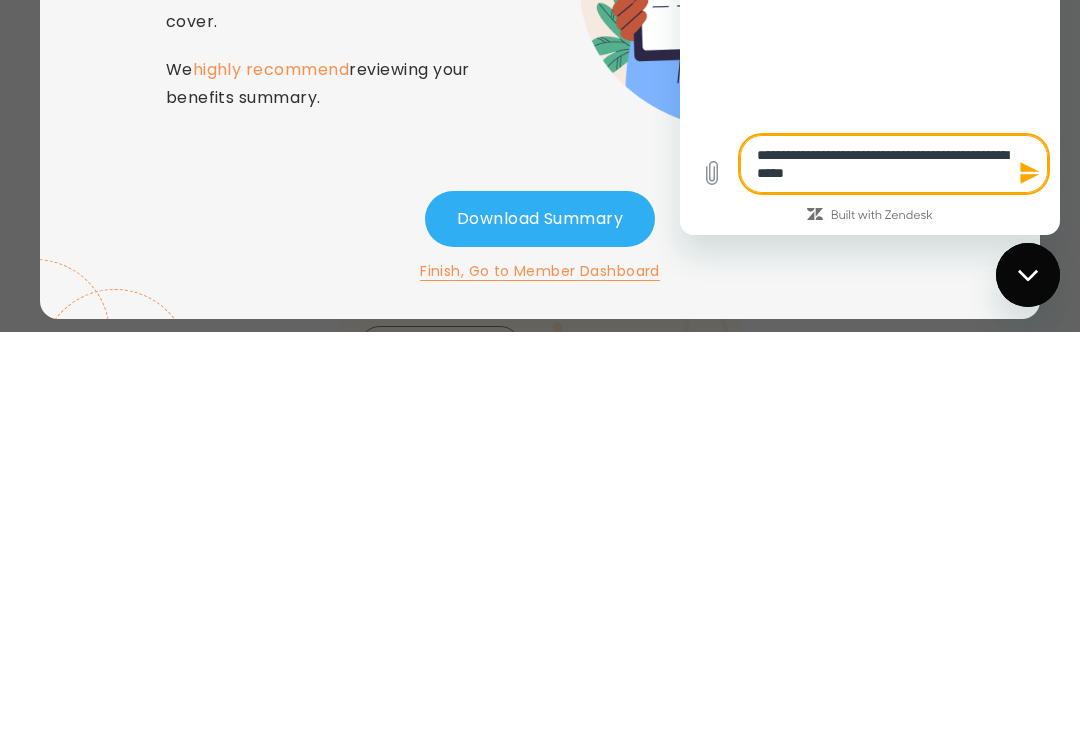 type on "**********" 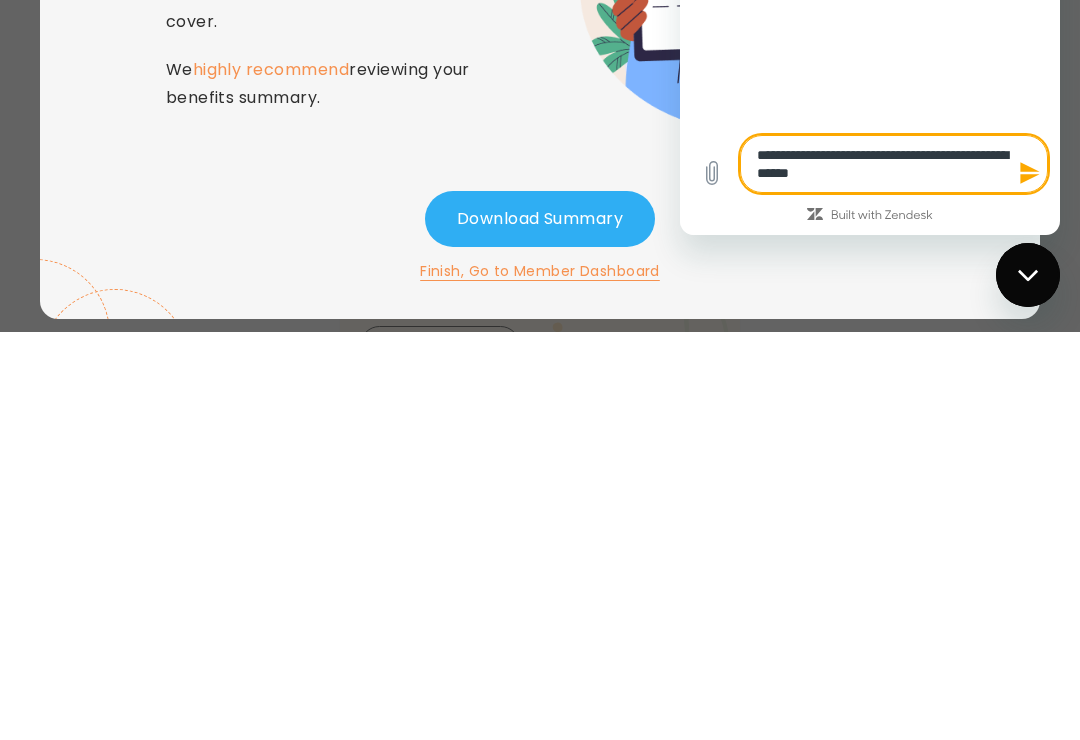 type on "*" 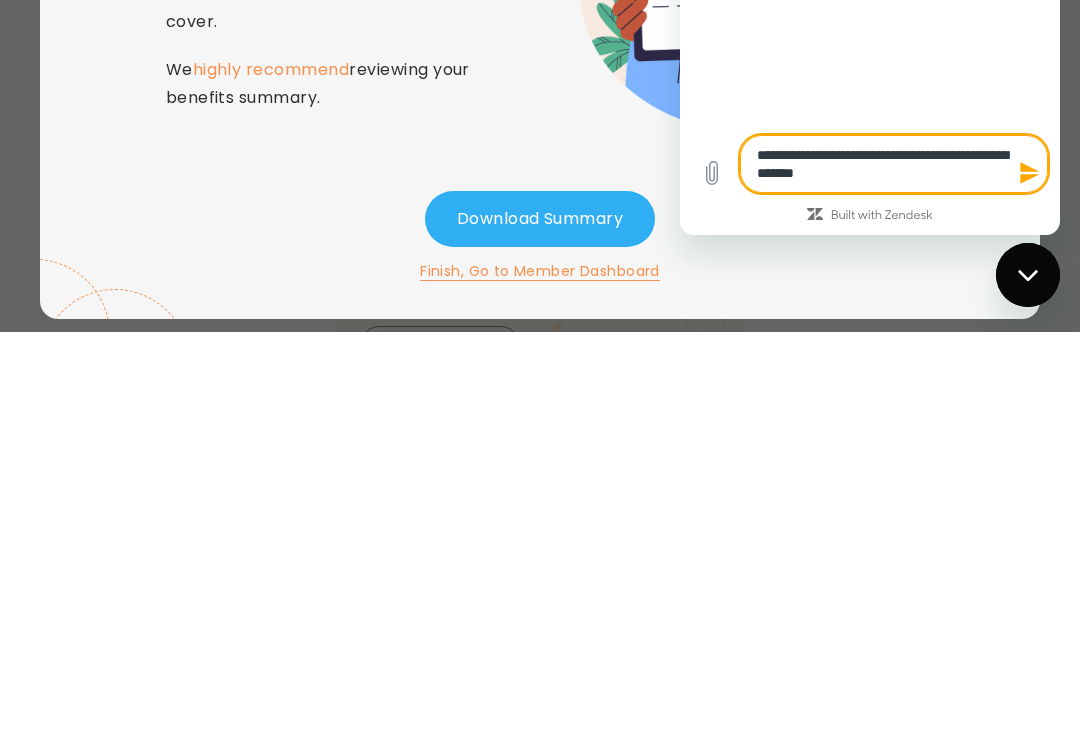 type on "*" 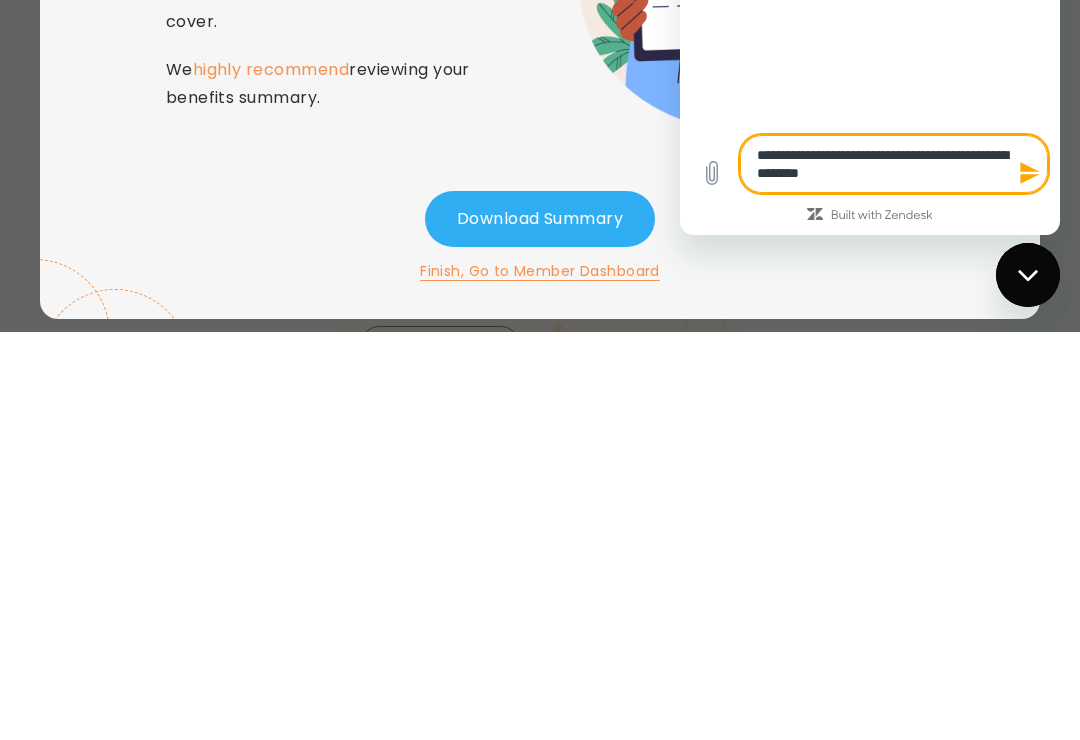 type on "**********" 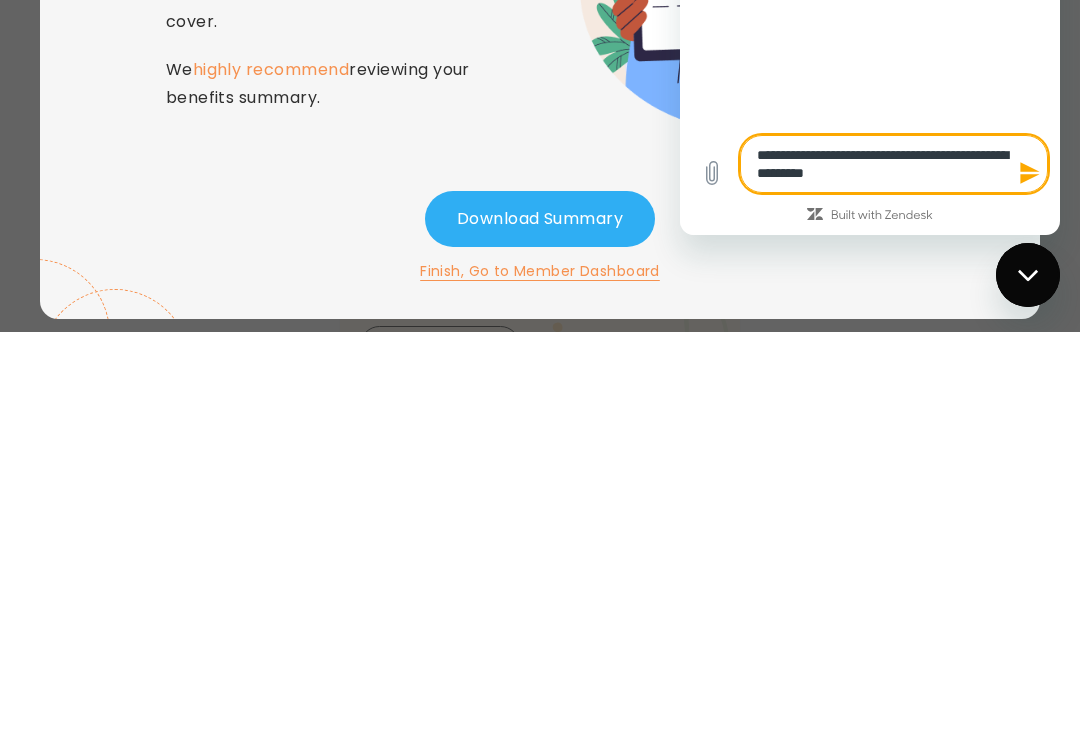 type on "*" 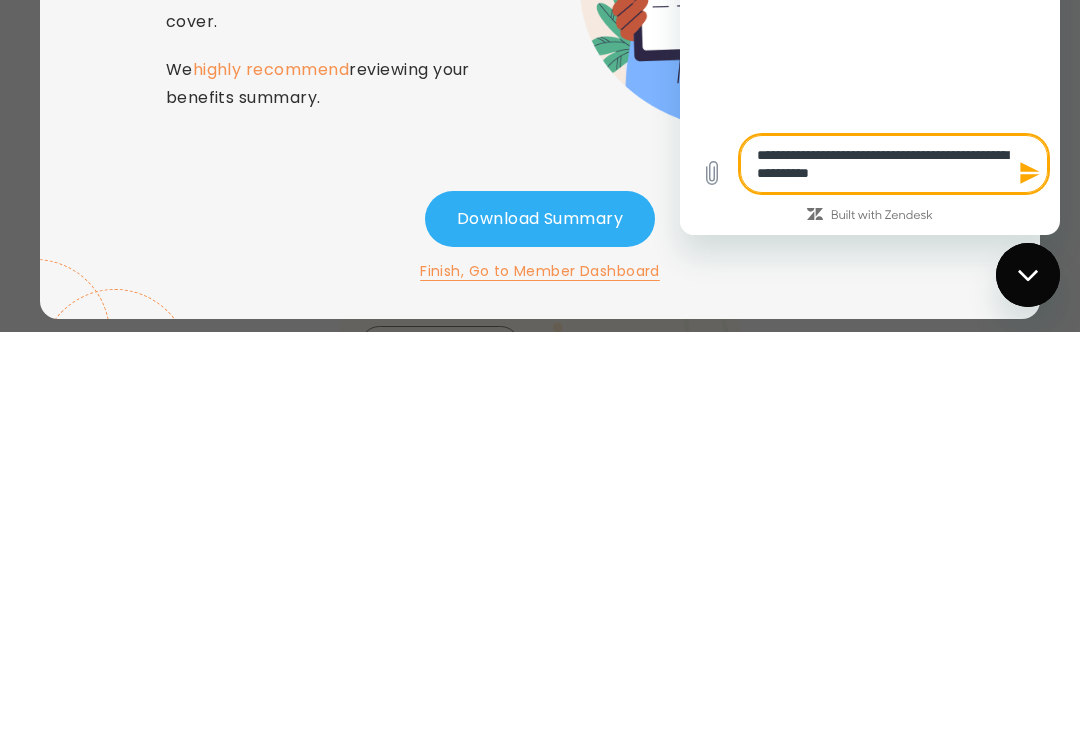 type on "**********" 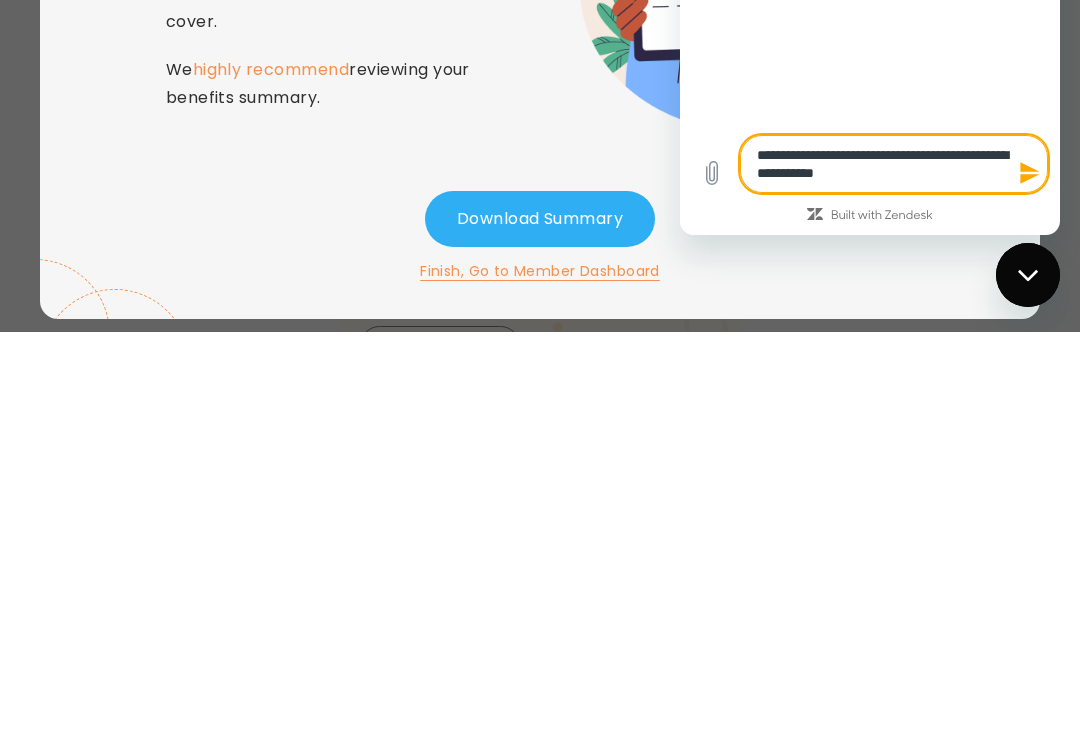 type on "*" 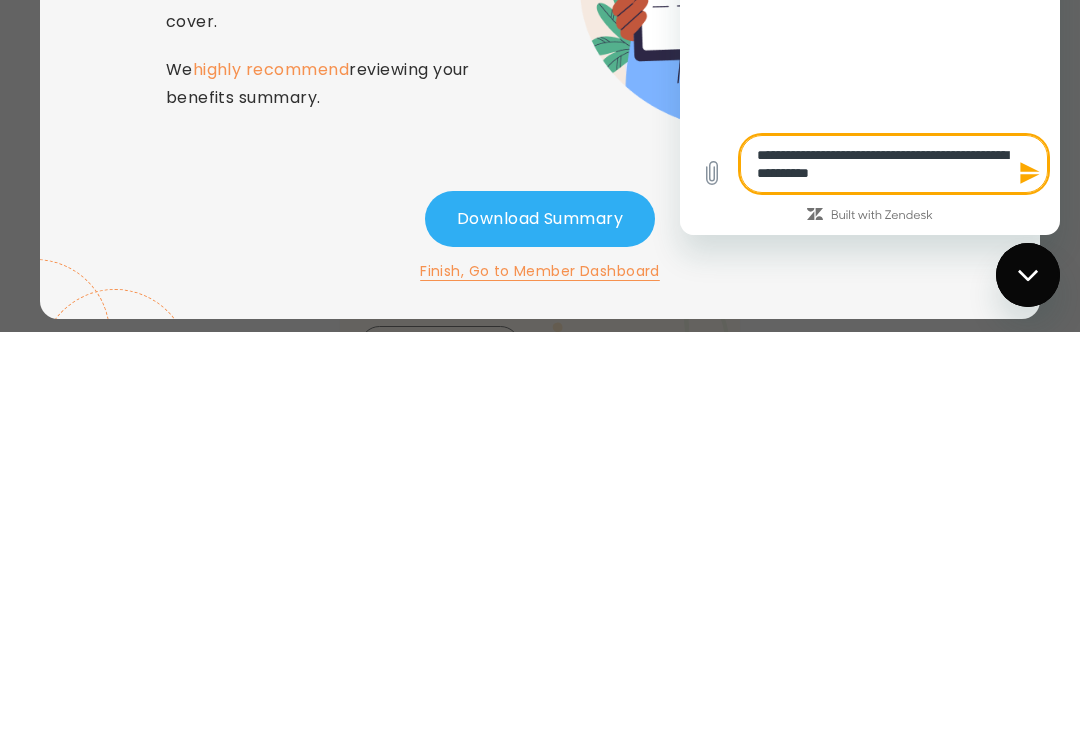 type on "**********" 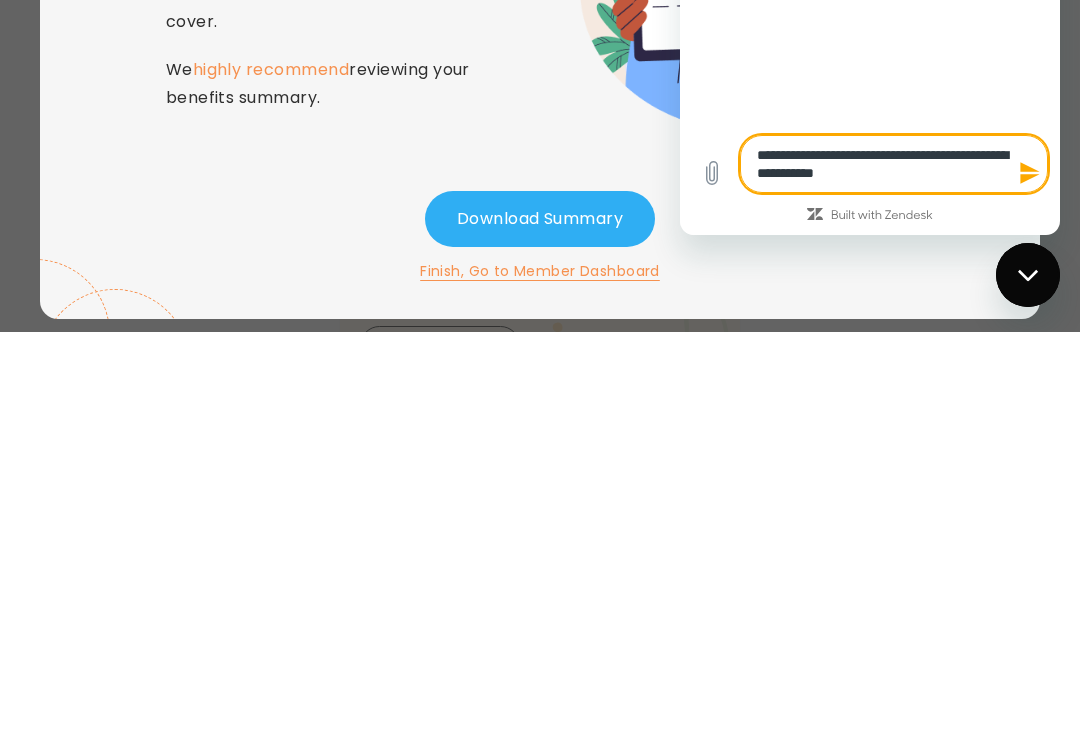 type on "*" 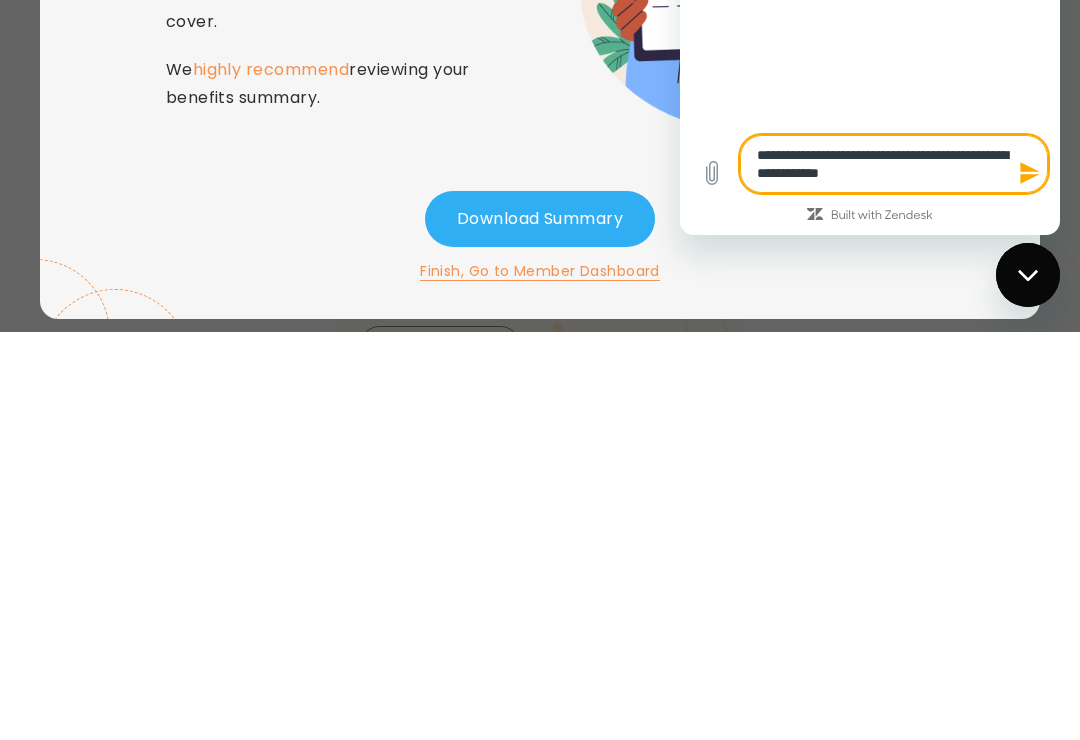 type on "*" 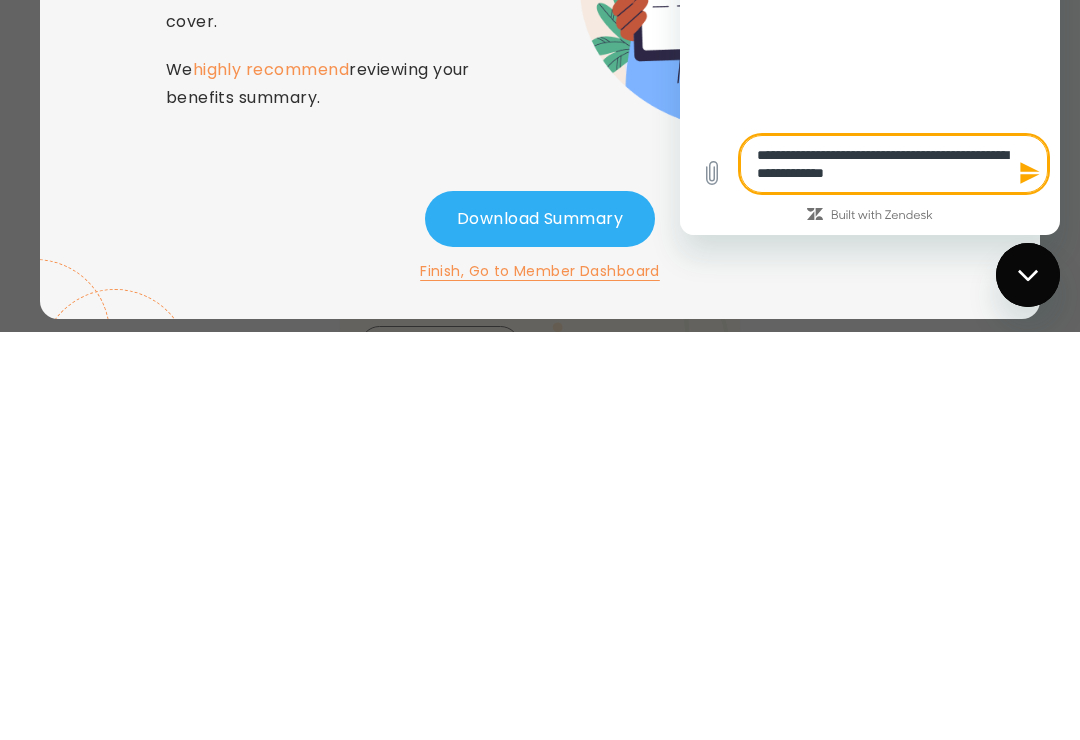 type on "**********" 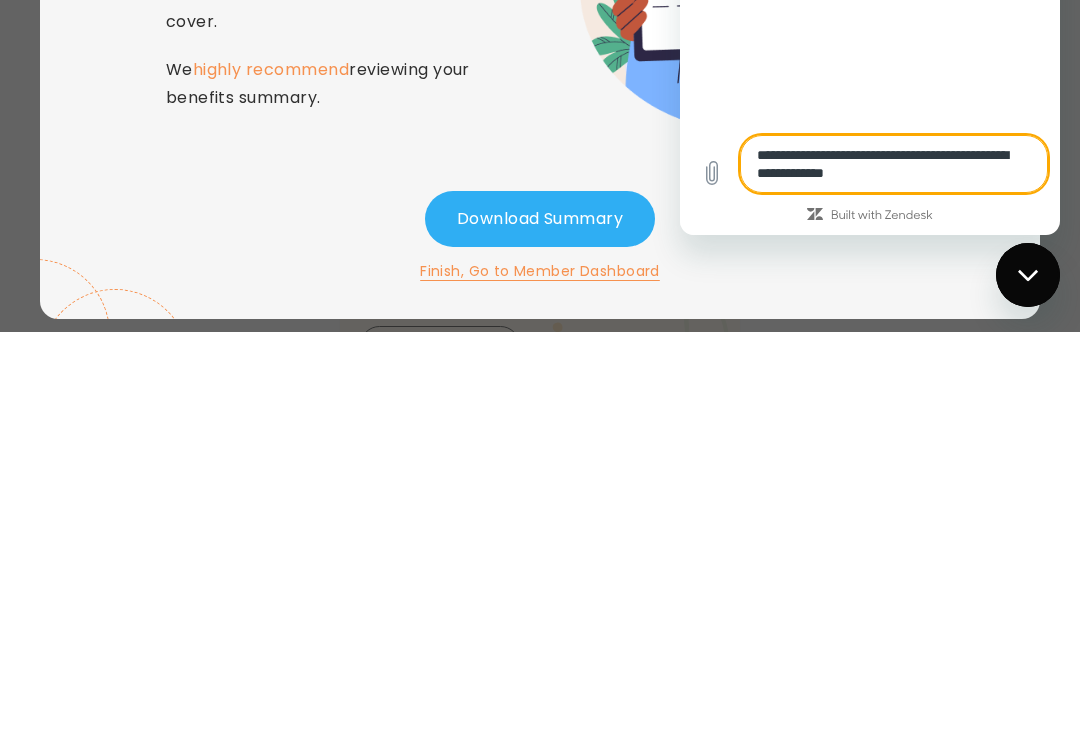 type 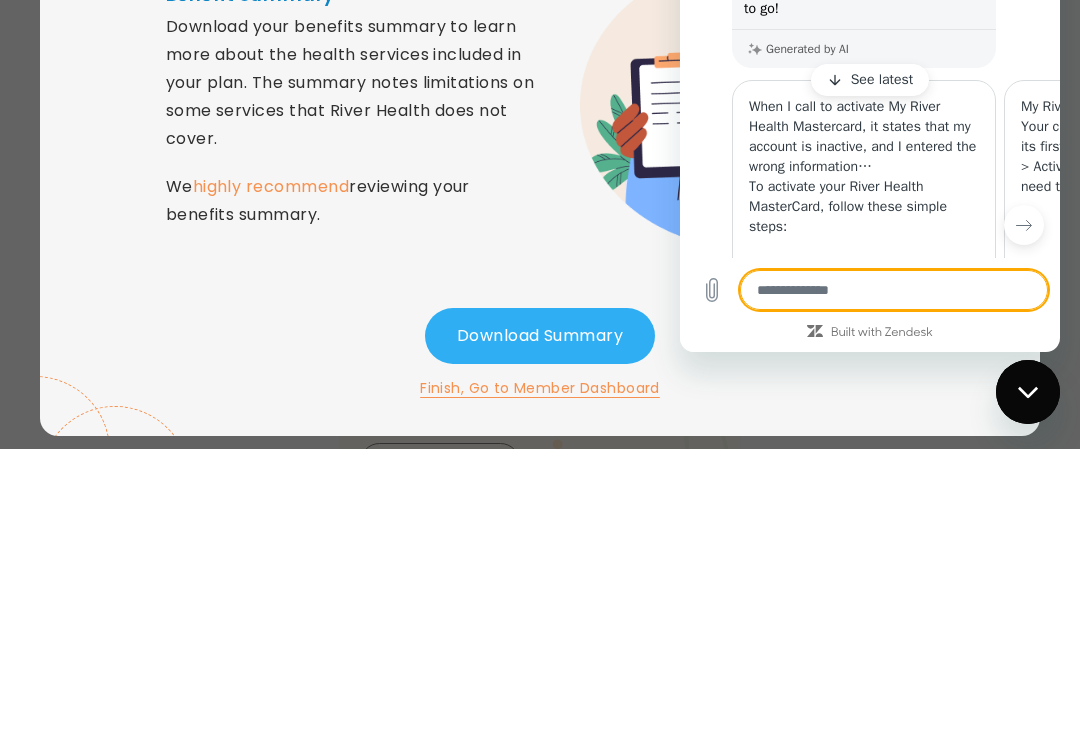 scroll, scrollTop: 152, scrollLeft: 0, axis: vertical 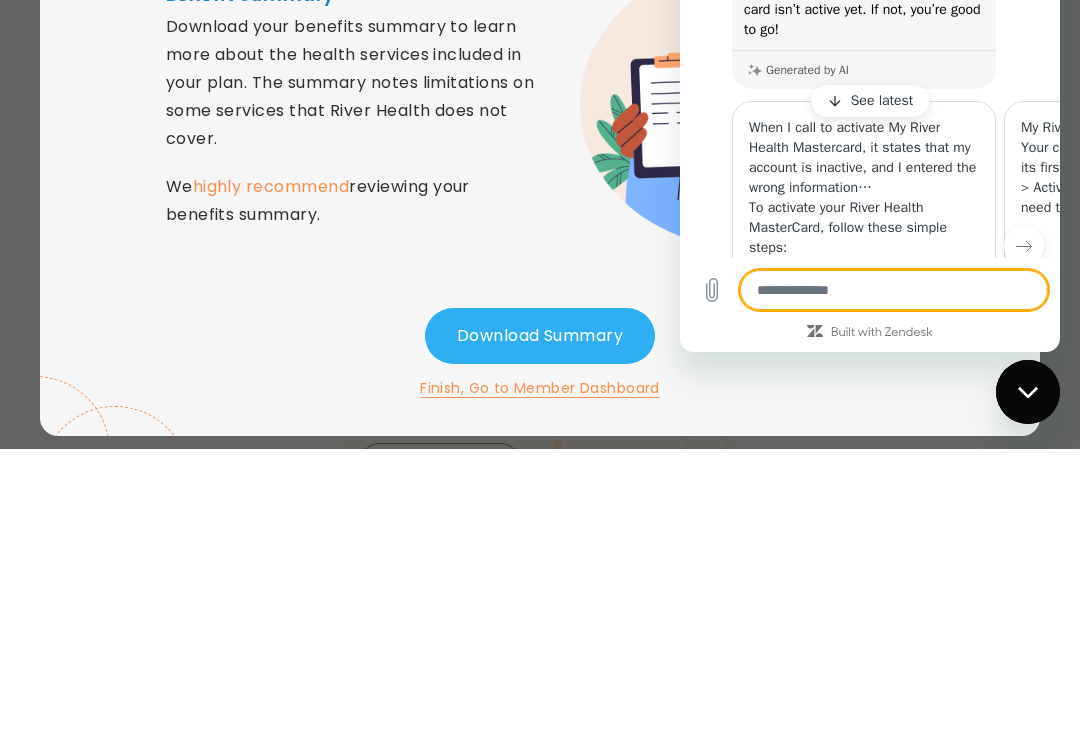 click on "When I call to activate My River Health Mastercard, it states that my account is inactive, and I entered the wrong information…" at bounding box center [864, 158] 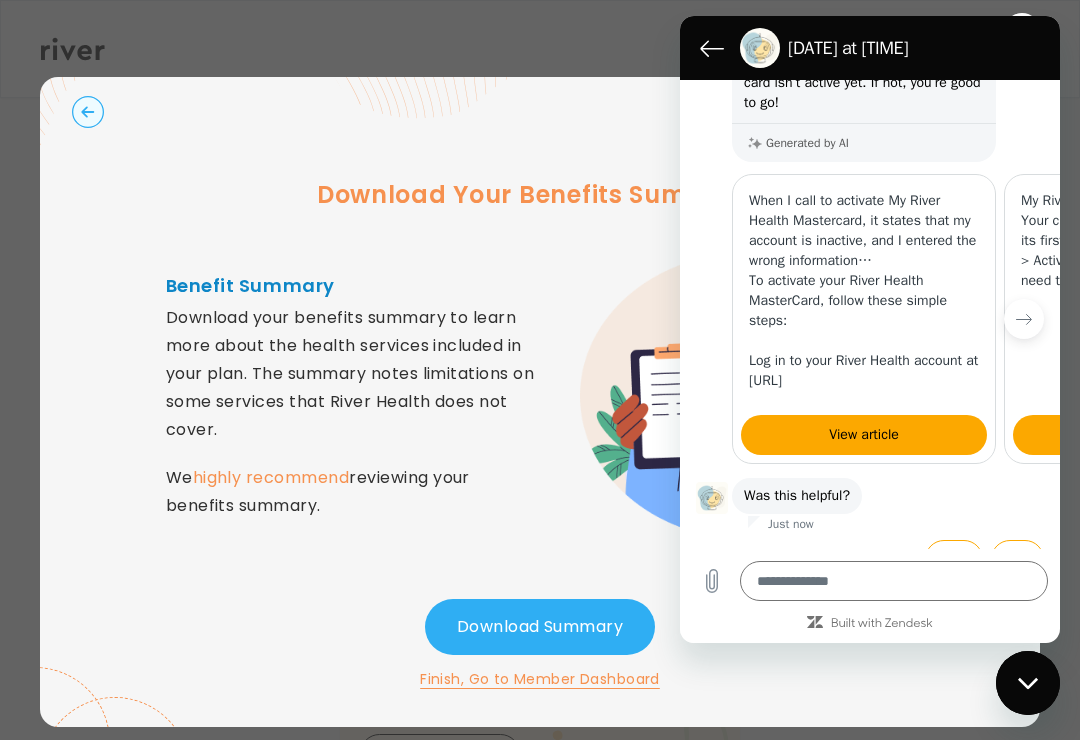 scroll, scrollTop: 370, scrollLeft: 0, axis: vertical 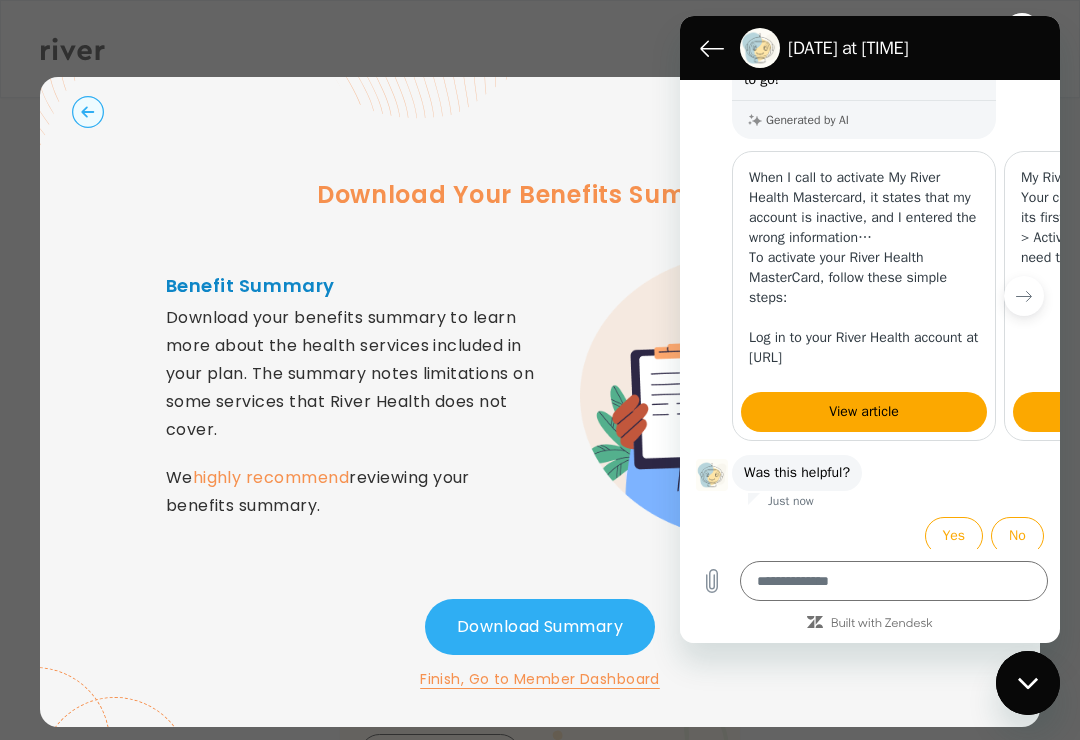 click on "Yes" at bounding box center [954, 536] 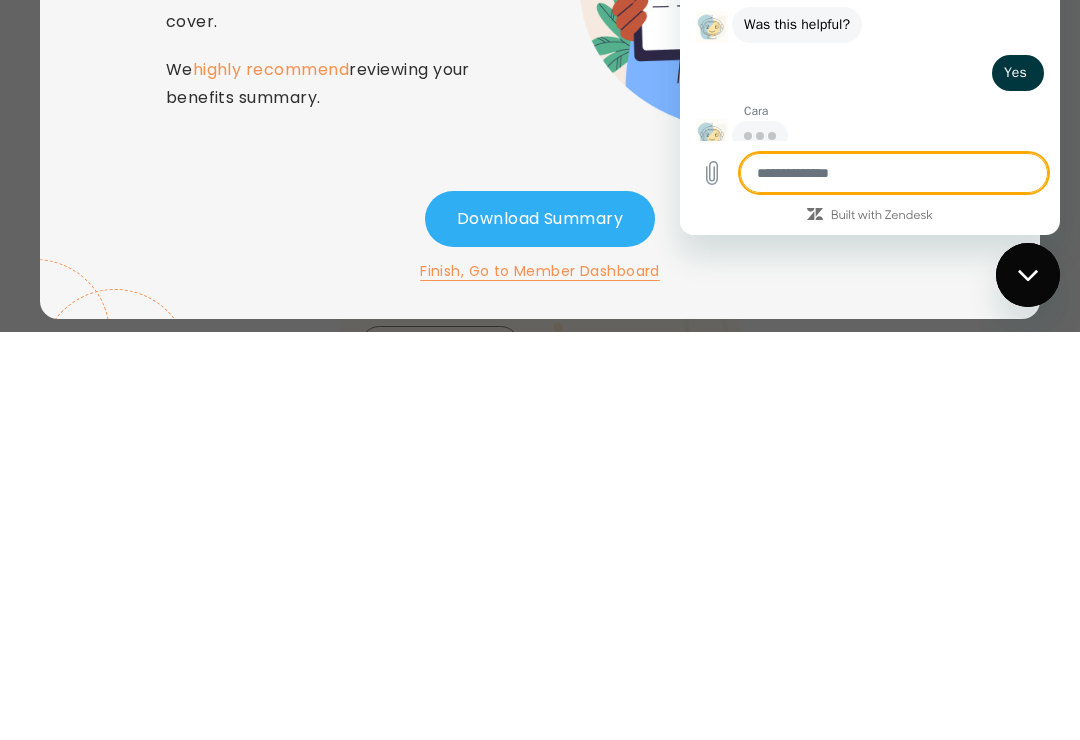 scroll, scrollTop: 410, scrollLeft: 0, axis: vertical 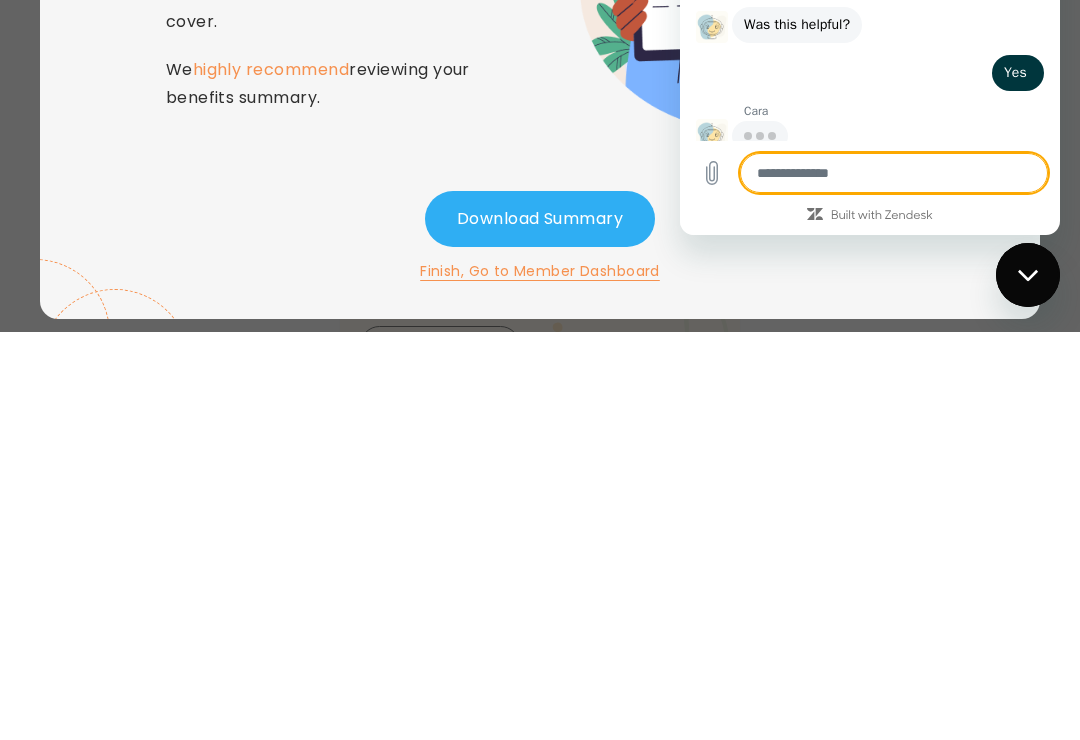 type on "*" 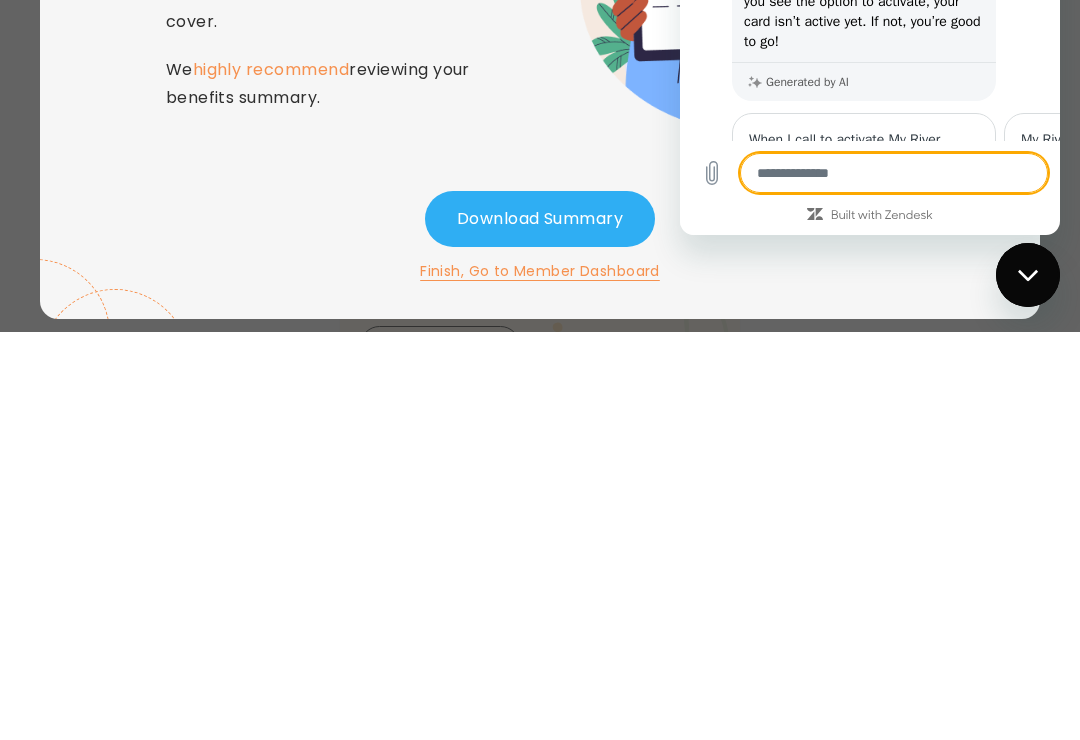 scroll, scrollTop: 0, scrollLeft: 0, axis: both 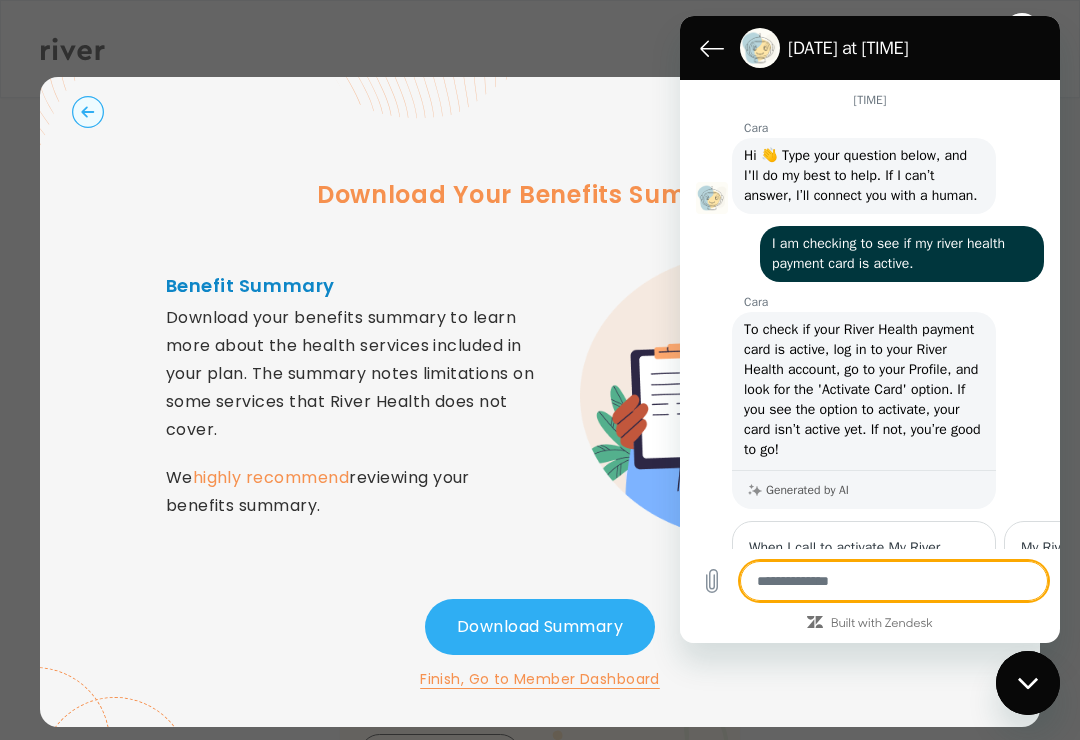 click 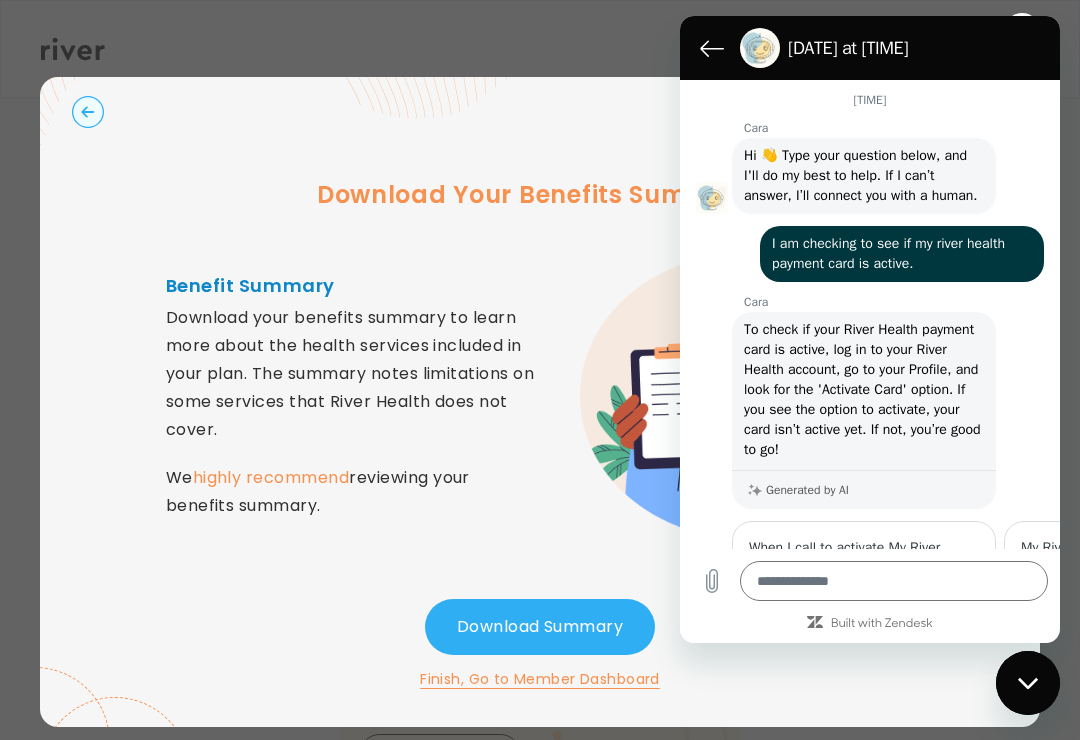 click 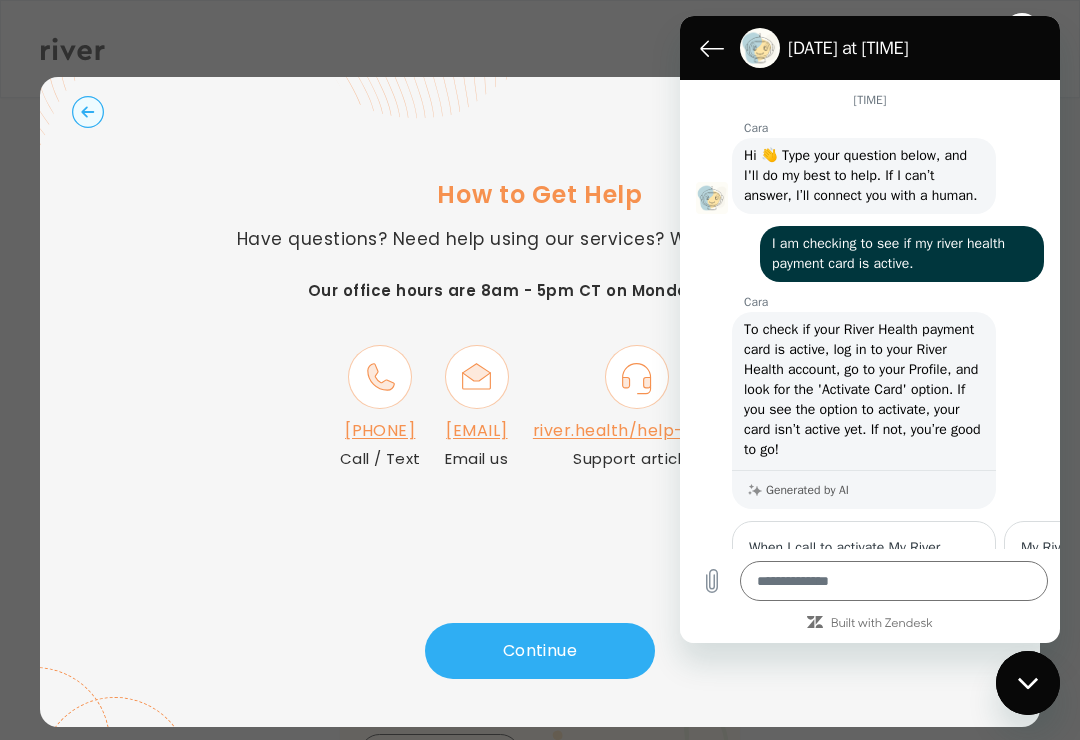 click 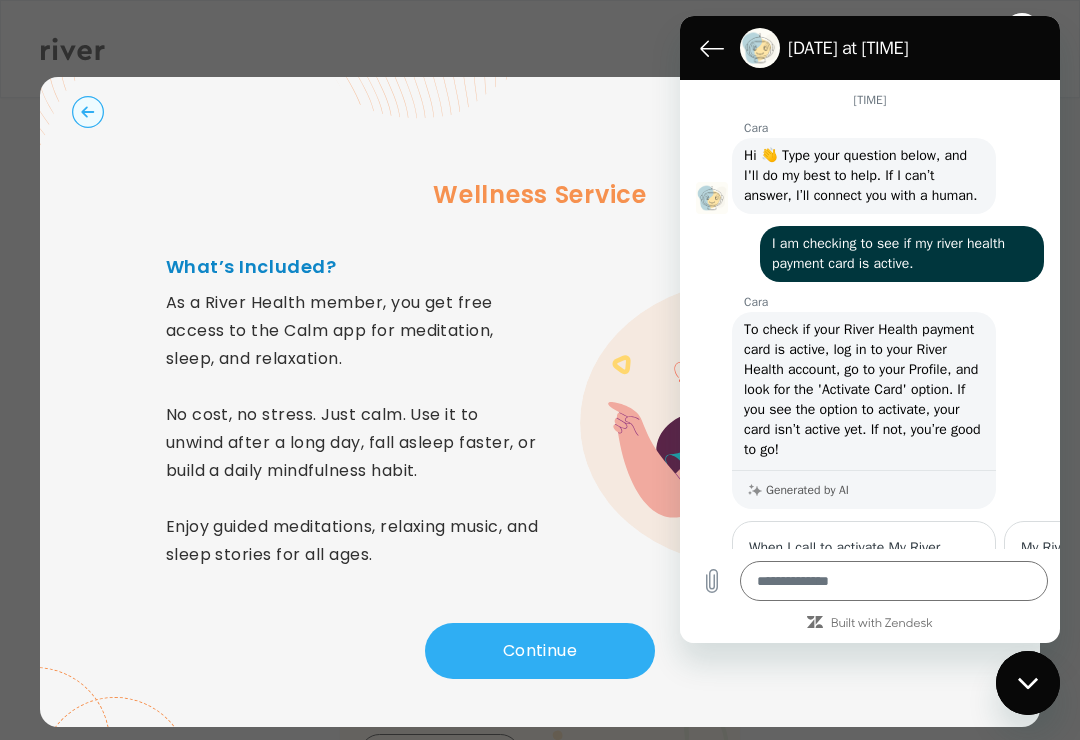 click at bounding box center [712, 48] 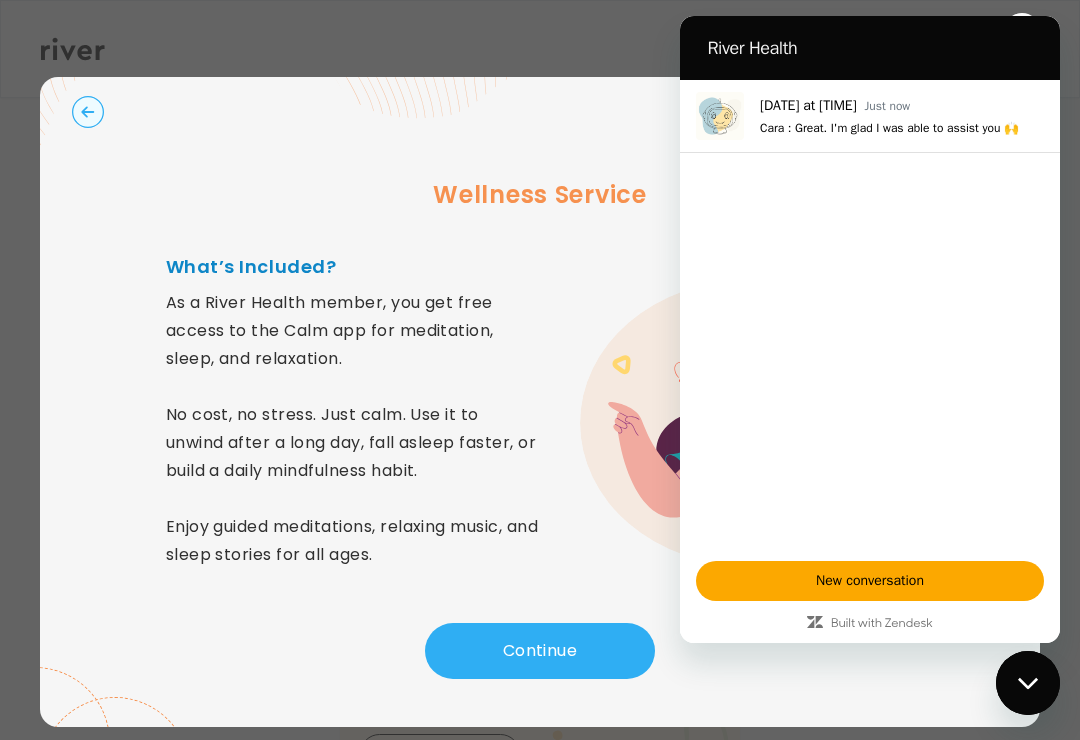 click at bounding box center [1028, 683] 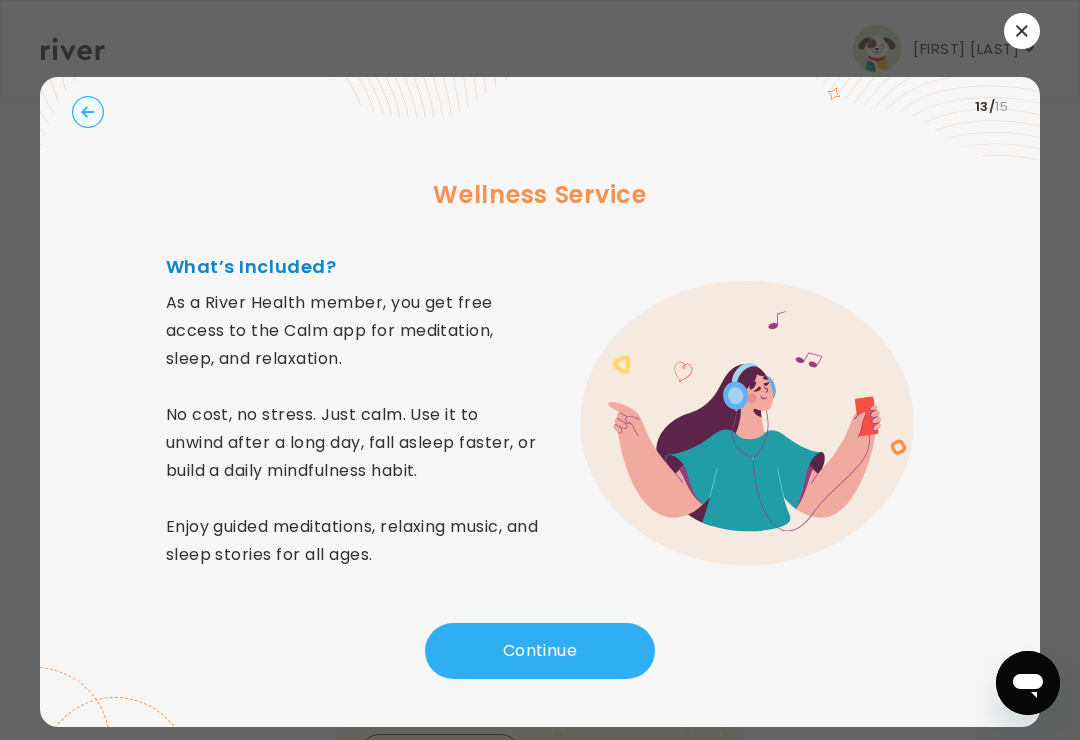 click 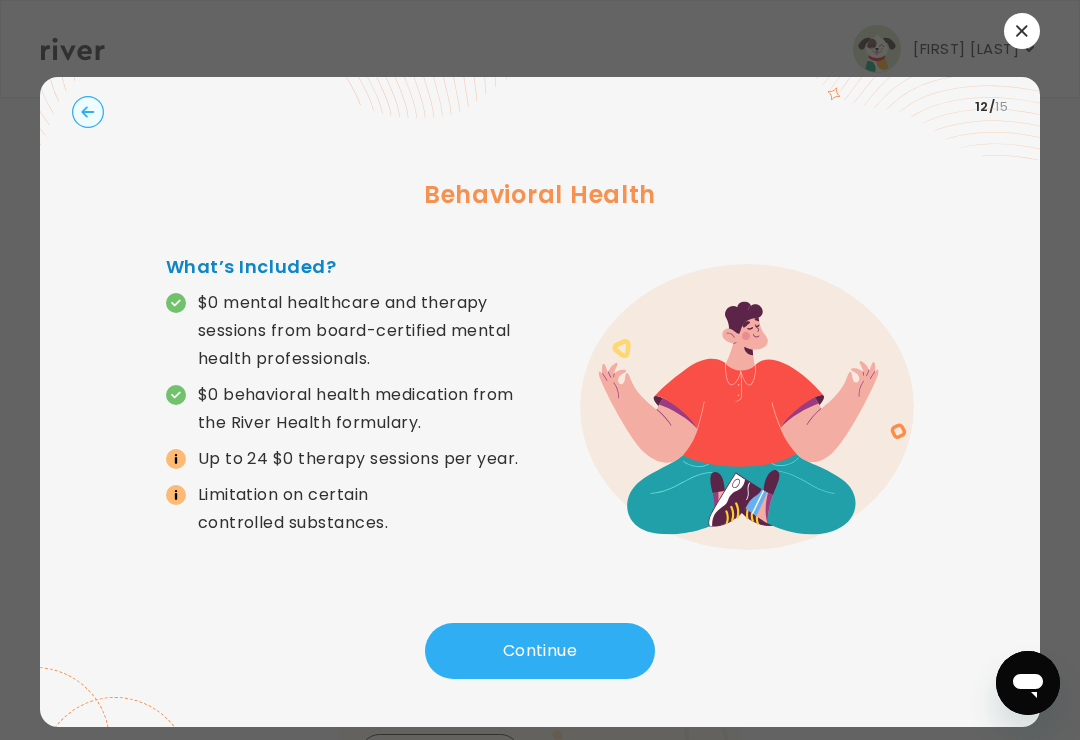 click 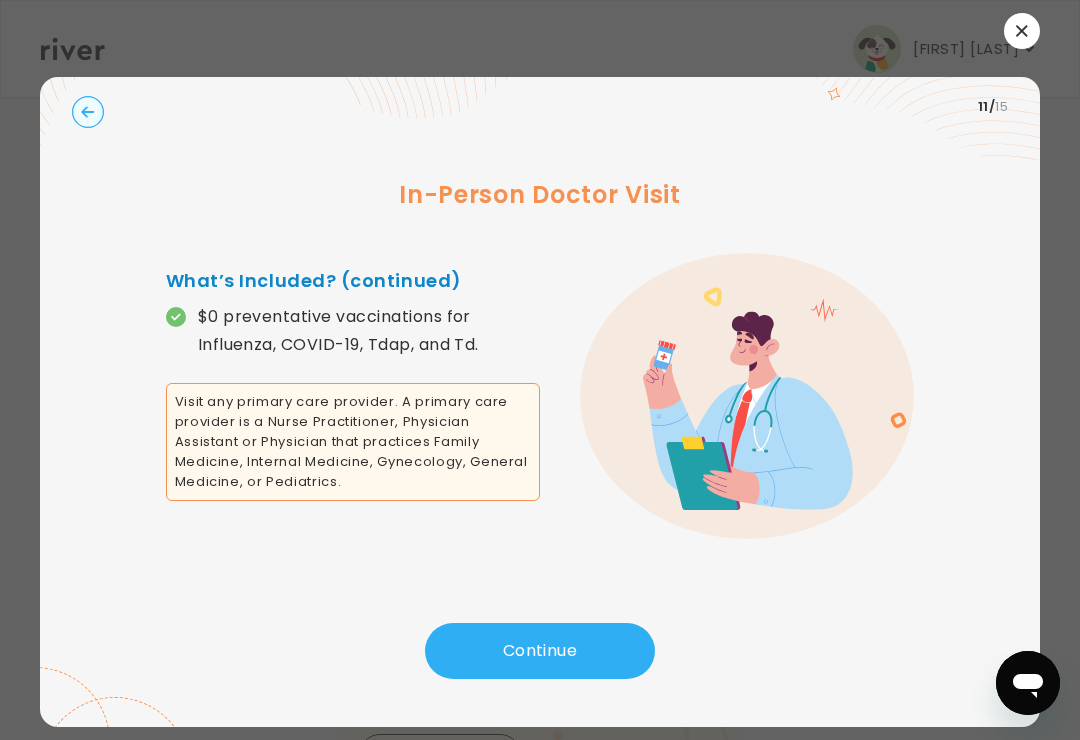 click 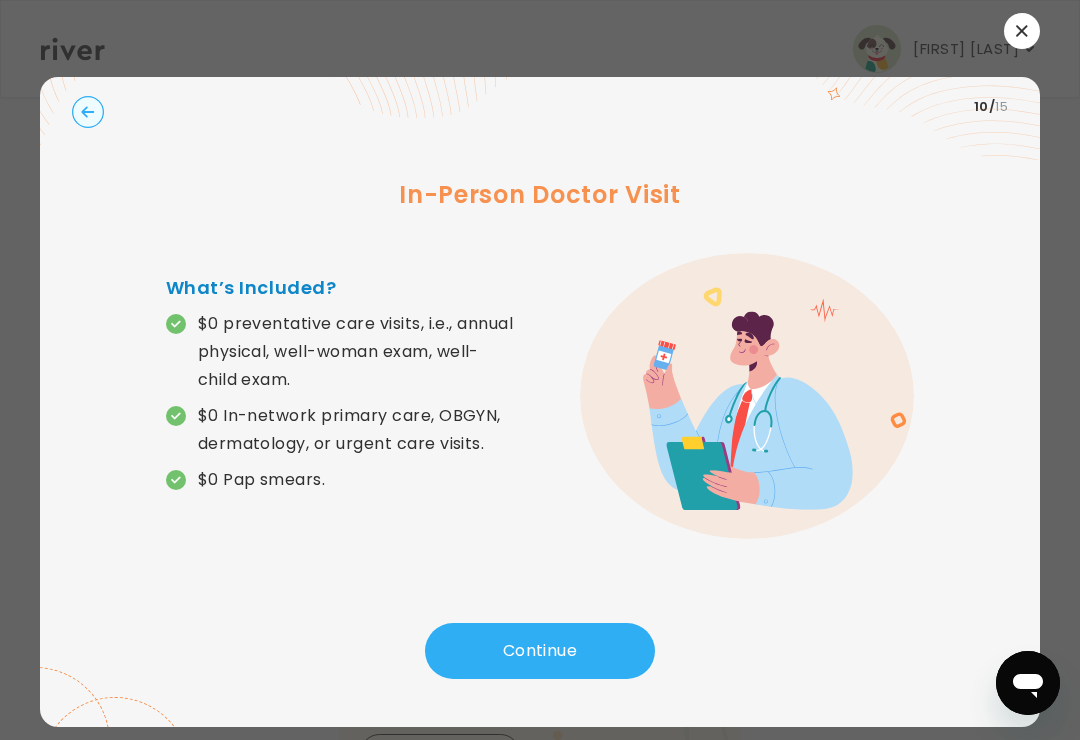 click 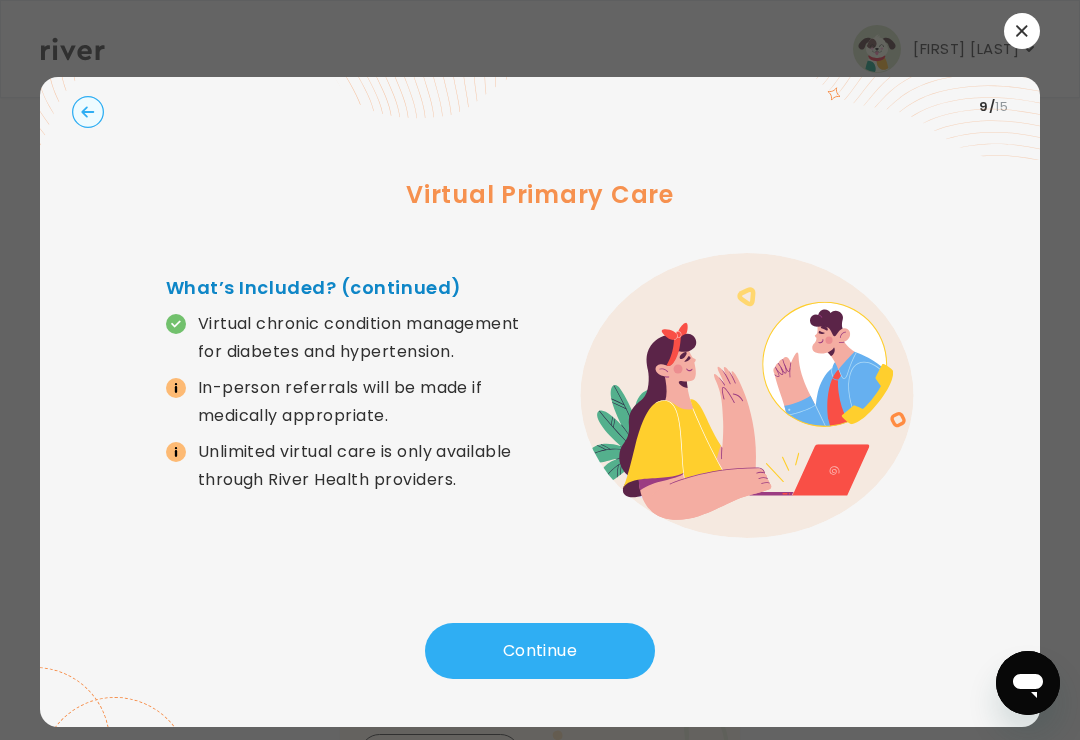 click 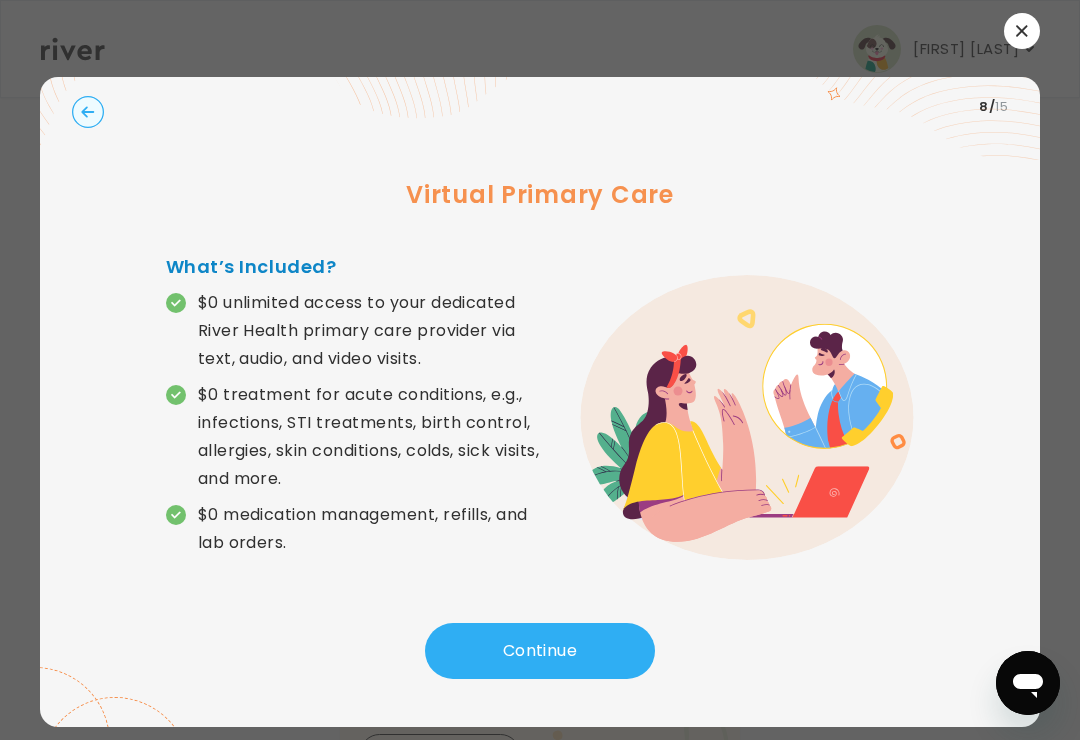 click 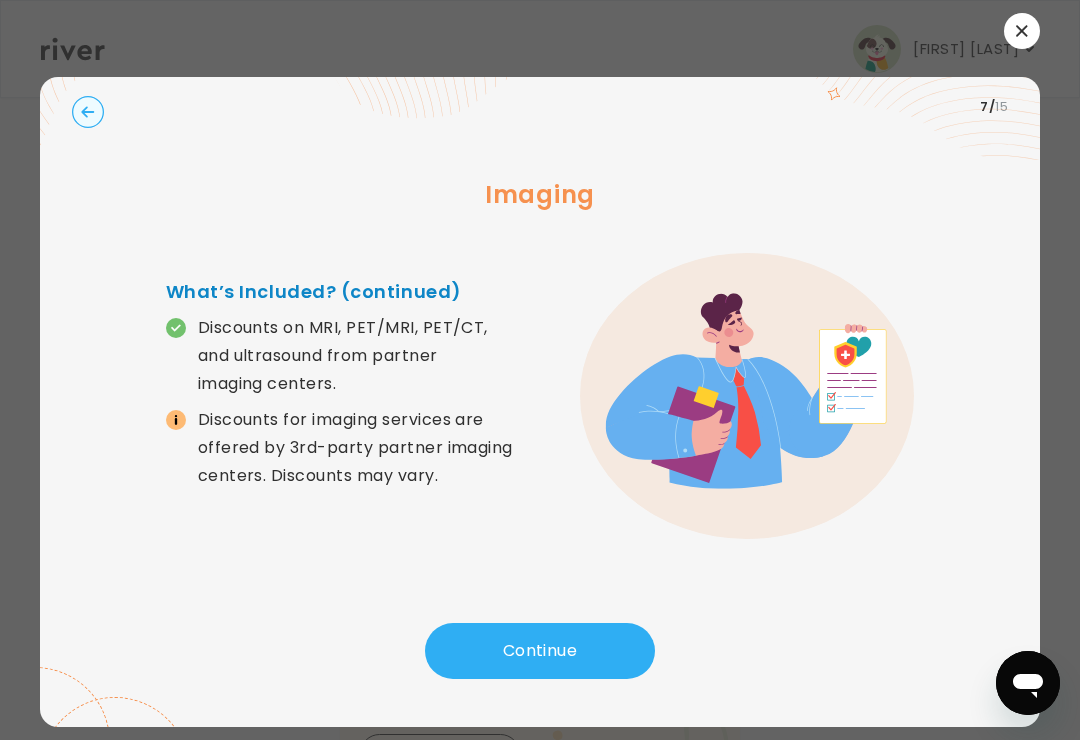 click 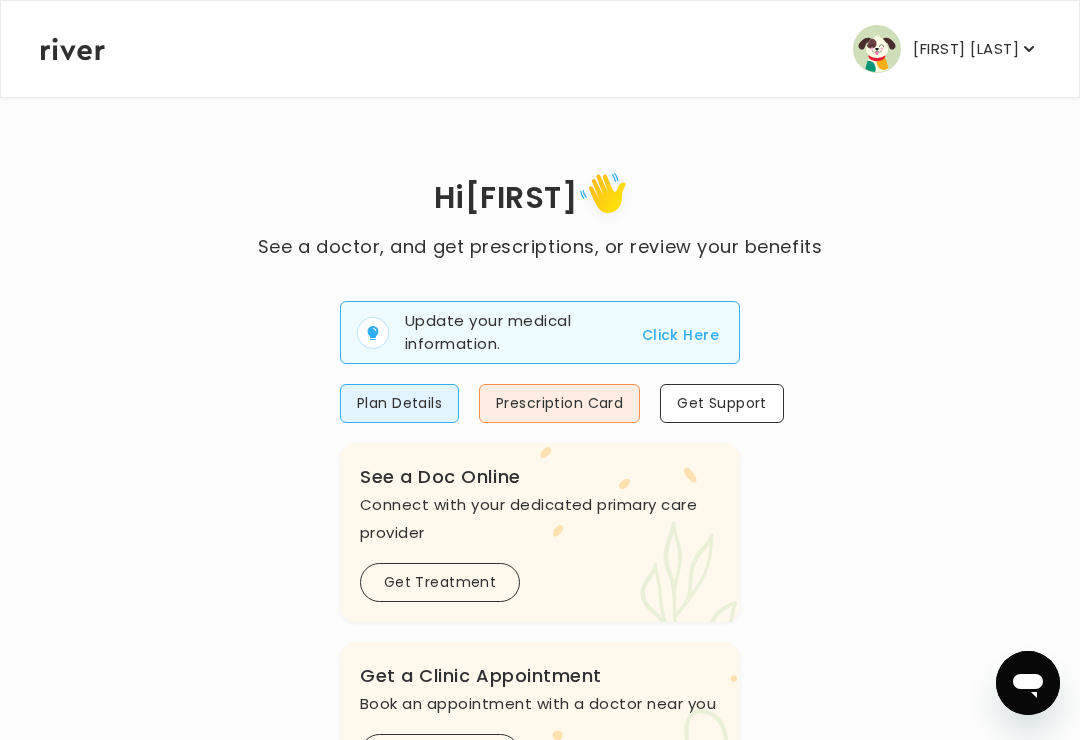 click 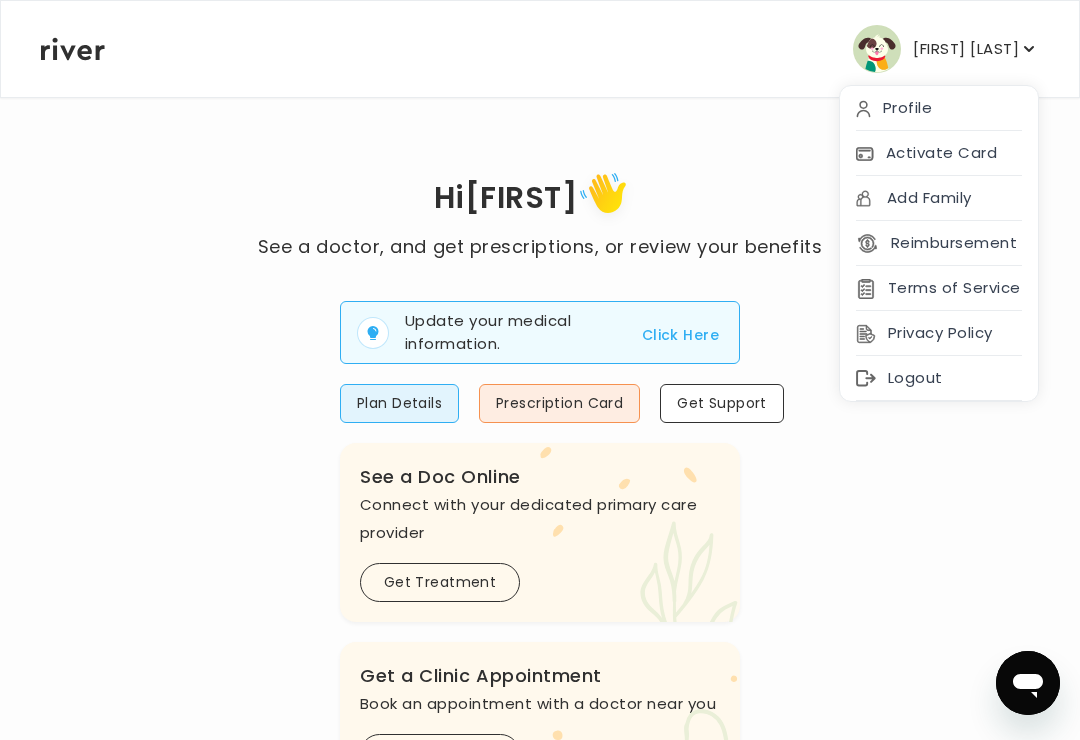 click on "Activate Card" at bounding box center [939, 153] 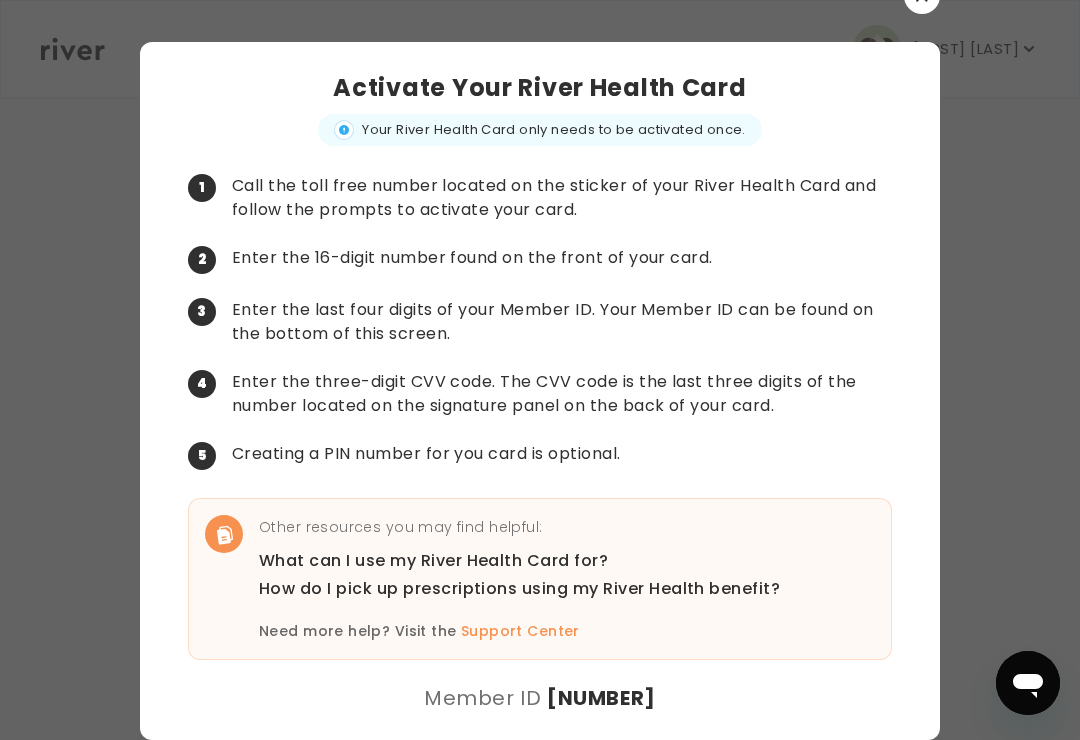scroll, scrollTop: 31, scrollLeft: 0, axis: vertical 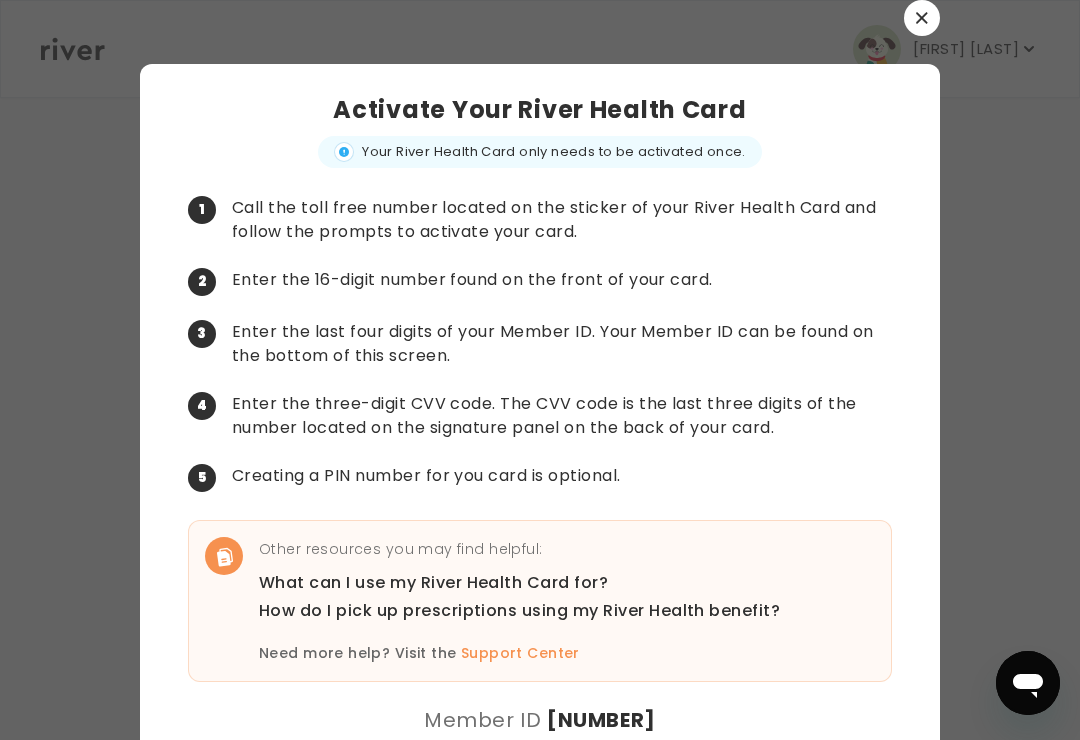 click at bounding box center (922, 18) 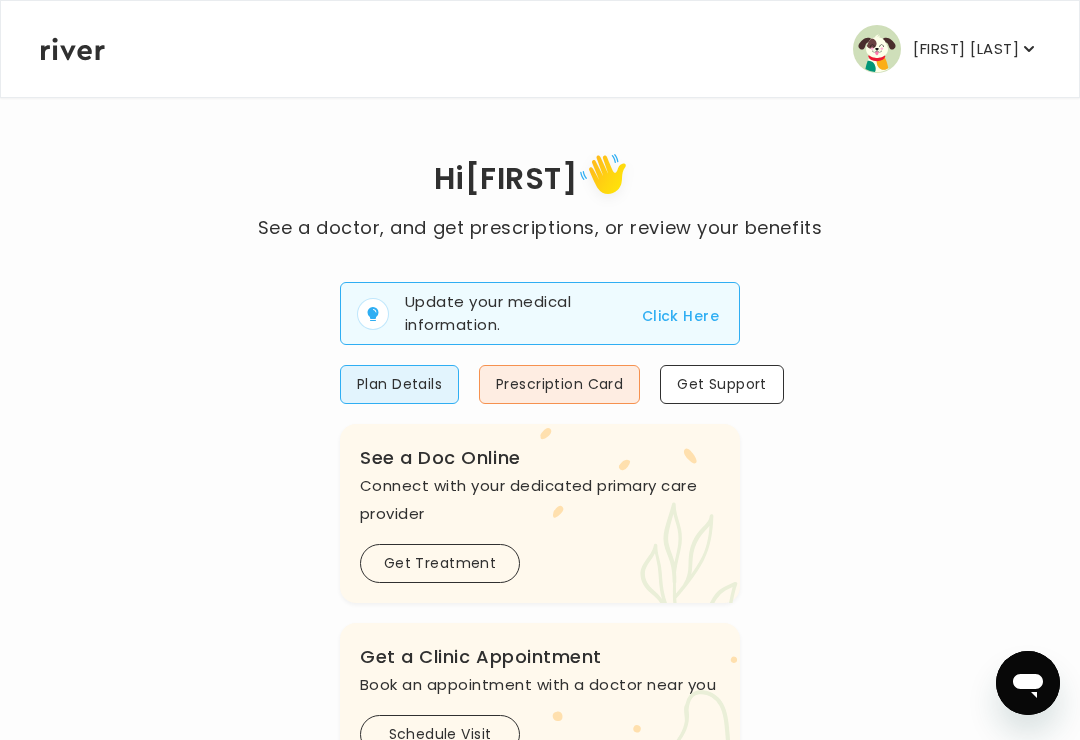 scroll, scrollTop: 17, scrollLeft: 0, axis: vertical 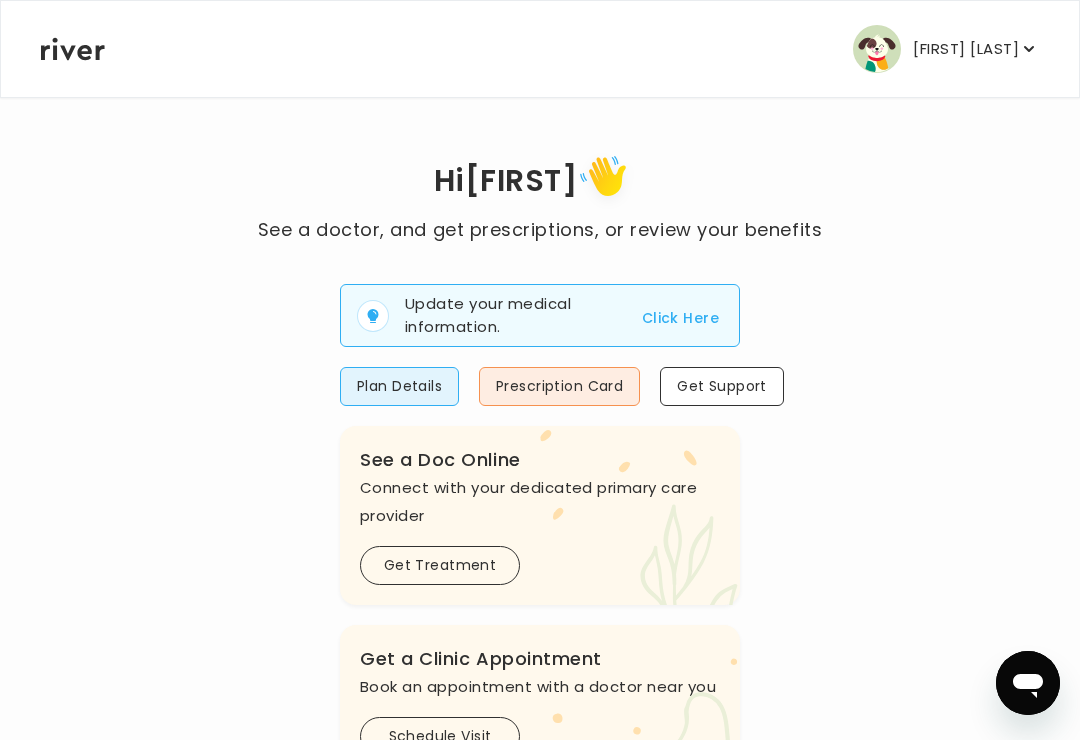 click 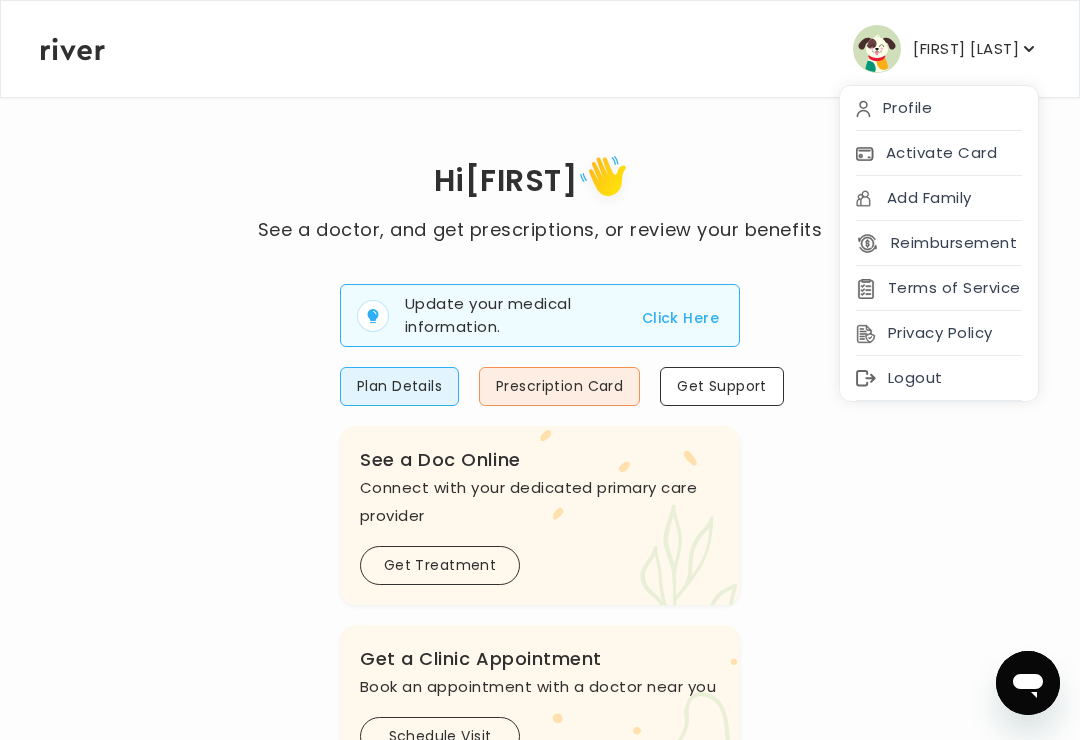 click on "Activate Card" at bounding box center [939, 153] 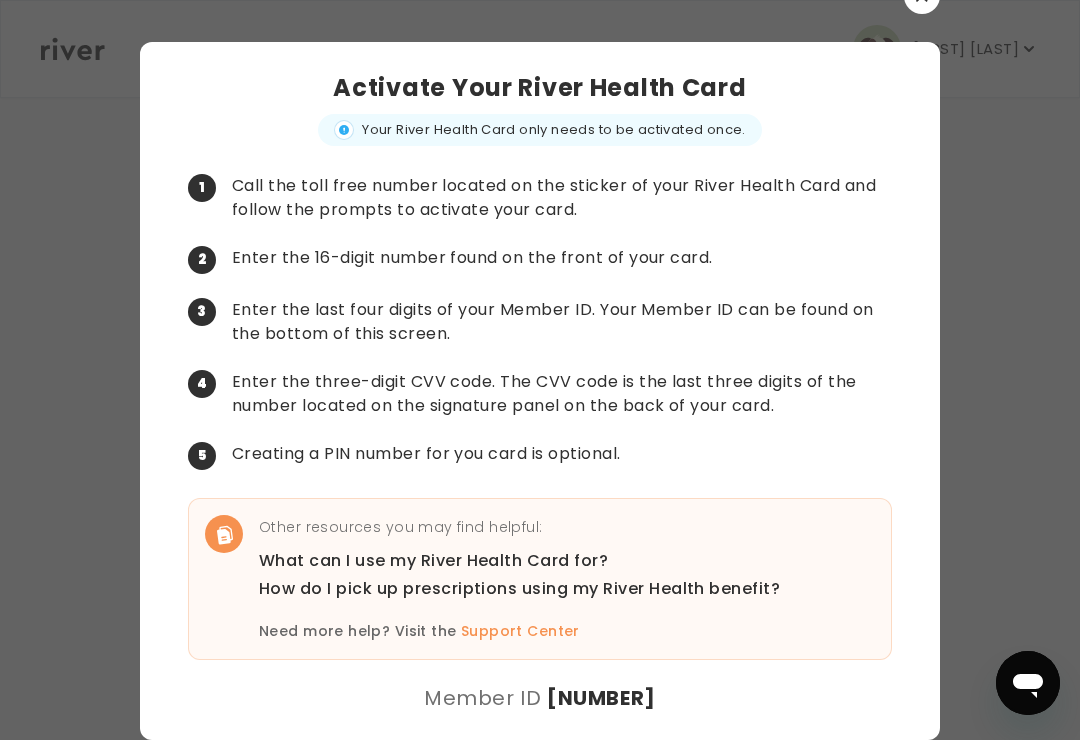 scroll, scrollTop: 31, scrollLeft: 0, axis: vertical 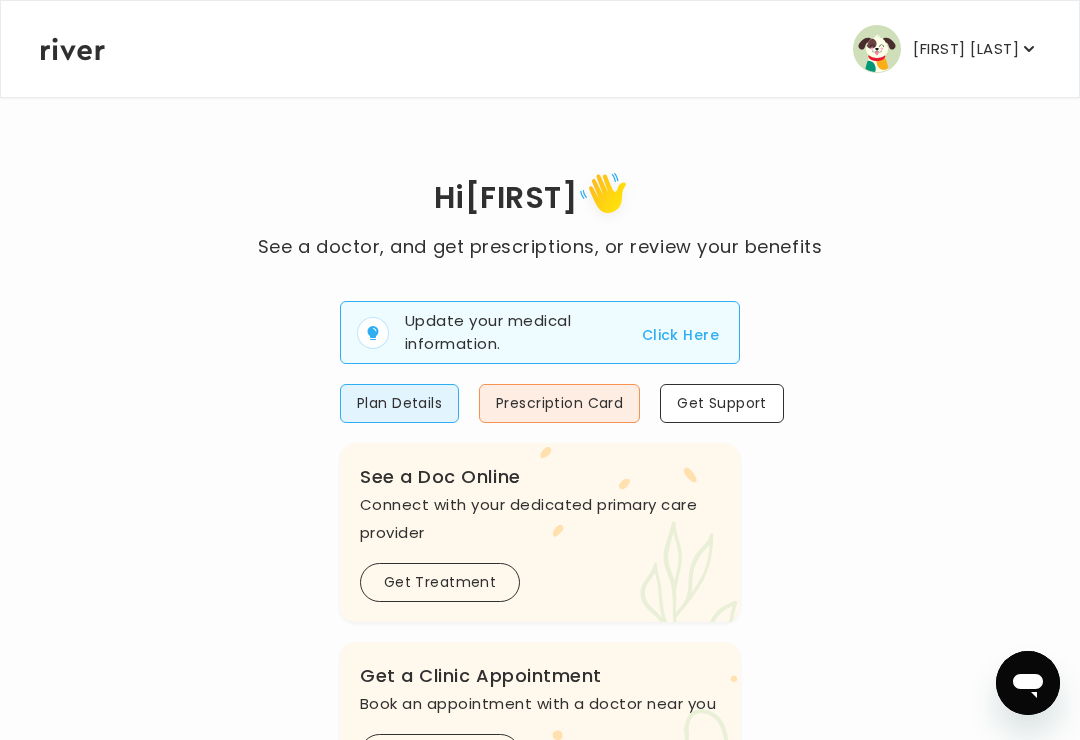 click 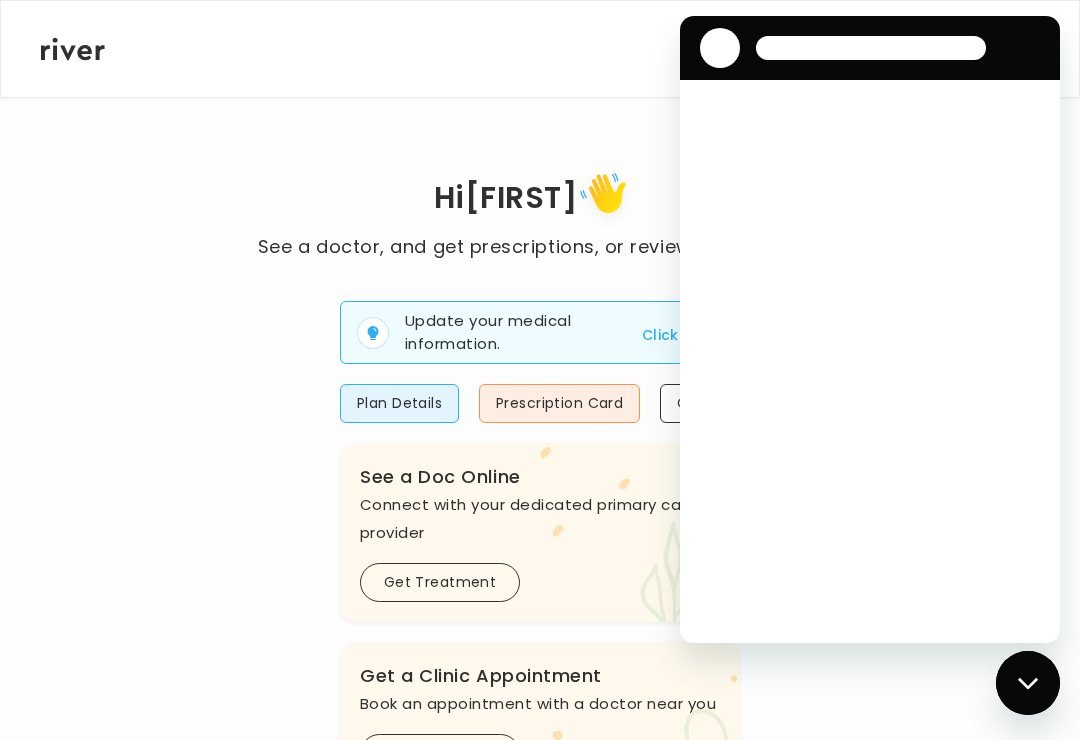 scroll, scrollTop: 0, scrollLeft: 0, axis: both 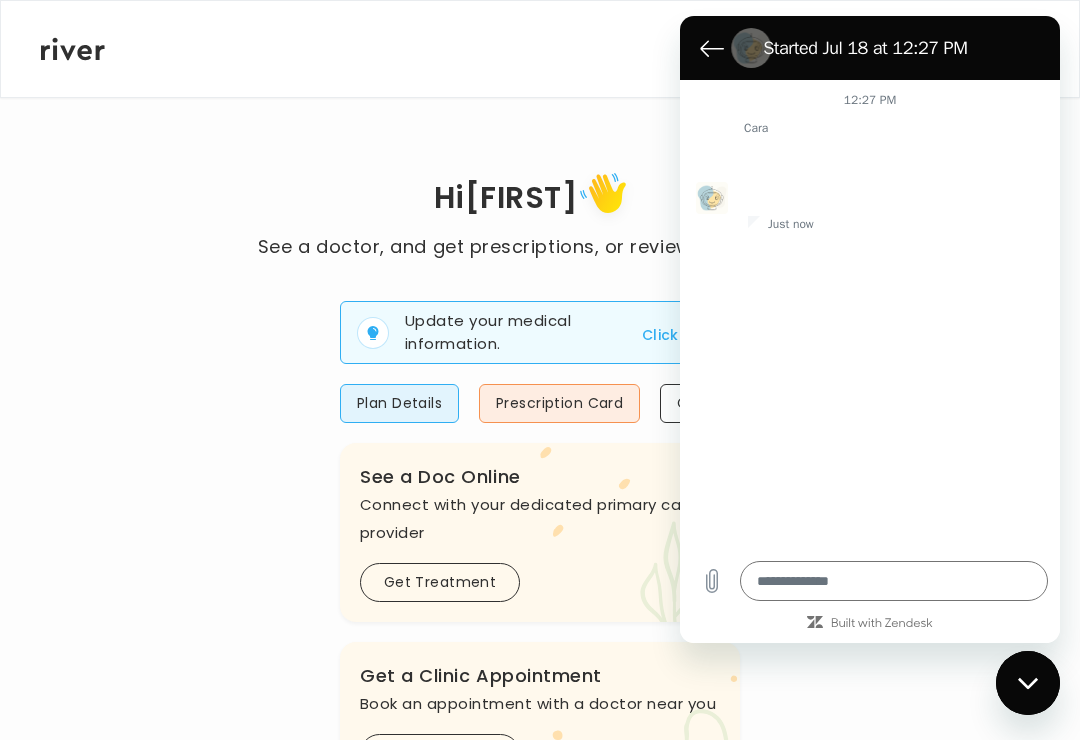 type on "*" 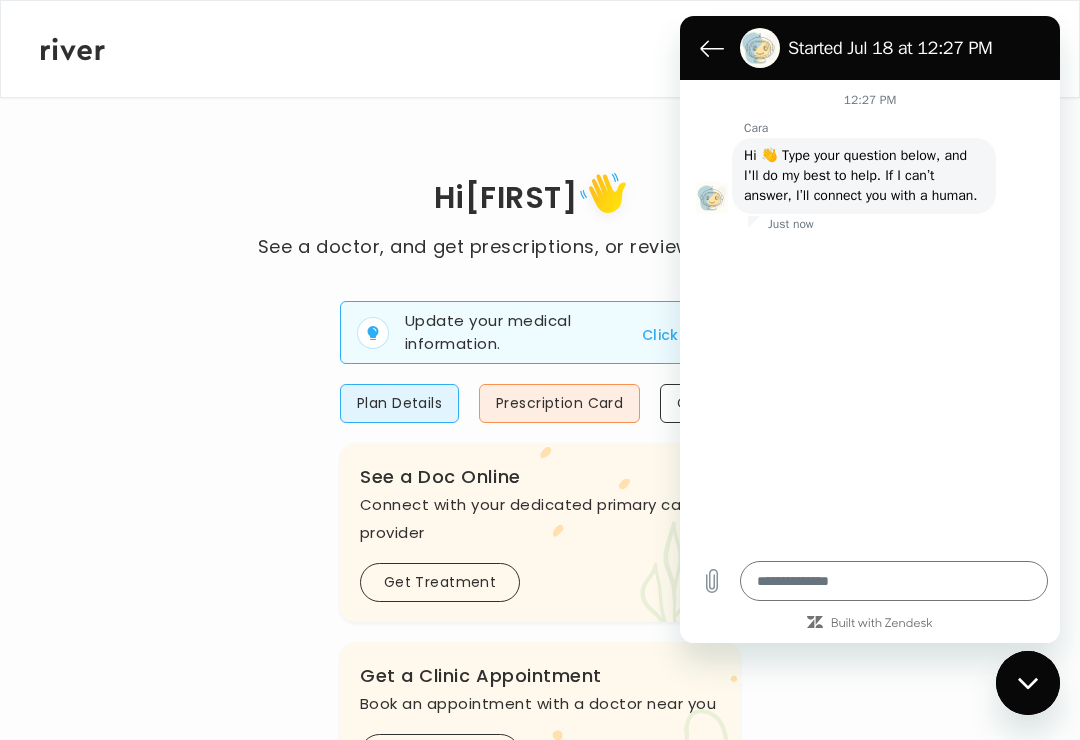 click at bounding box center (894, 581) 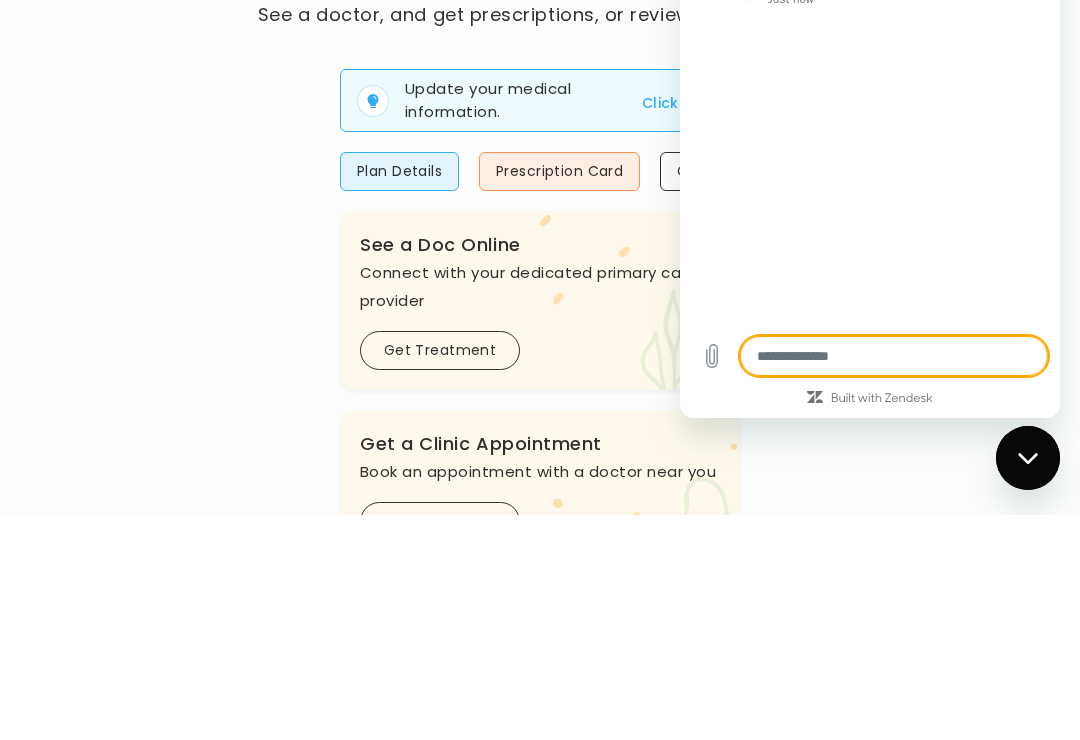 type on "*" 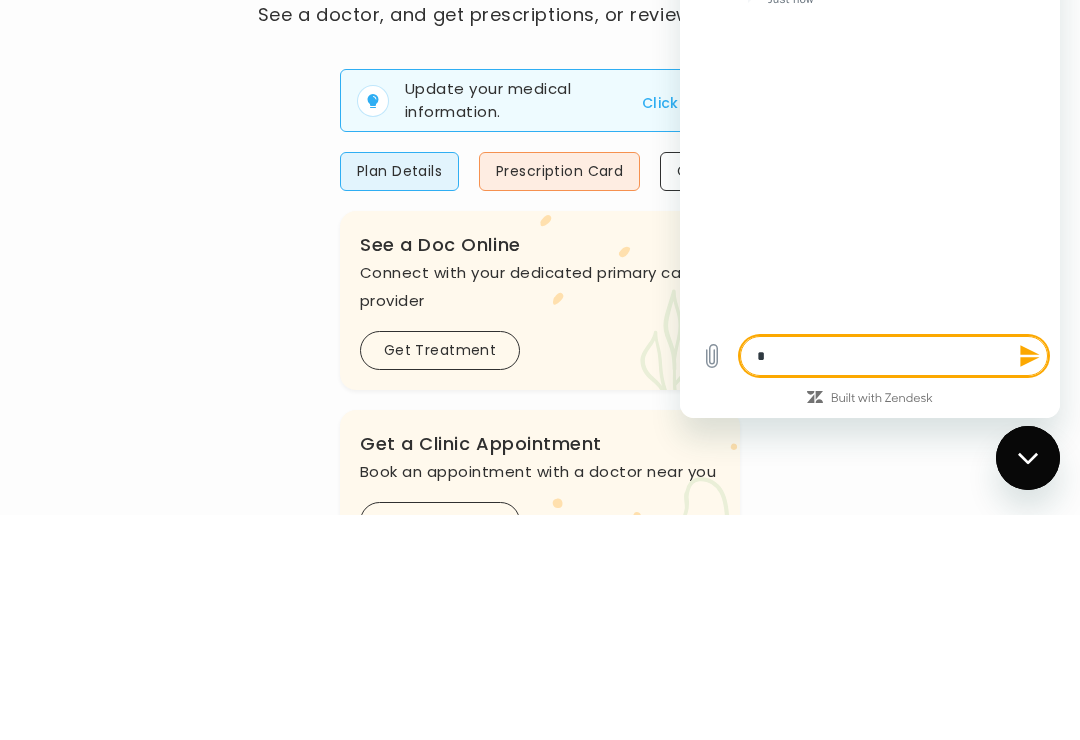 scroll, scrollTop: 14, scrollLeft: 0, axis: vertical 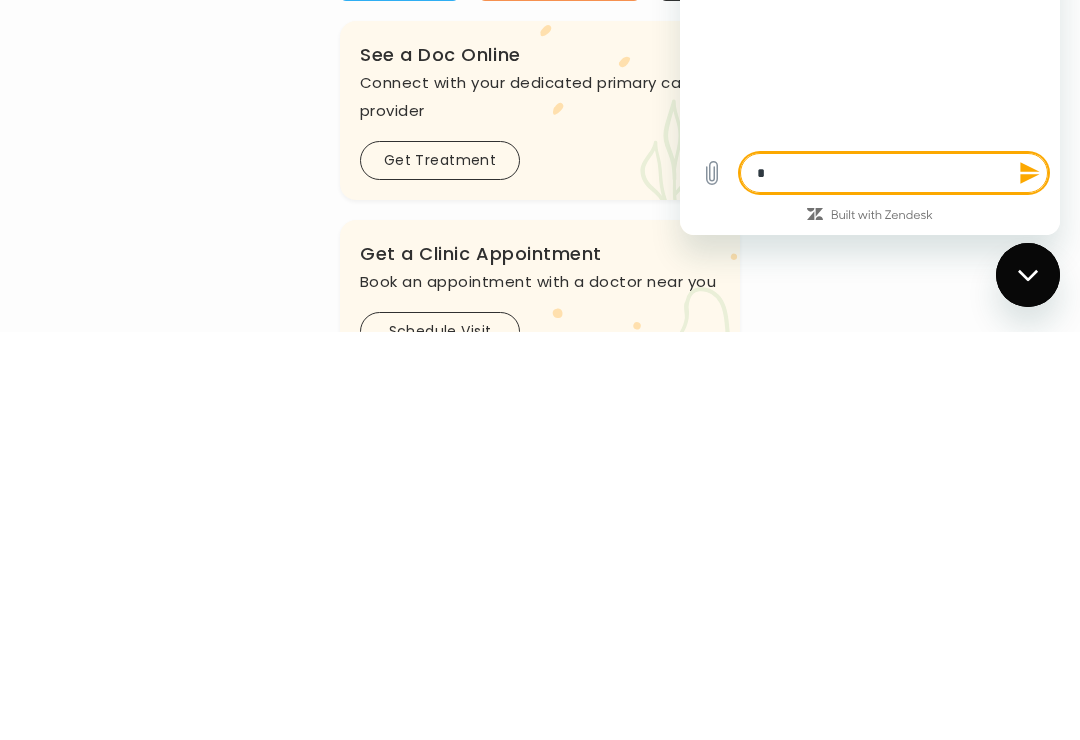 type on "**" 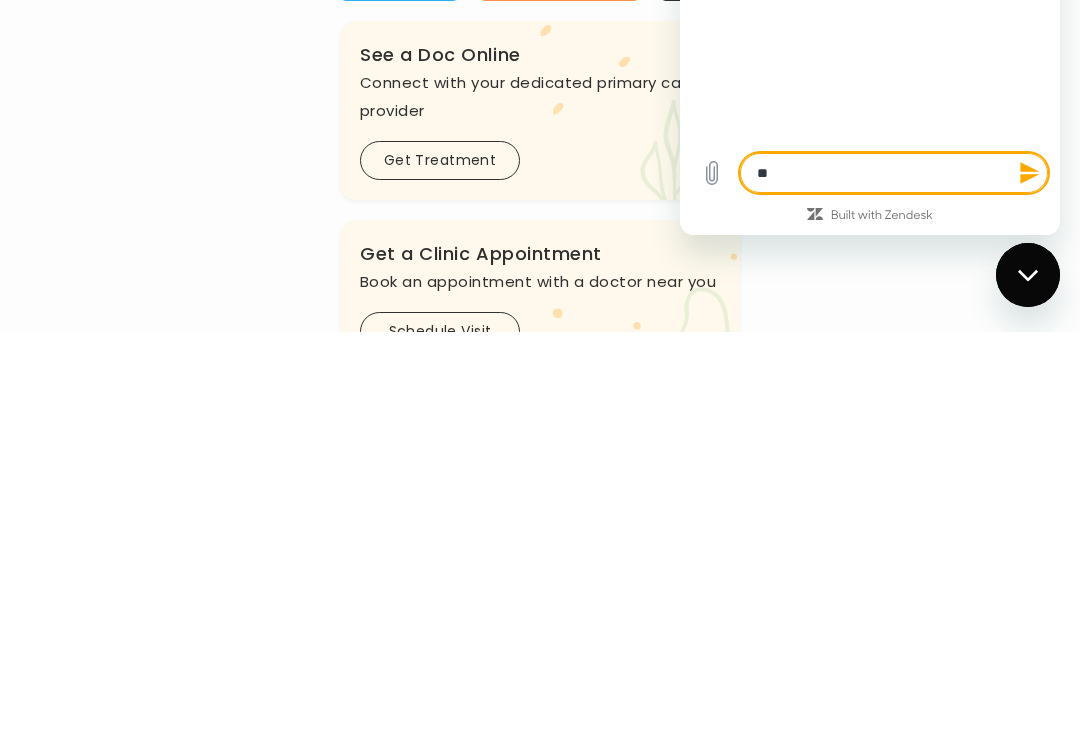 type on "*" 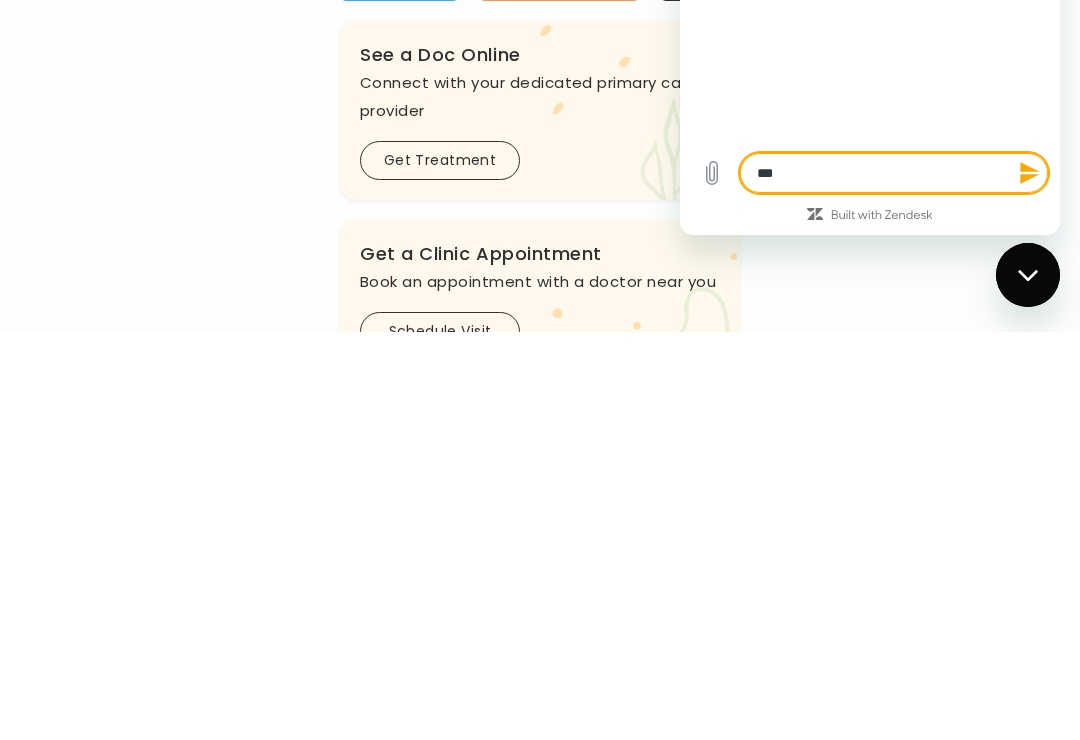 type on "***" 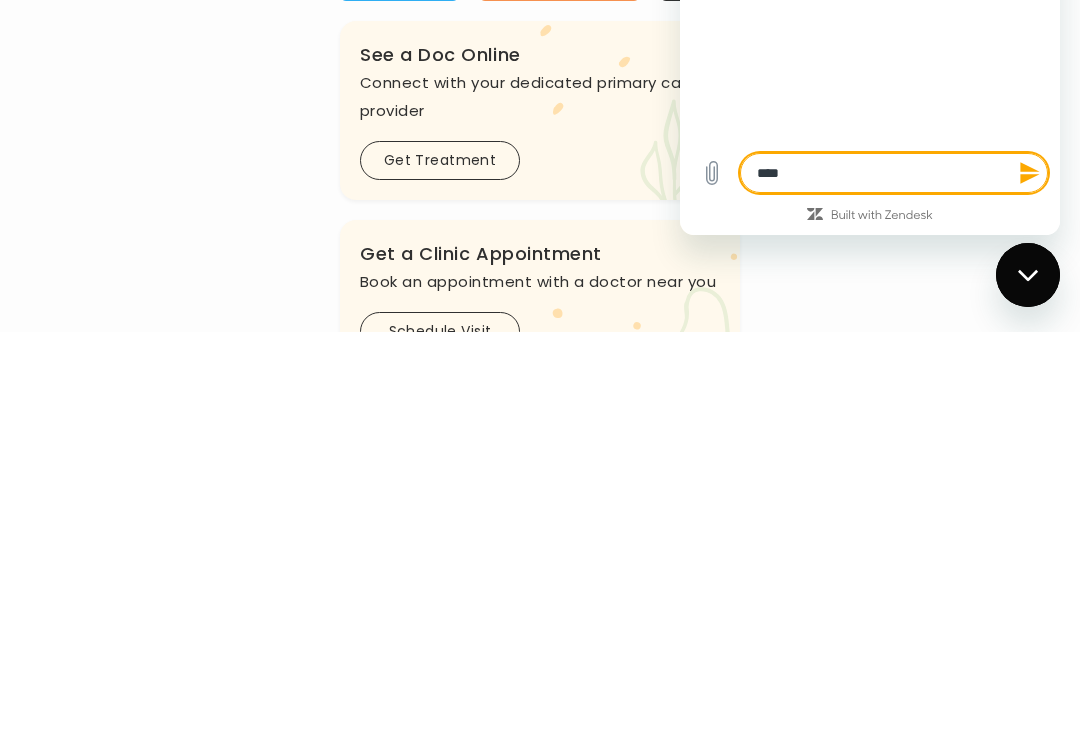 type on "*" 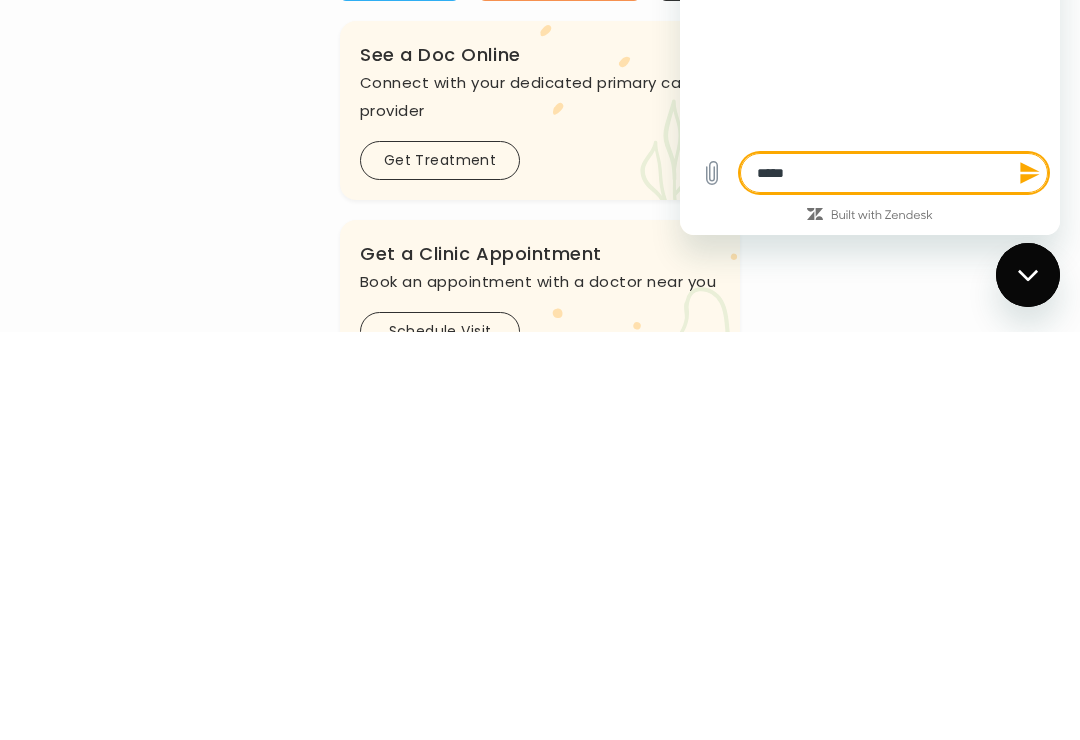 type on "******" 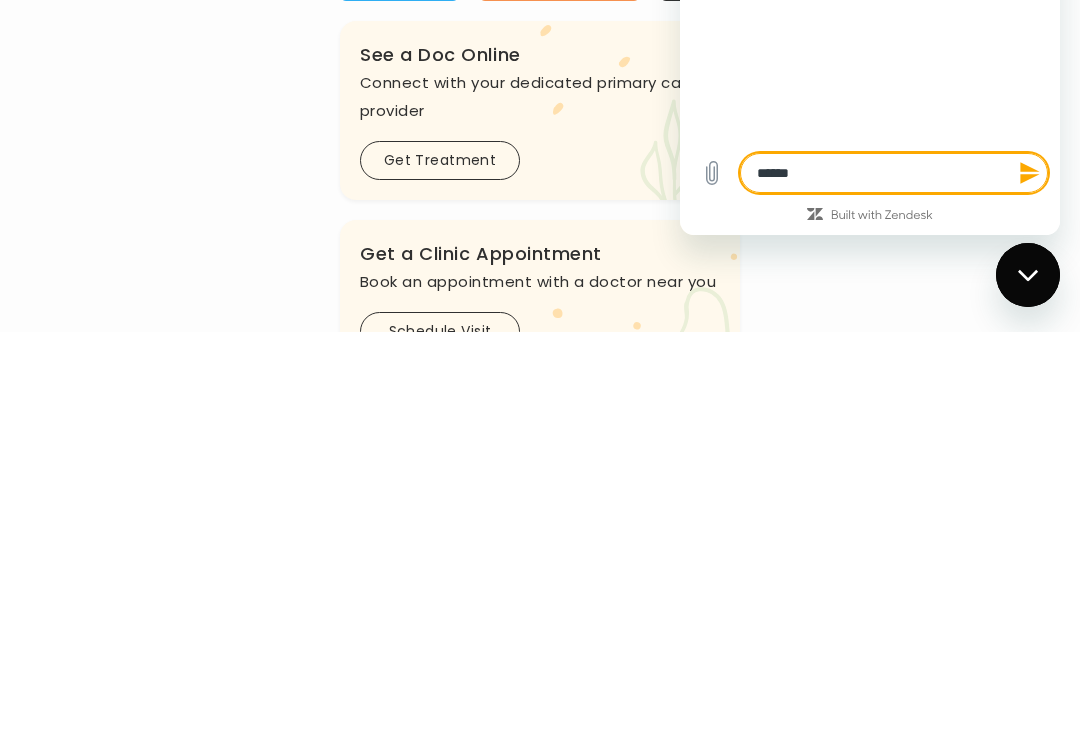 type on "*" 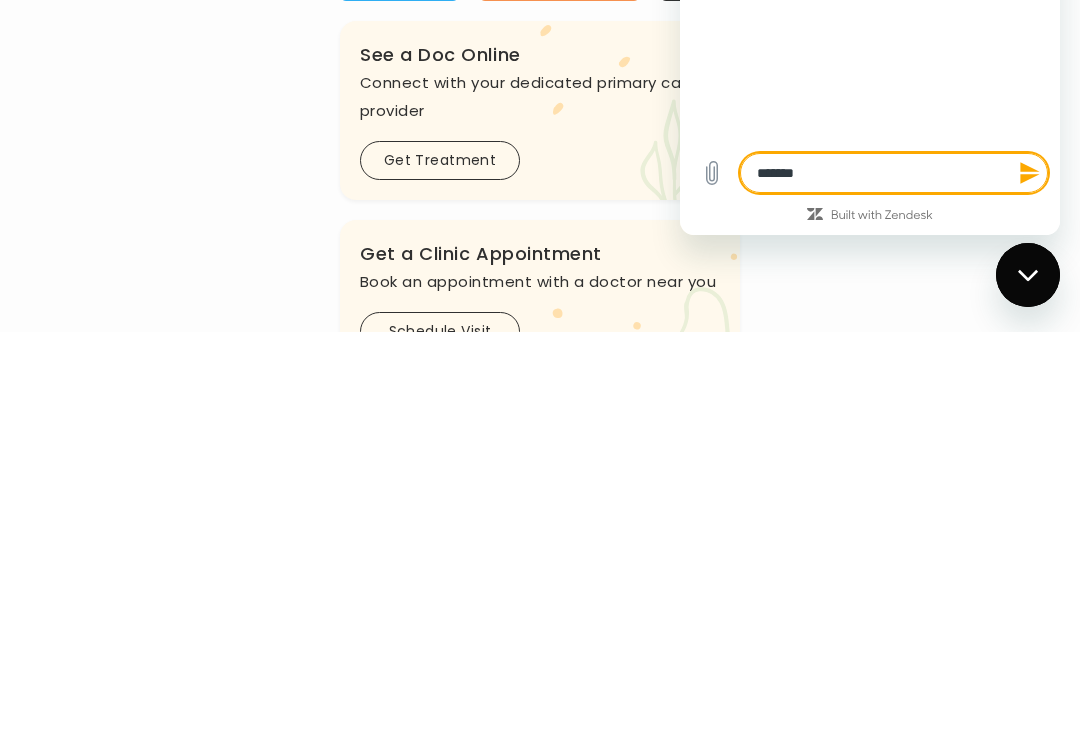 type on "********" 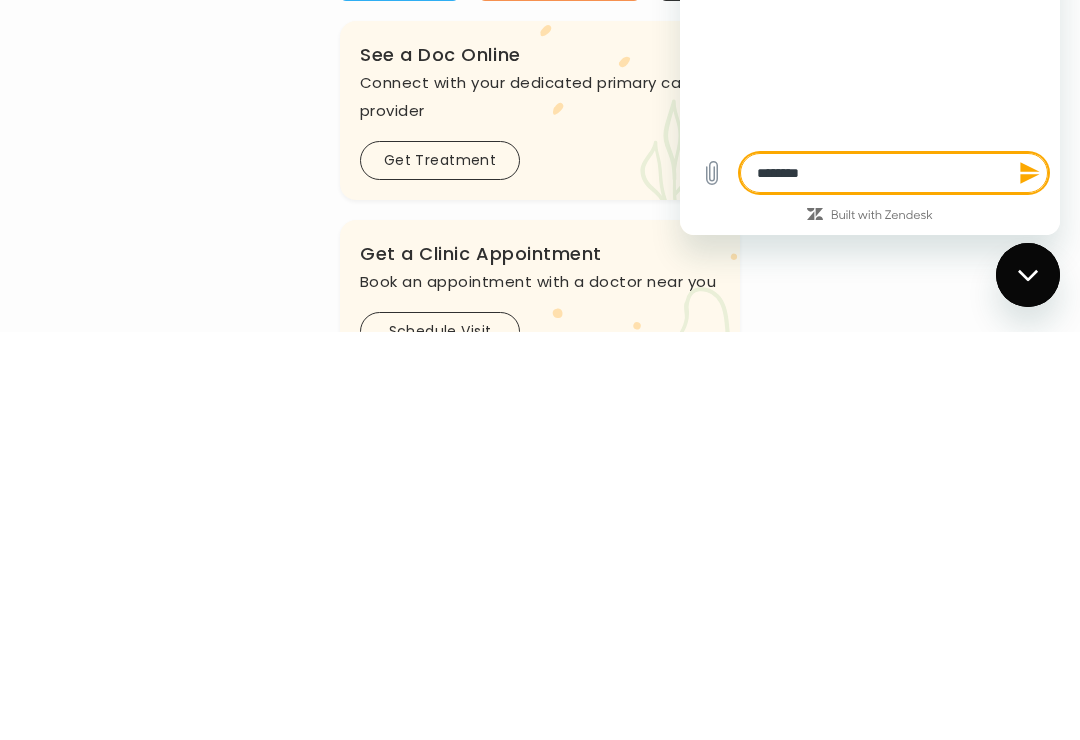 type on "********" 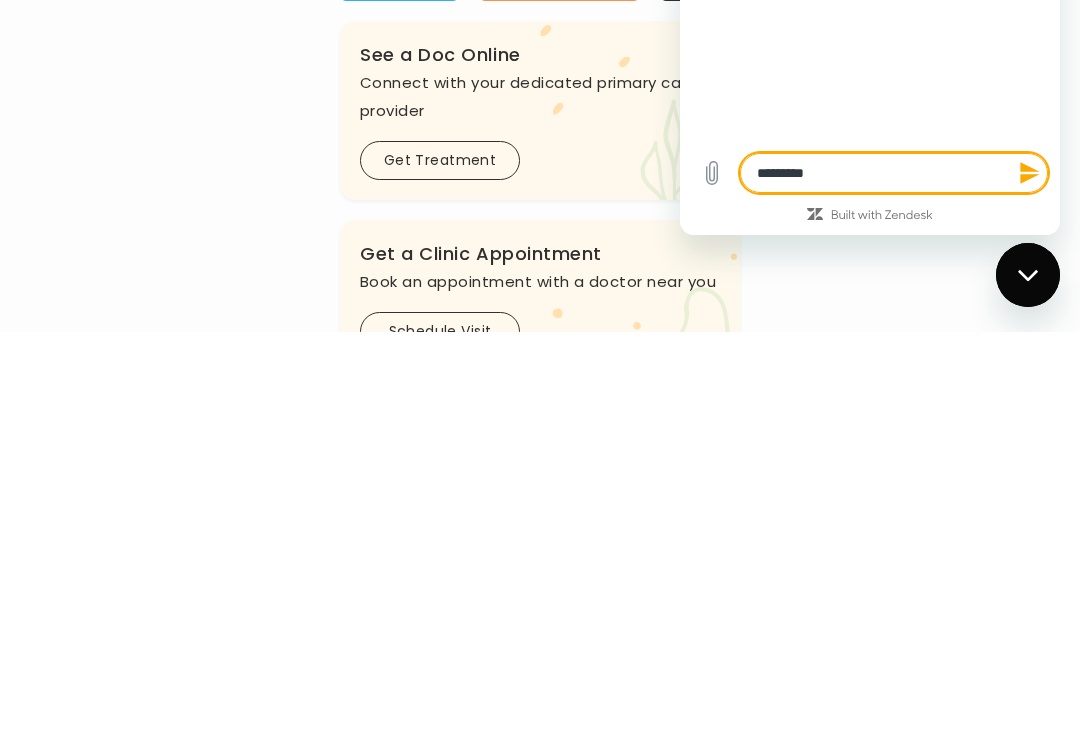 type on "*" 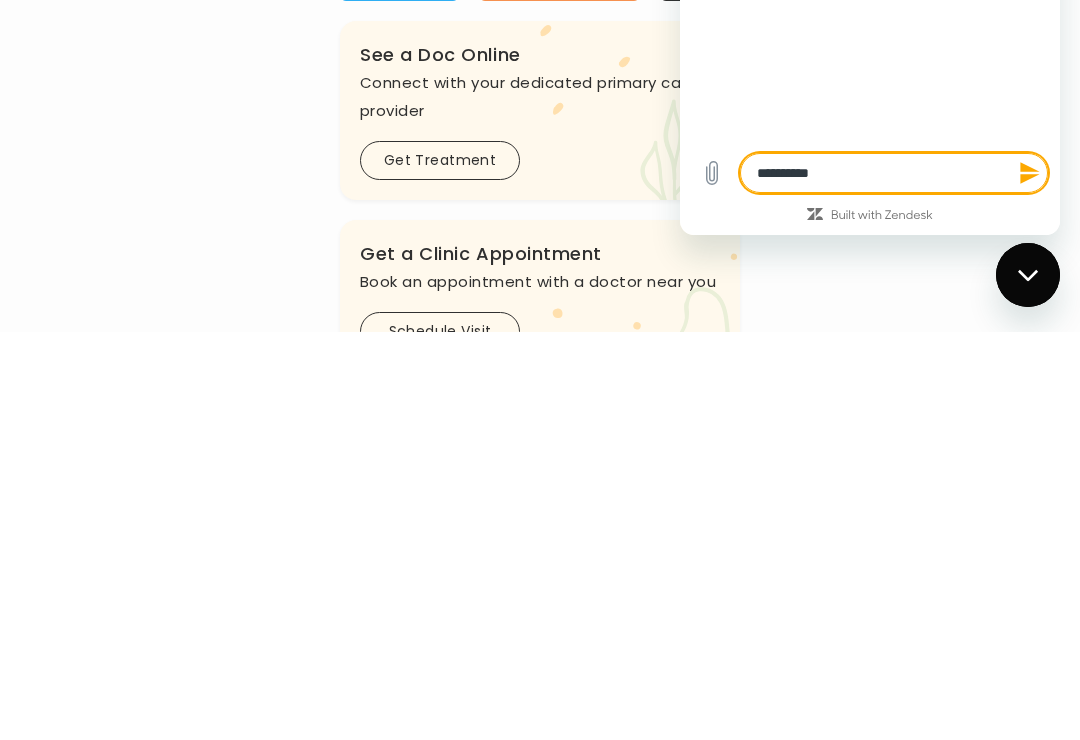 type on "**********" 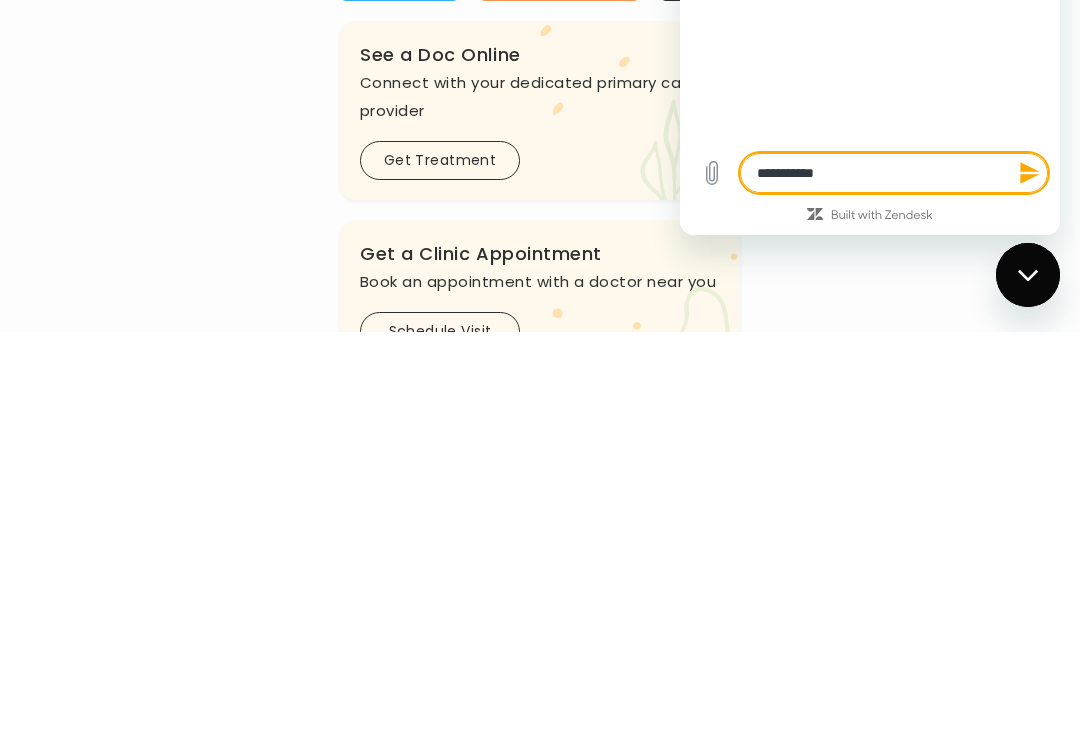 type on "*" 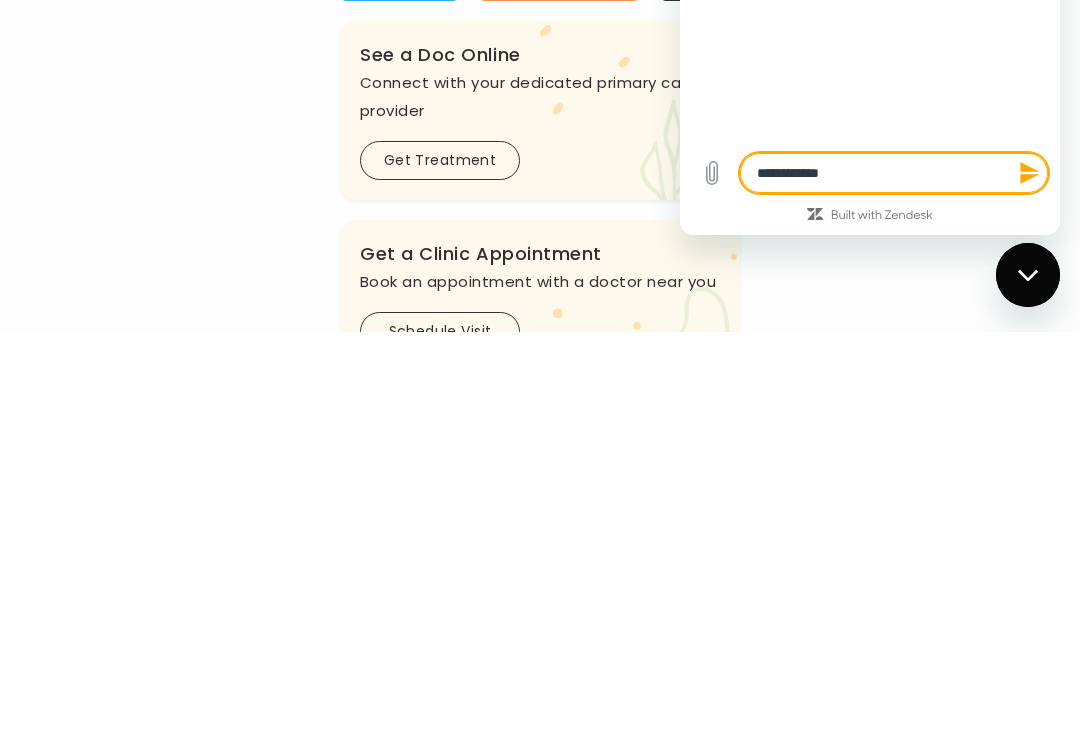 type on "*" 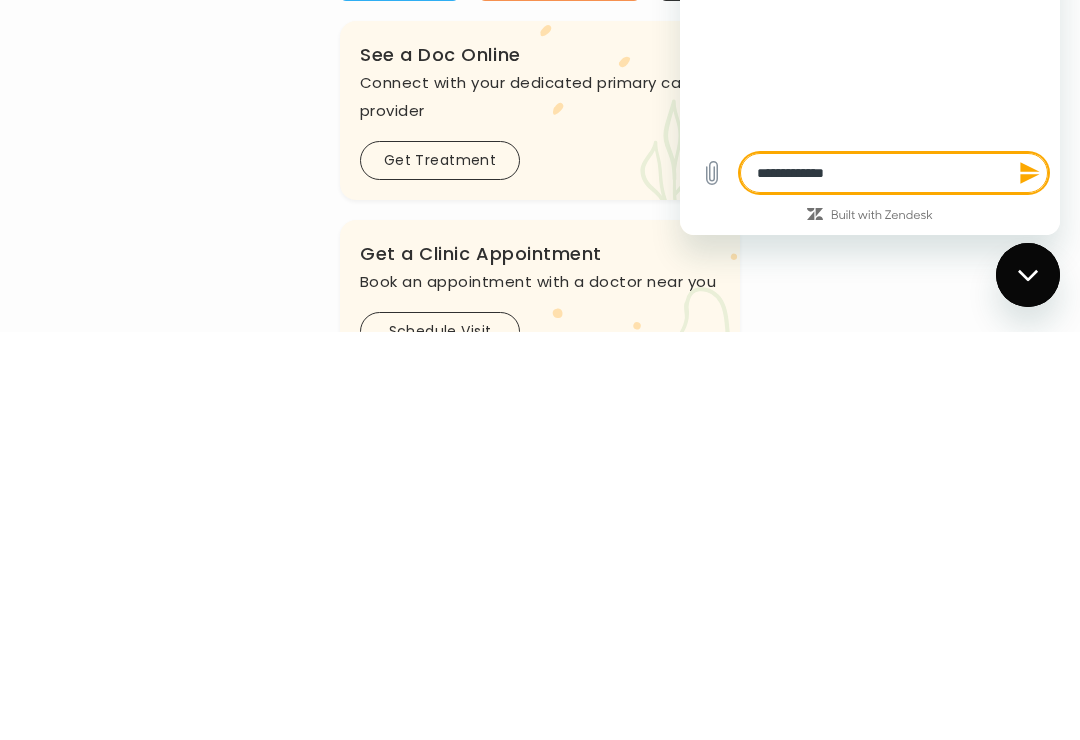 type on "*" 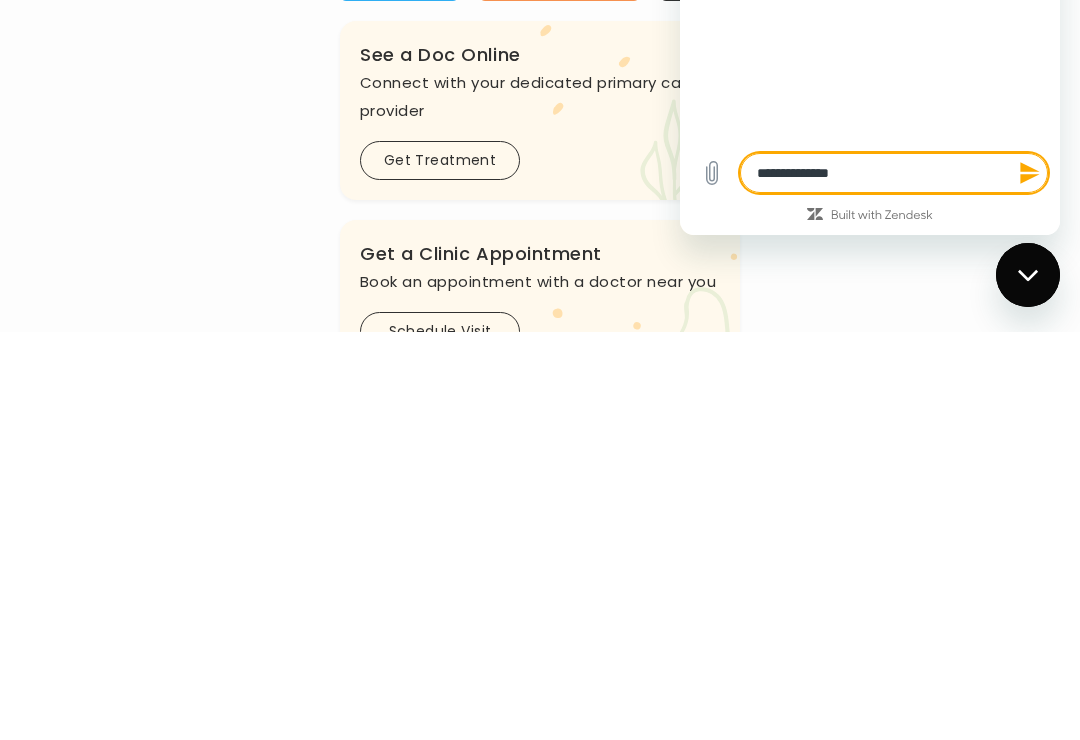 type on "*" 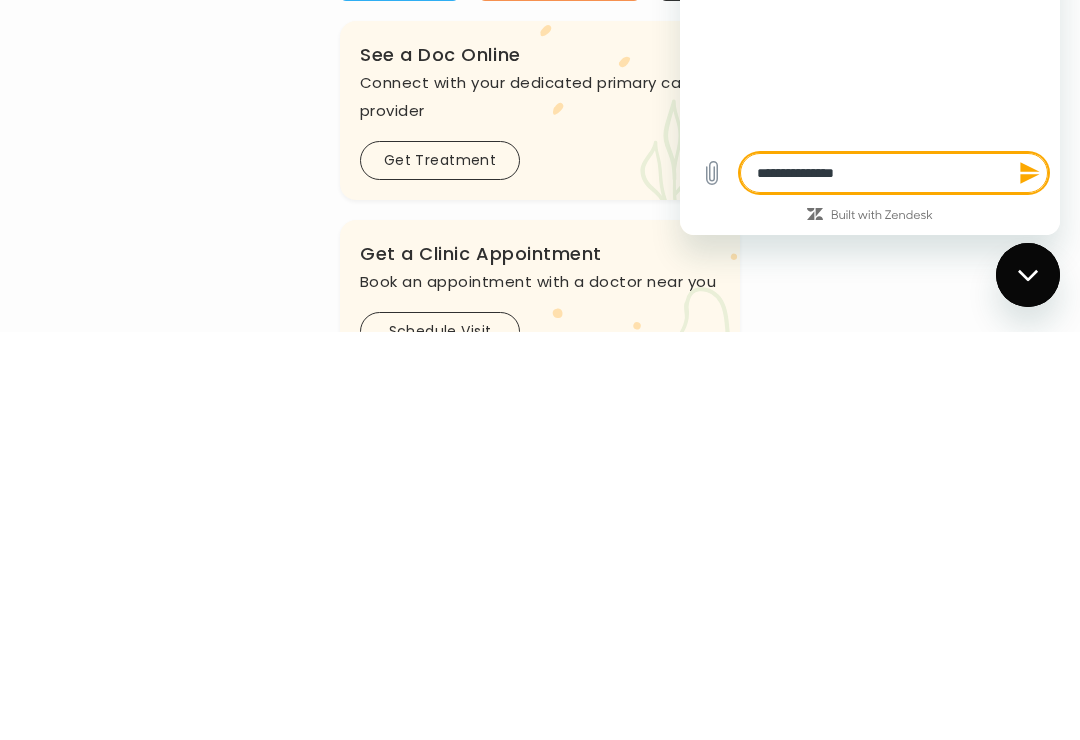 type on "*" 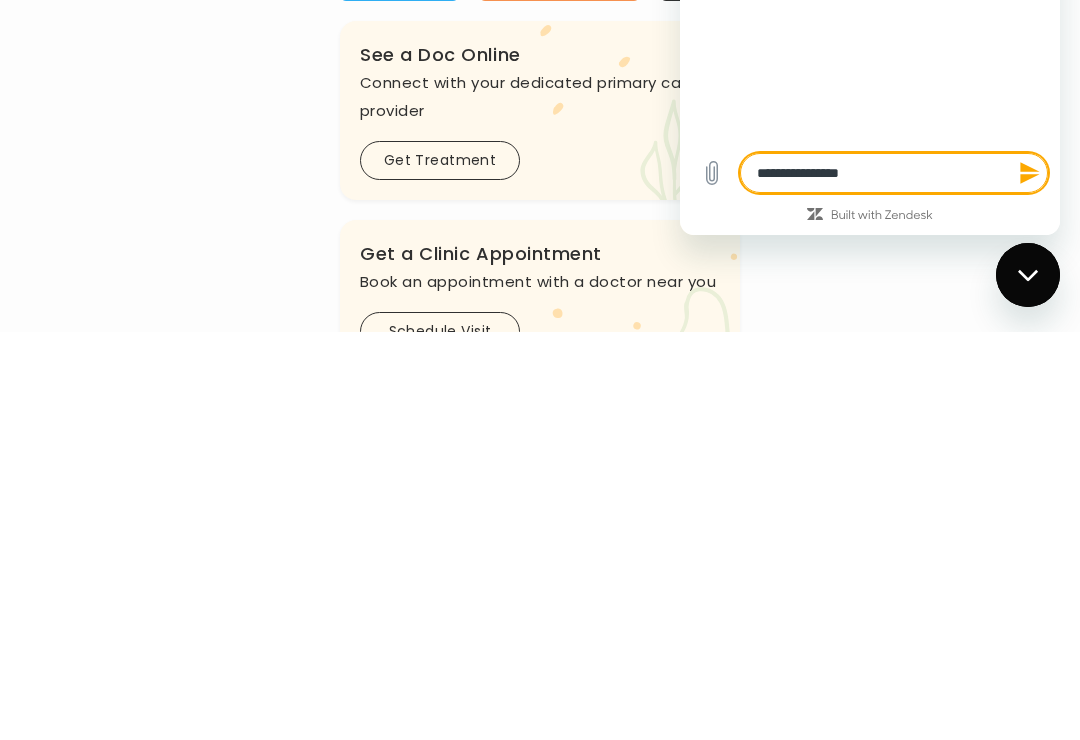 type on "**********" 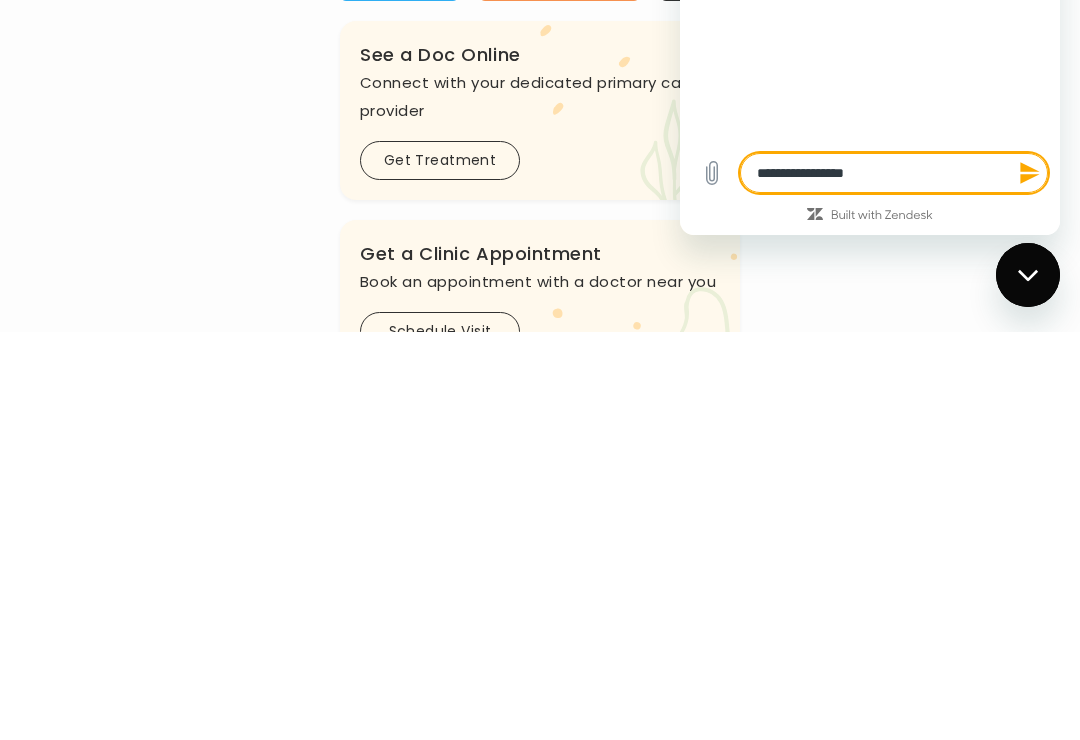 type on "*" 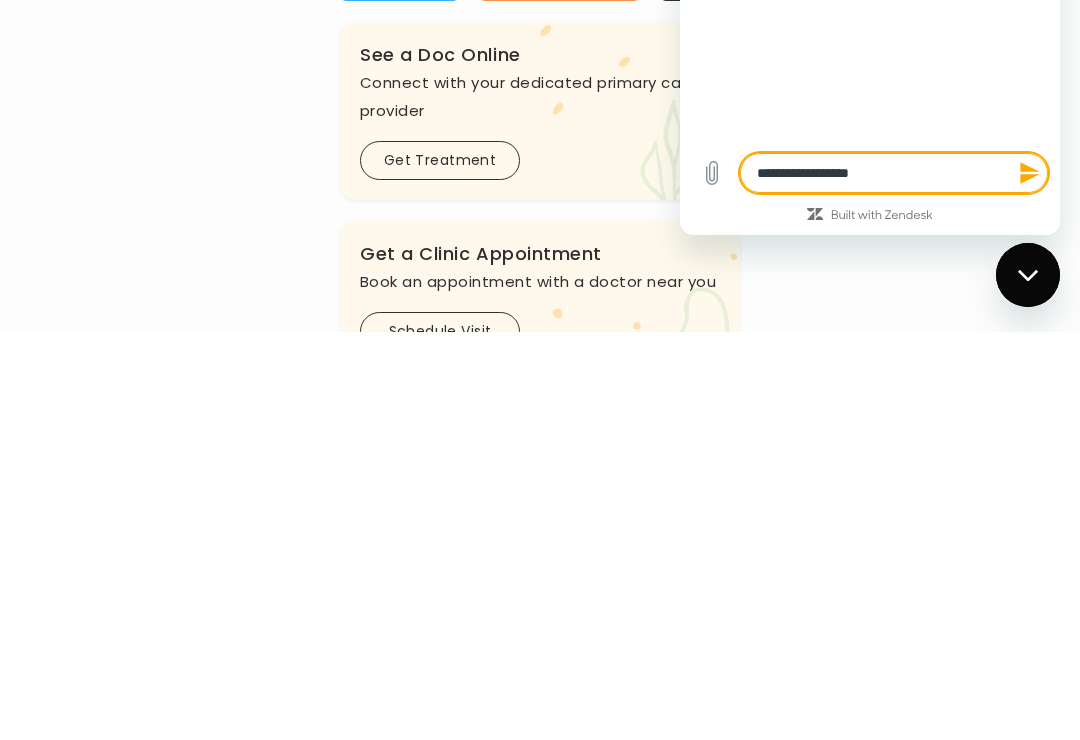 type on "*" 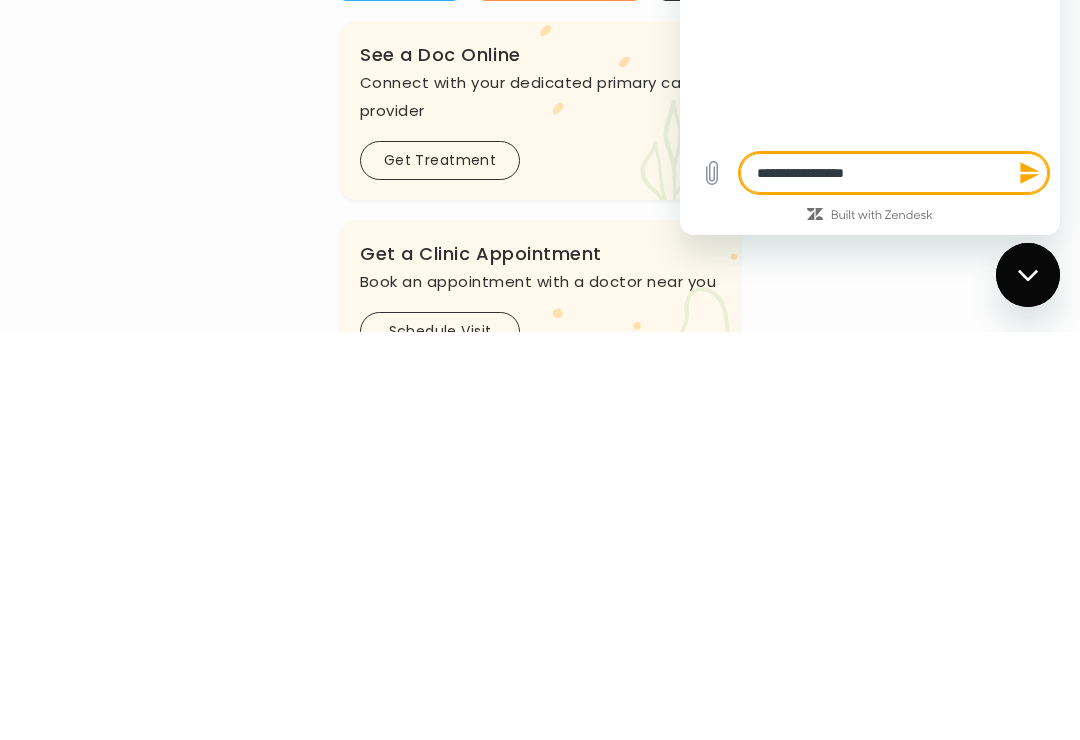 type on "**********" 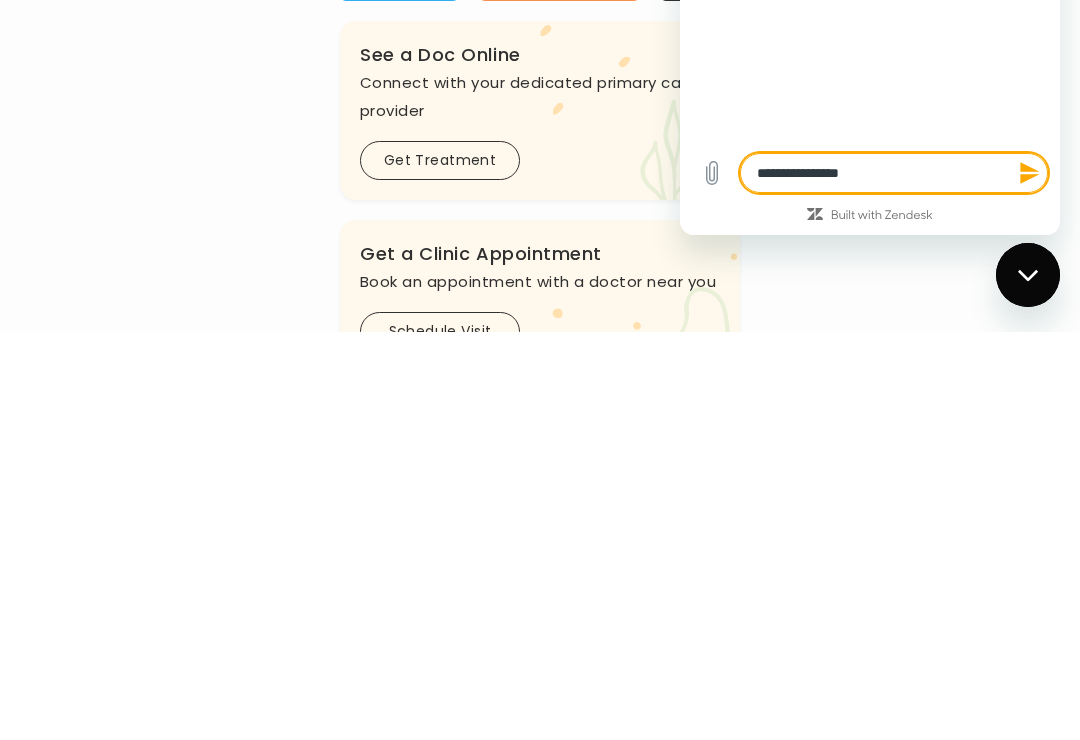 type on "*" 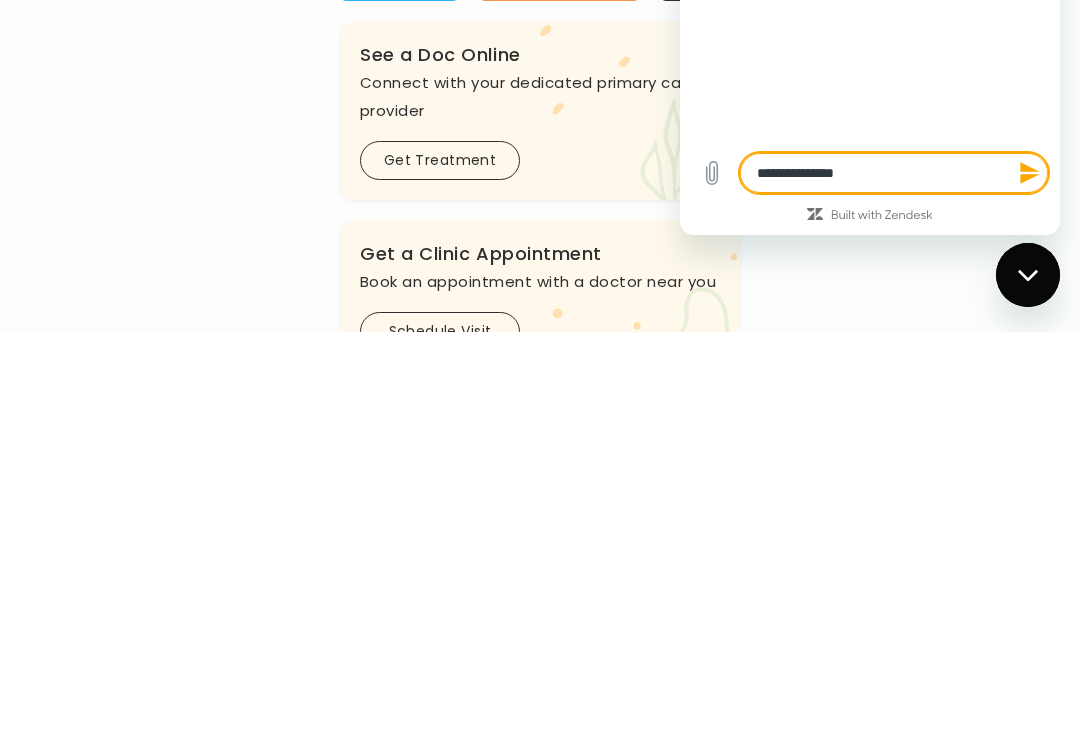 type on "**********" 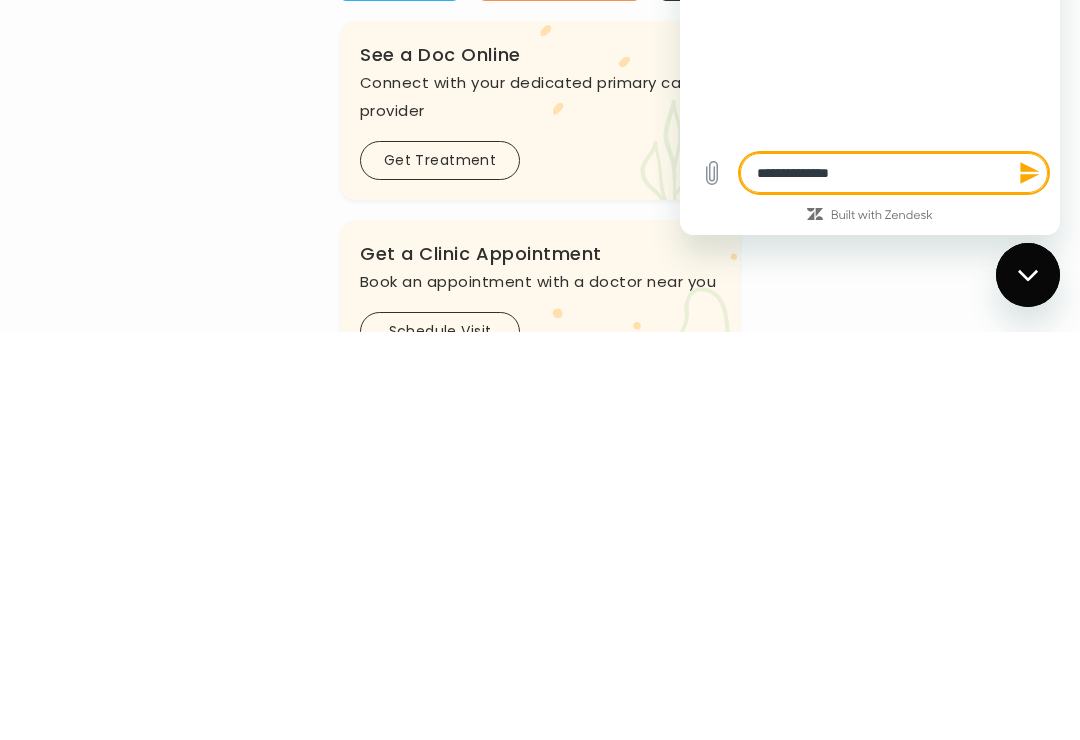 type on "**********" 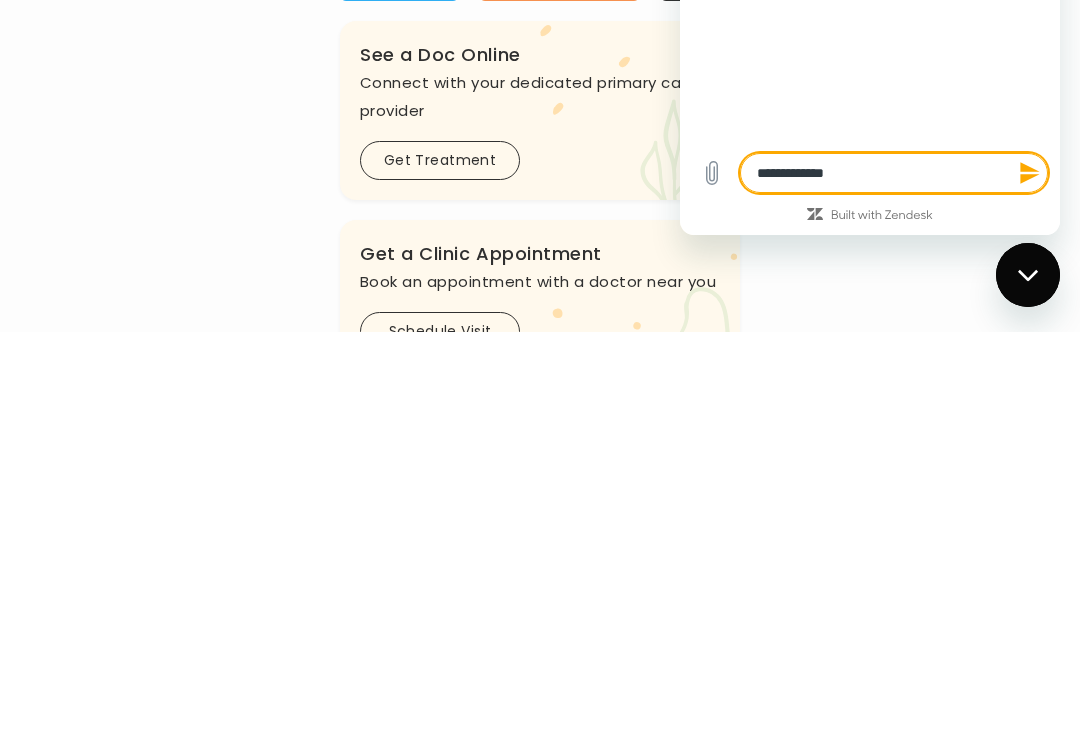type on "*" 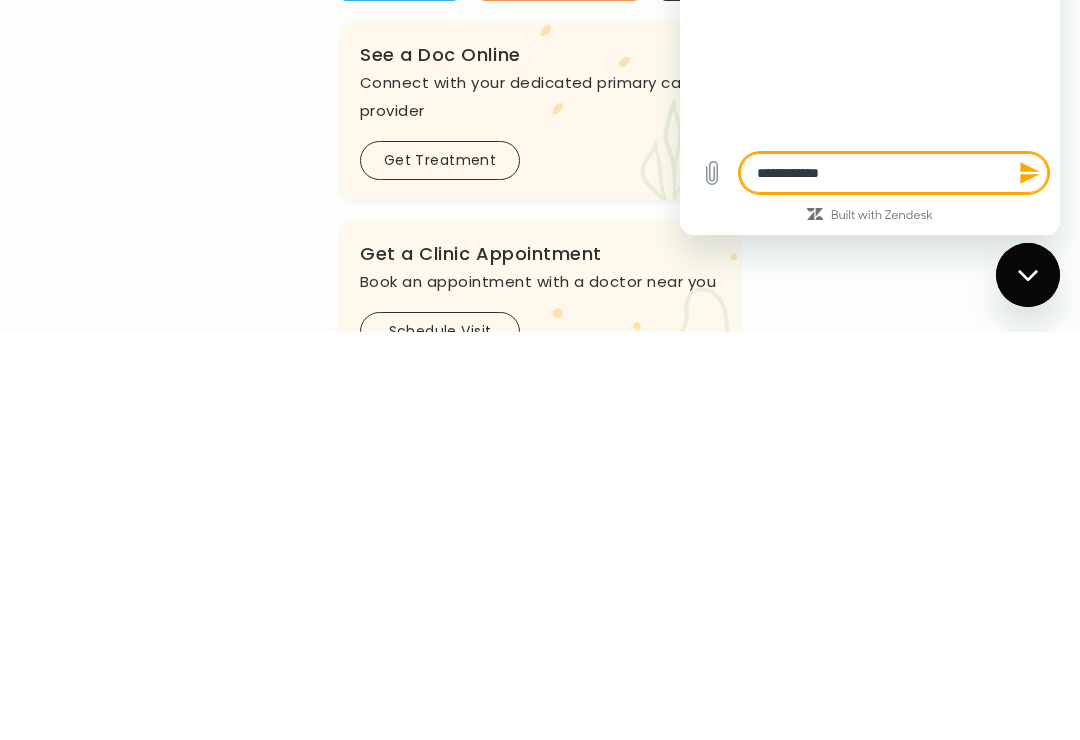 type on "*" 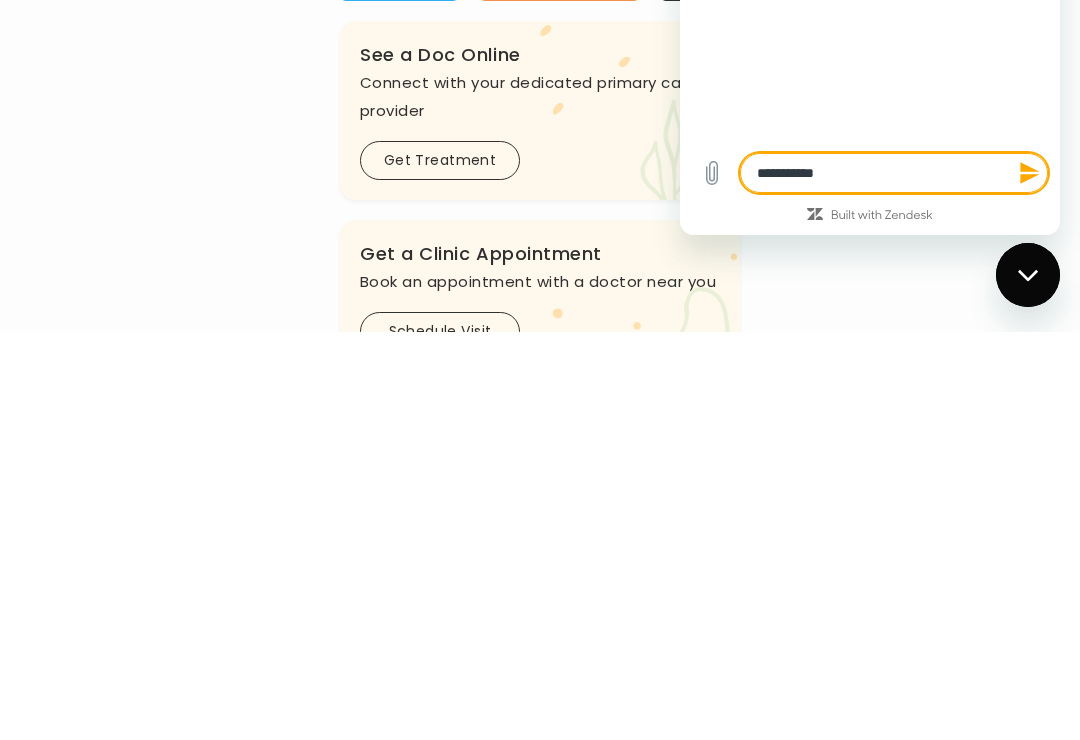 type on "**********" 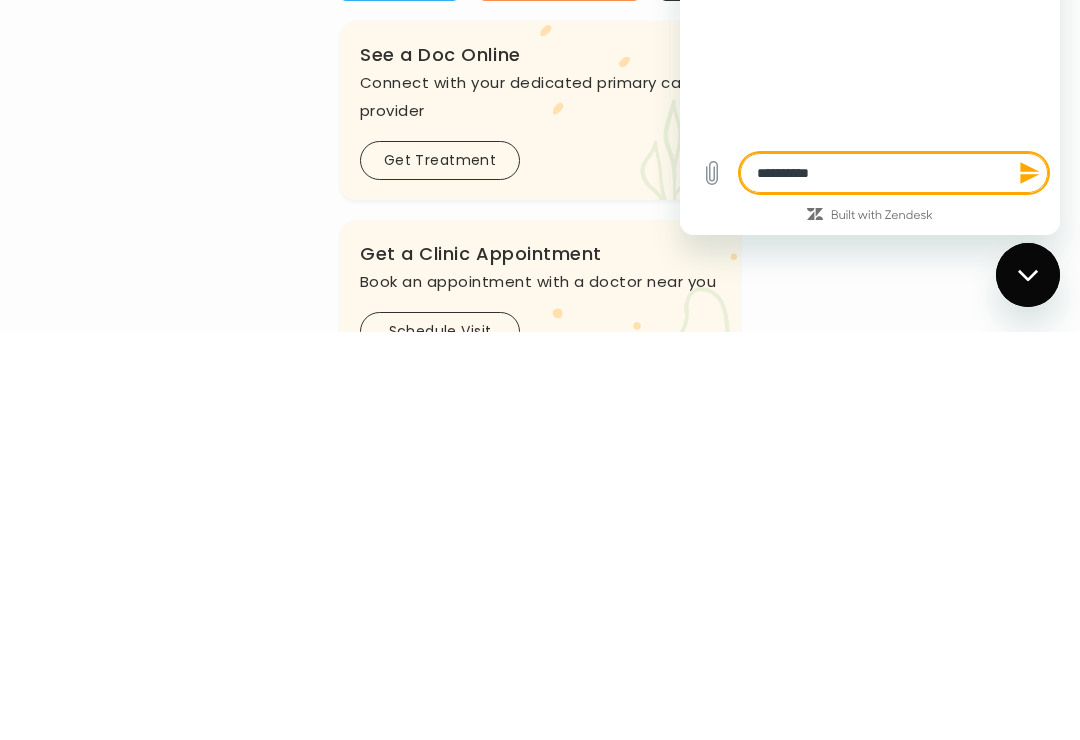 type on "********" 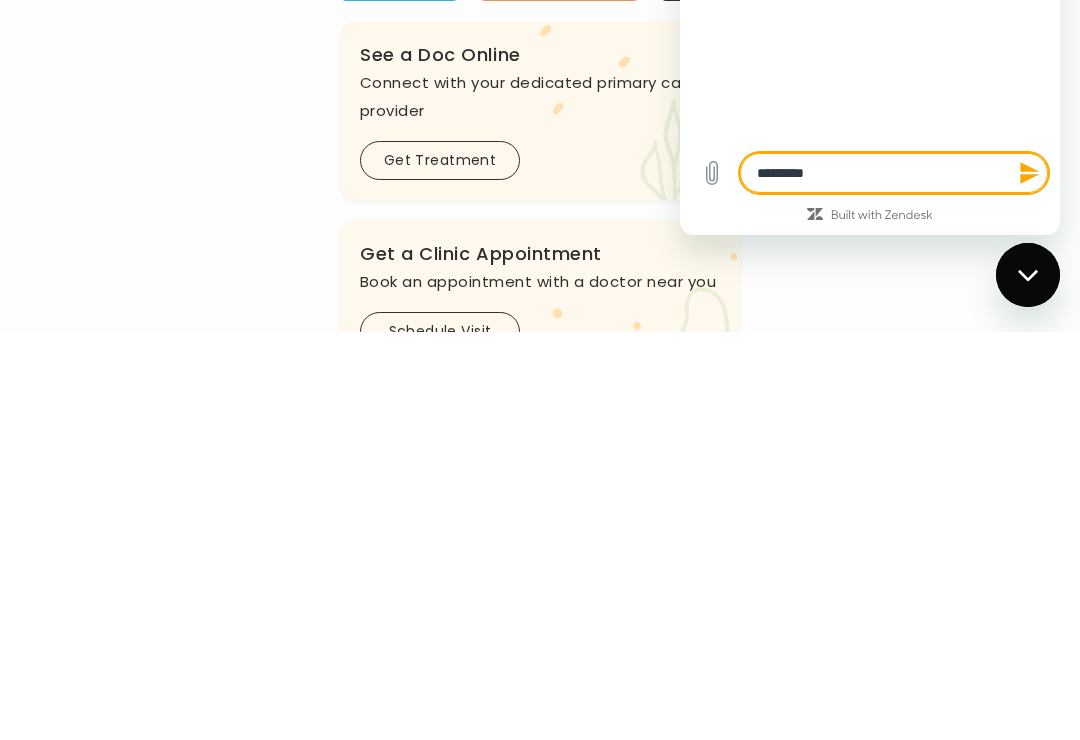 type on "*" 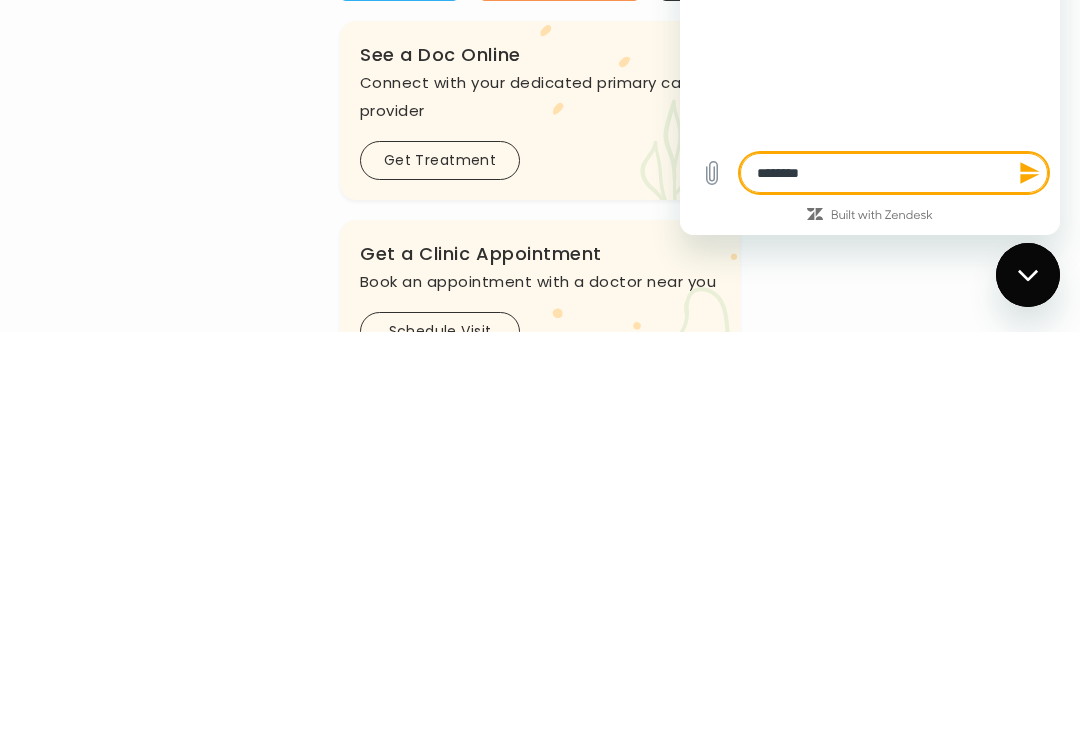 type on "*******" 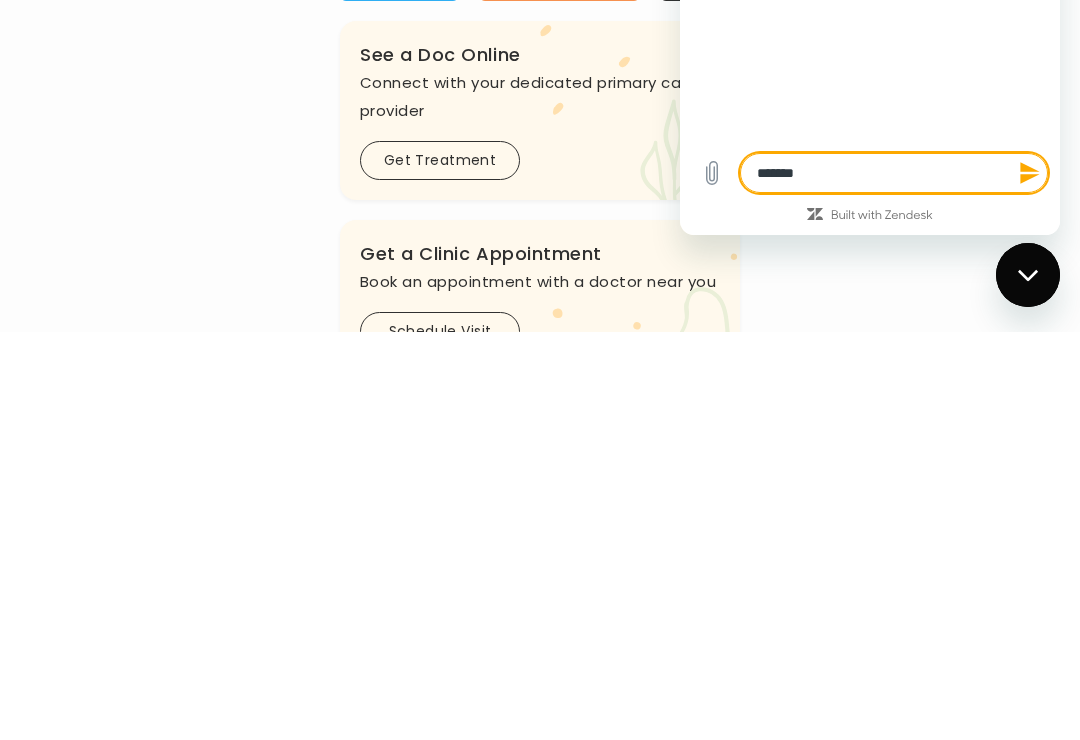 type on "******" 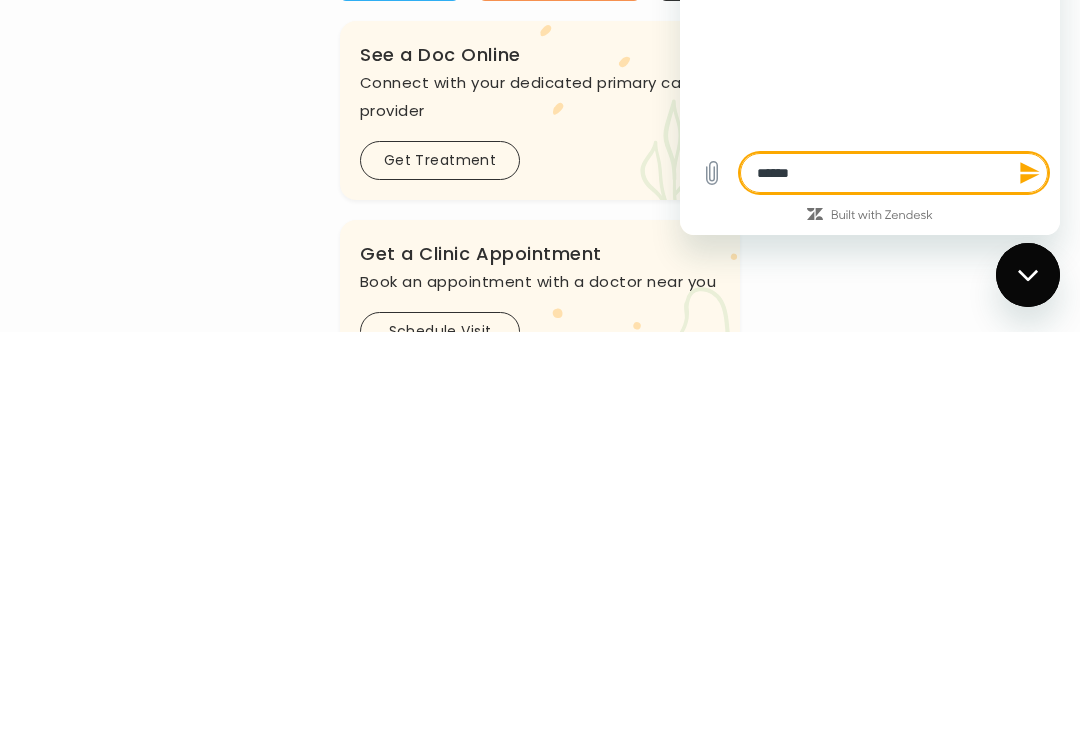 type on "*****" 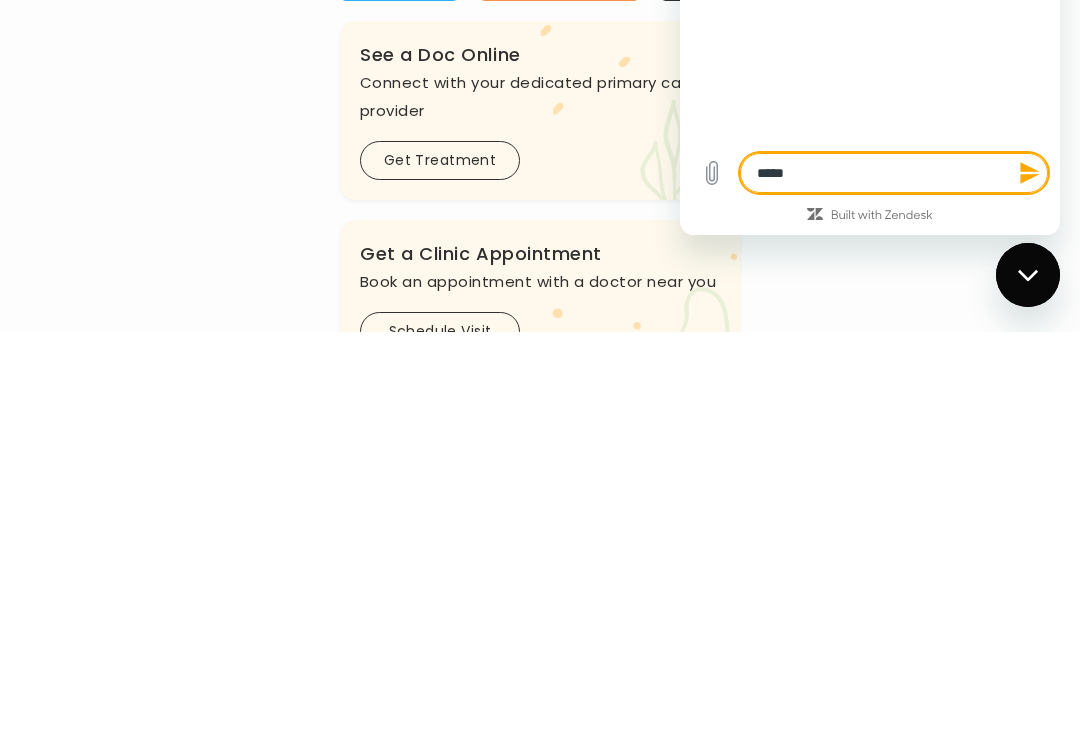 type on "*" 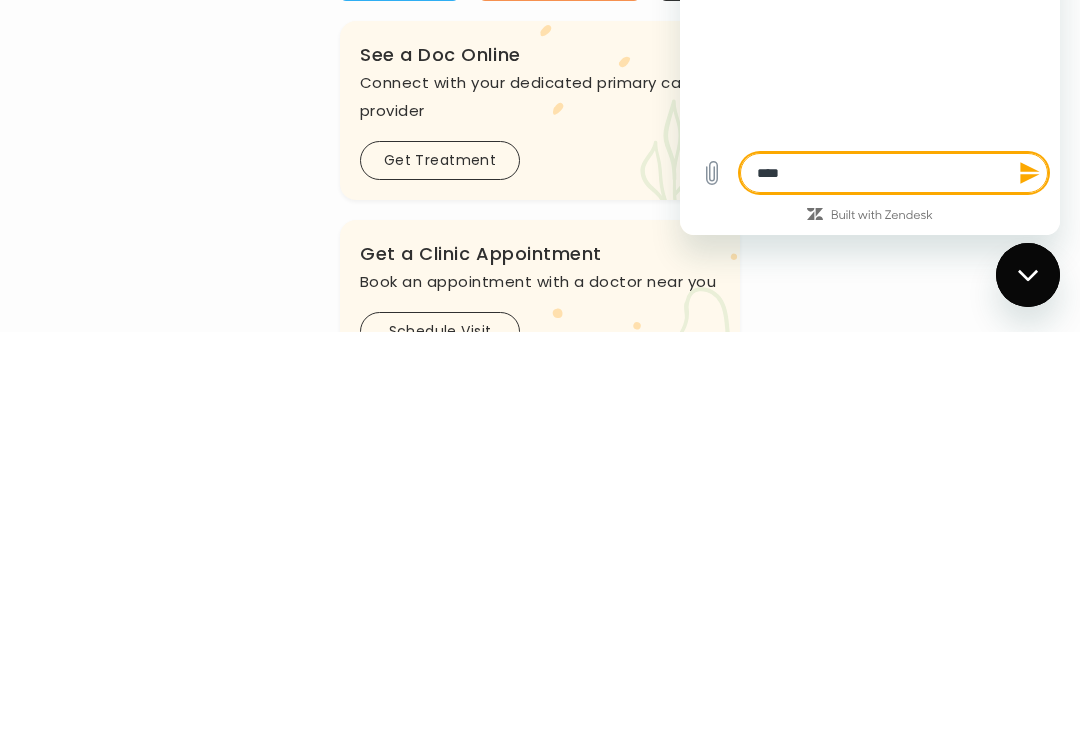 type on "*" 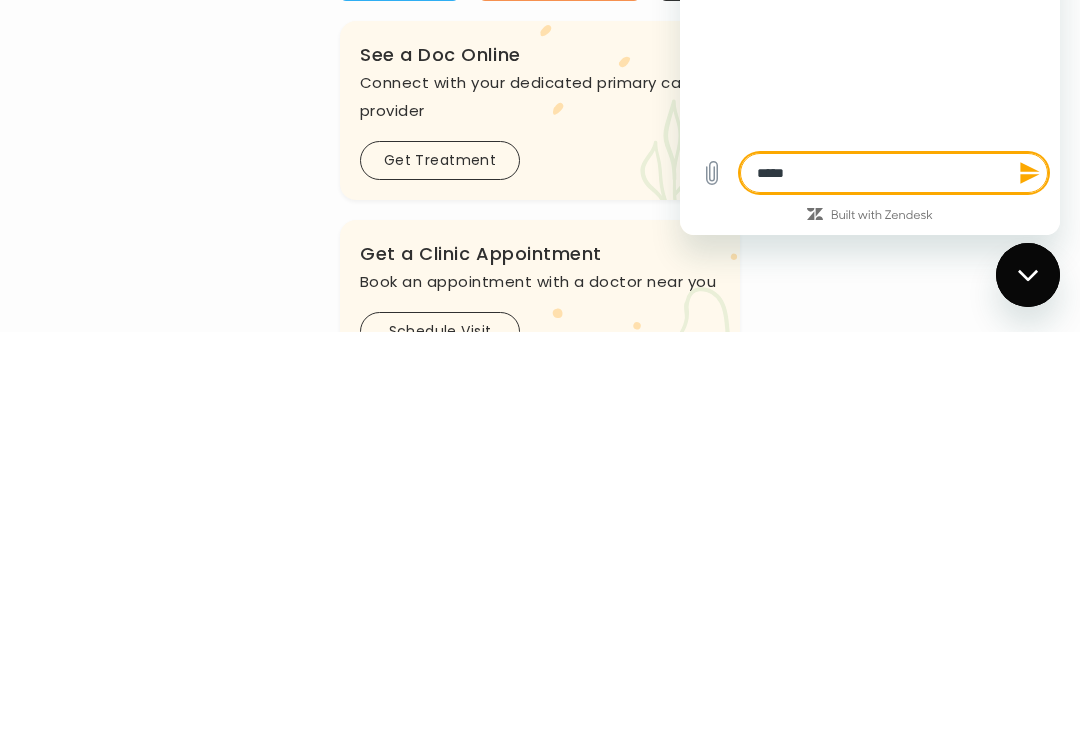 type on "*" 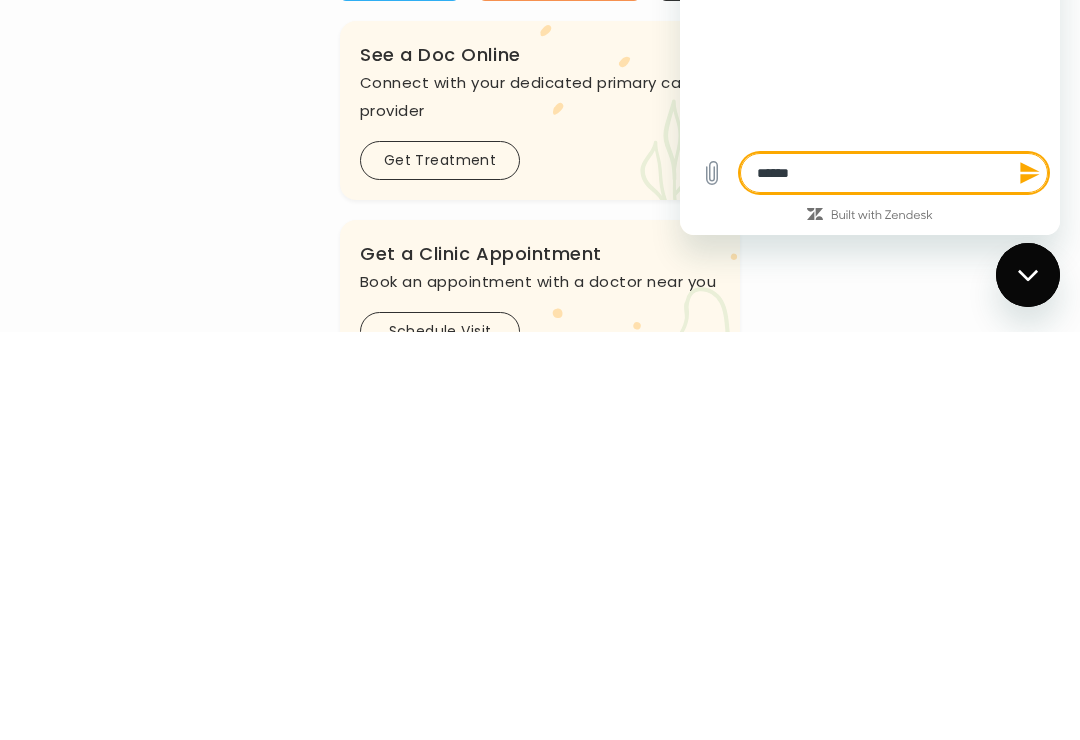 type on "*******" 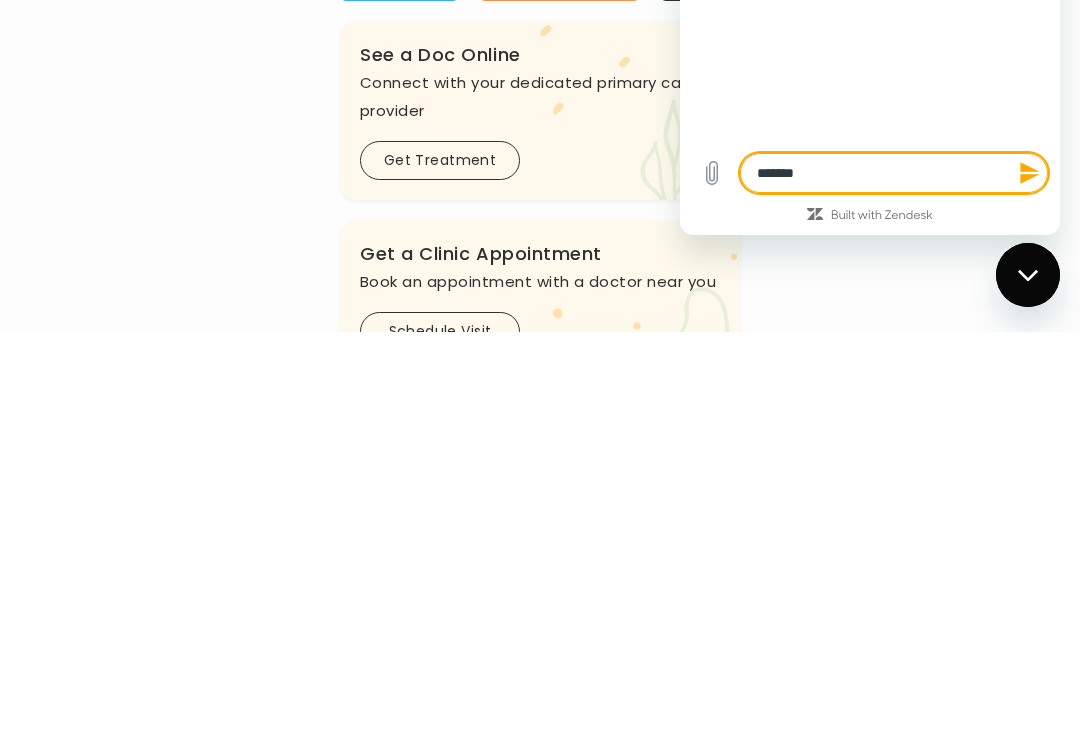 type on "*******" 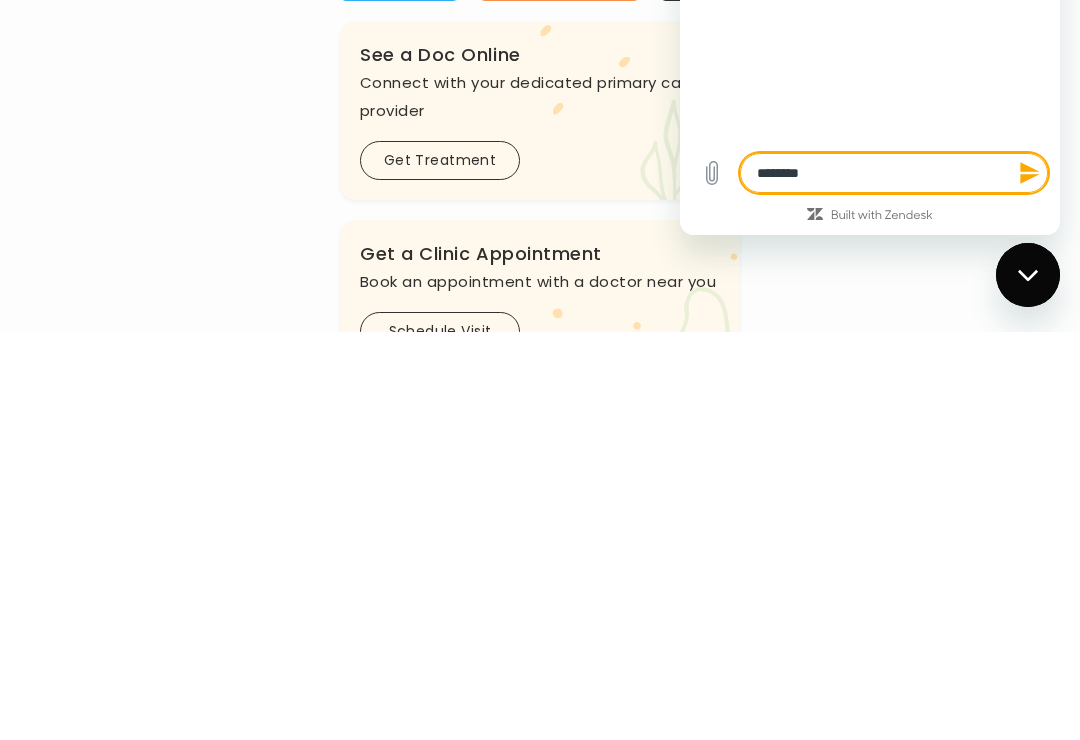 type on "*" 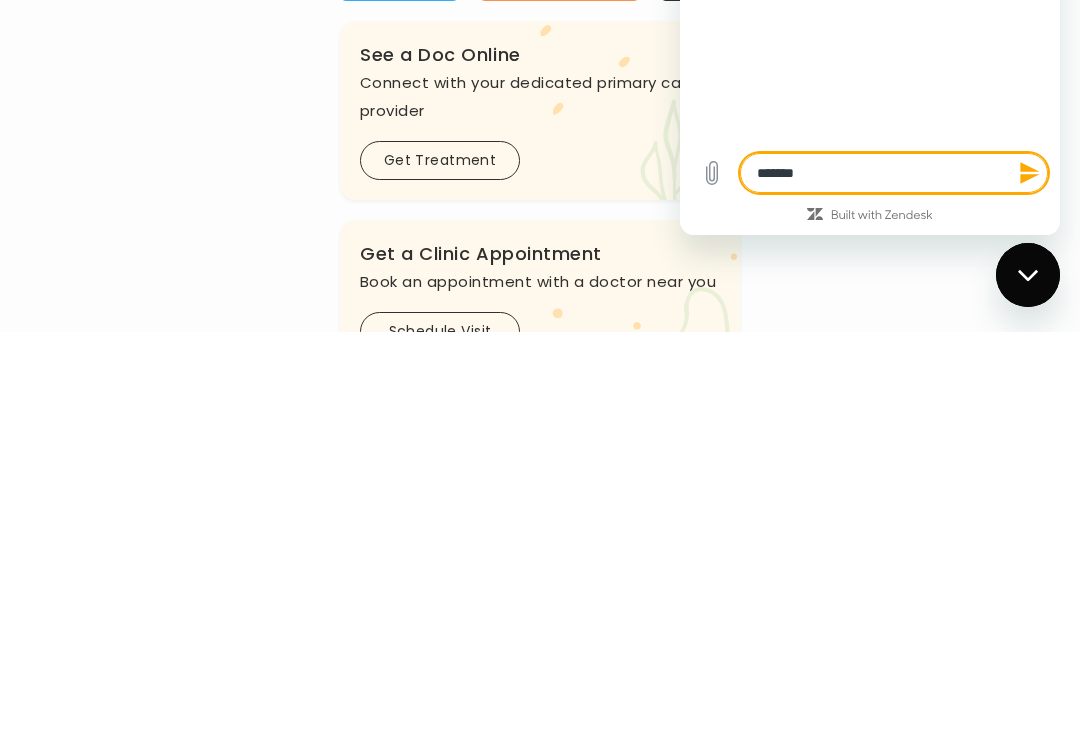type on "******" 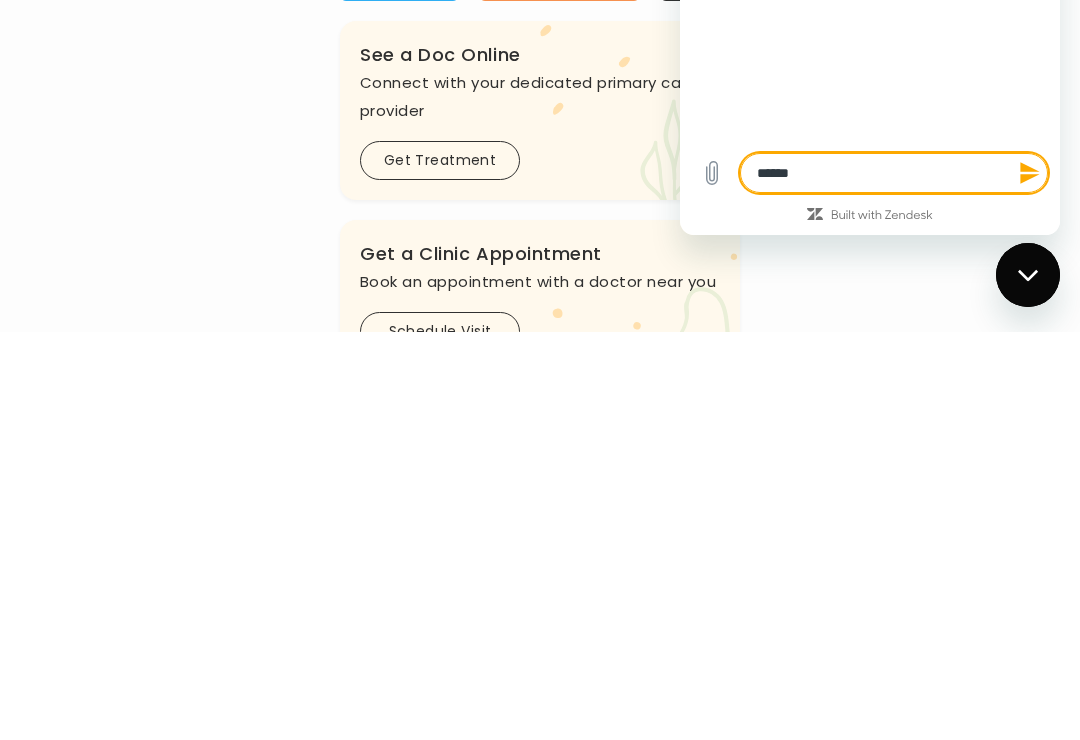 type on "*****" 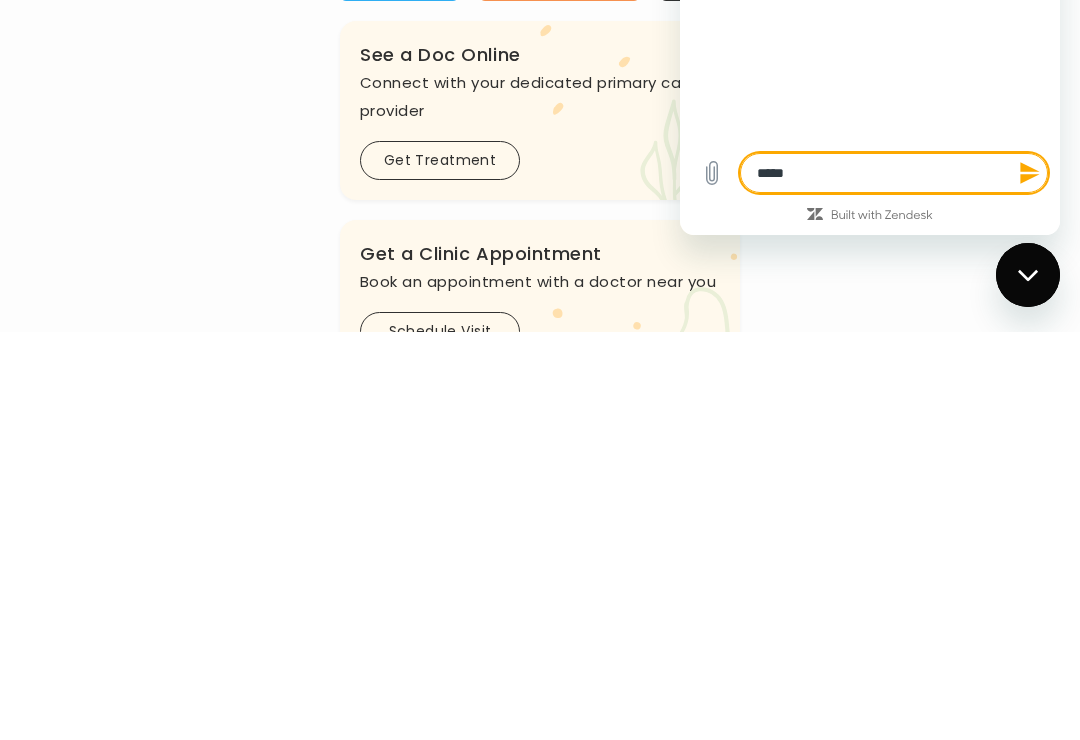 type on "*" 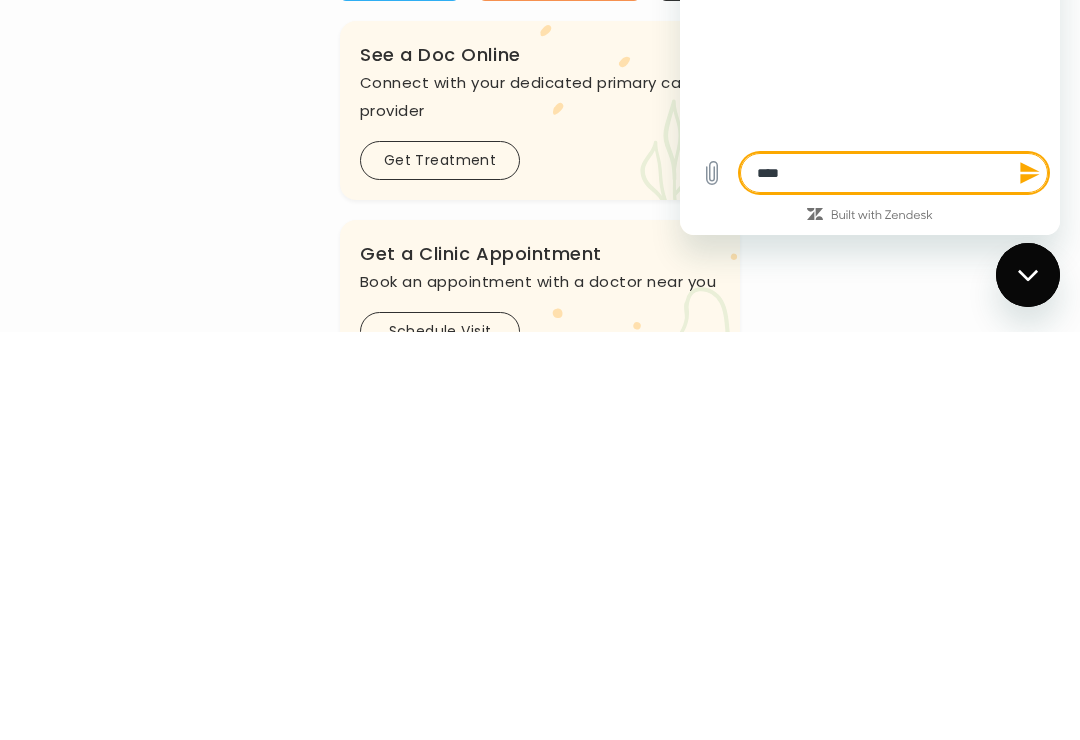 type on "*" 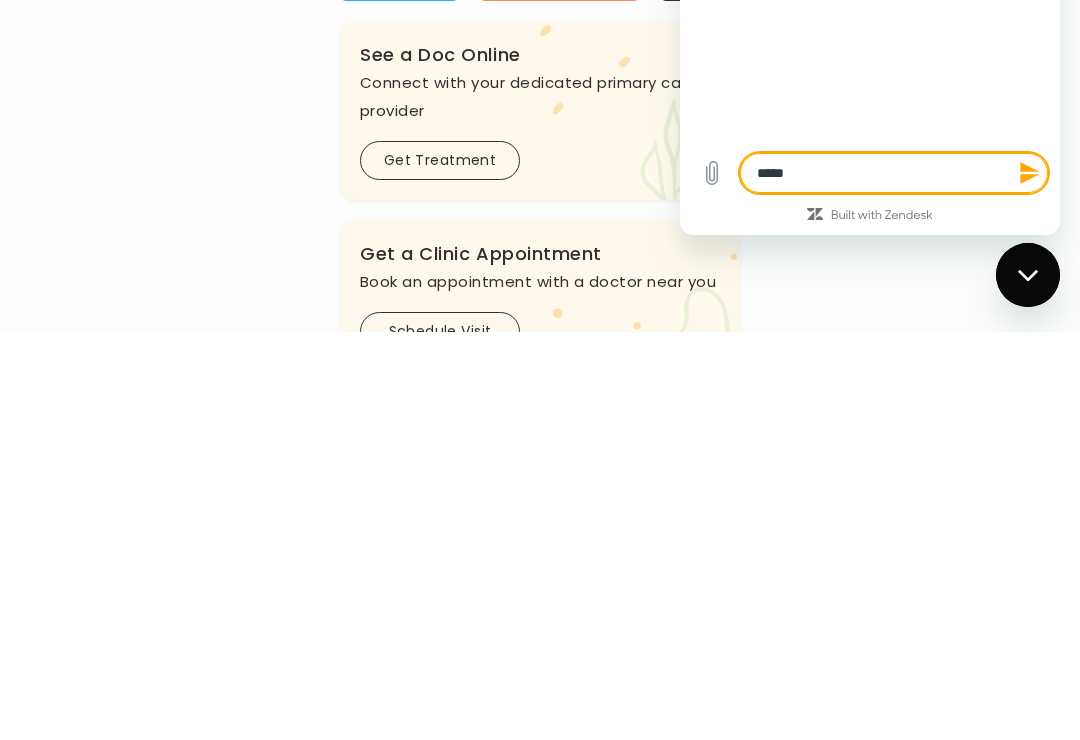type on "*" 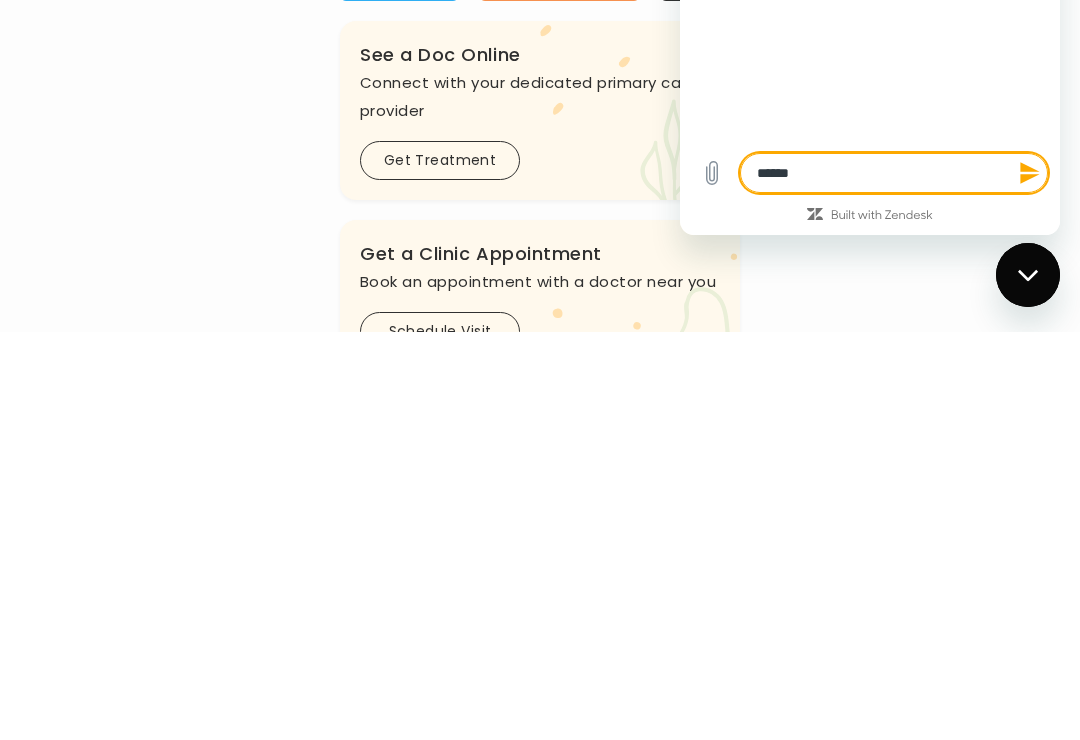 type on "*" 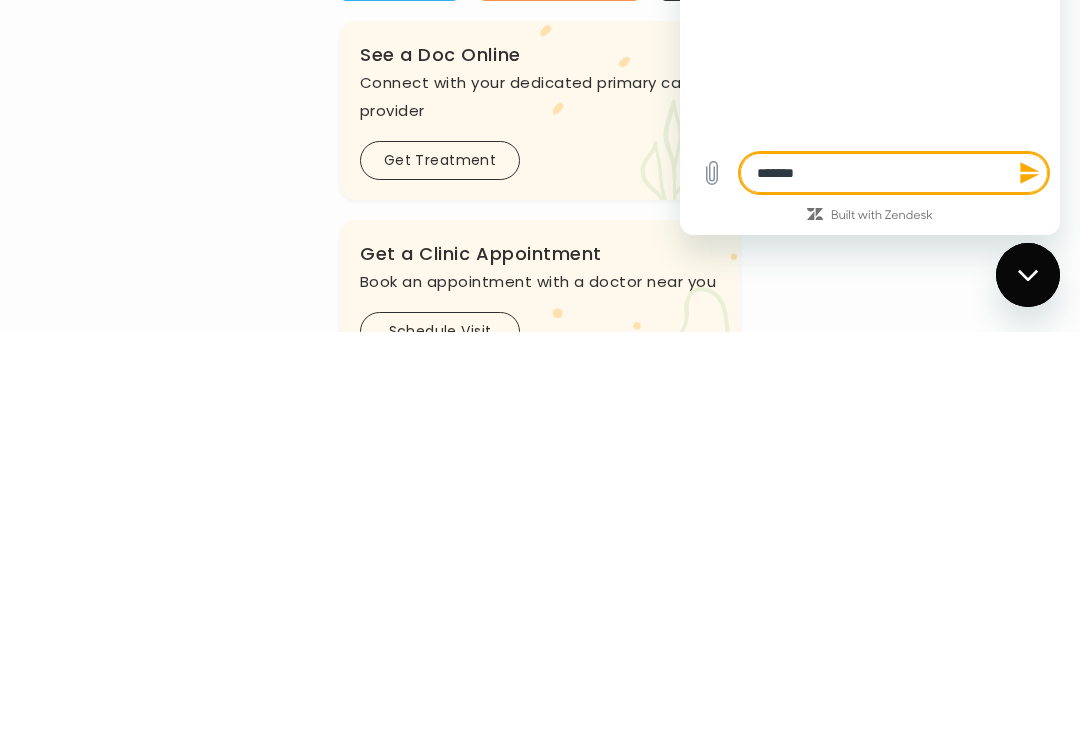 type on "*" 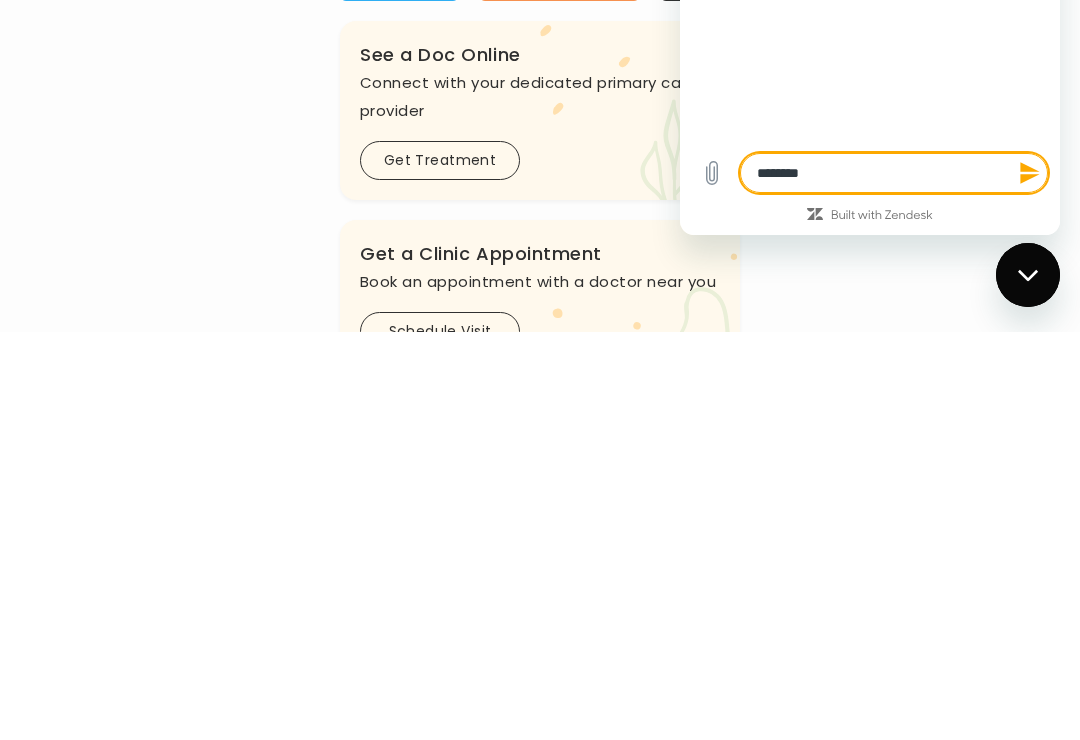 type on "*" 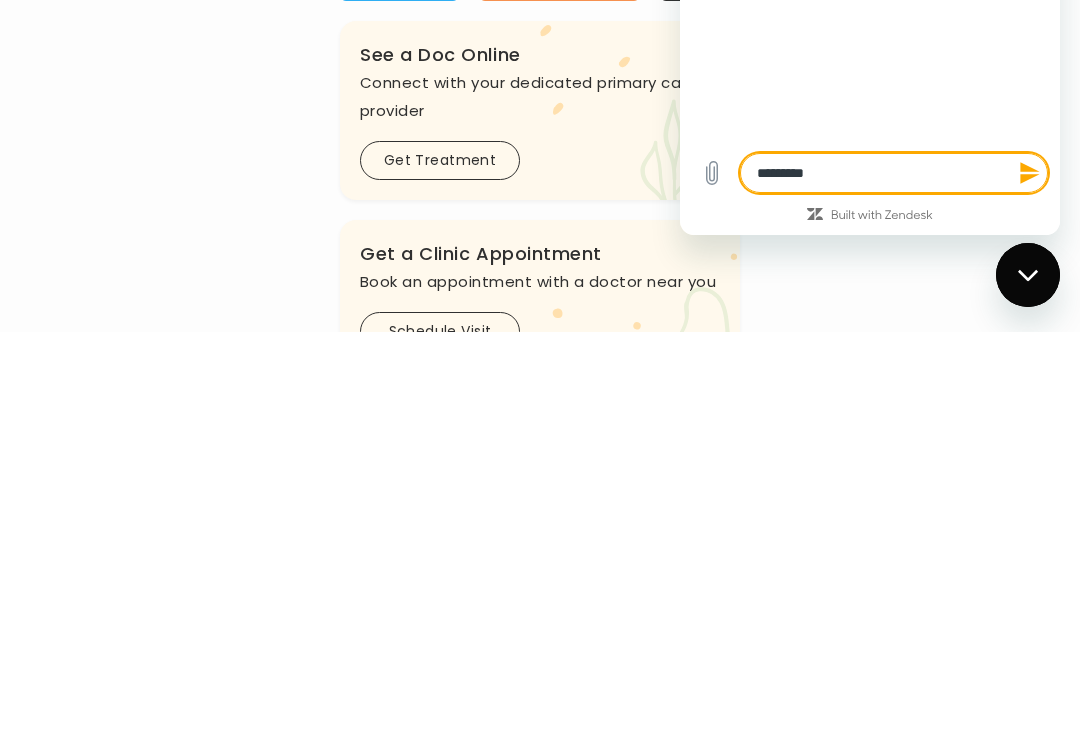 type on "*********" 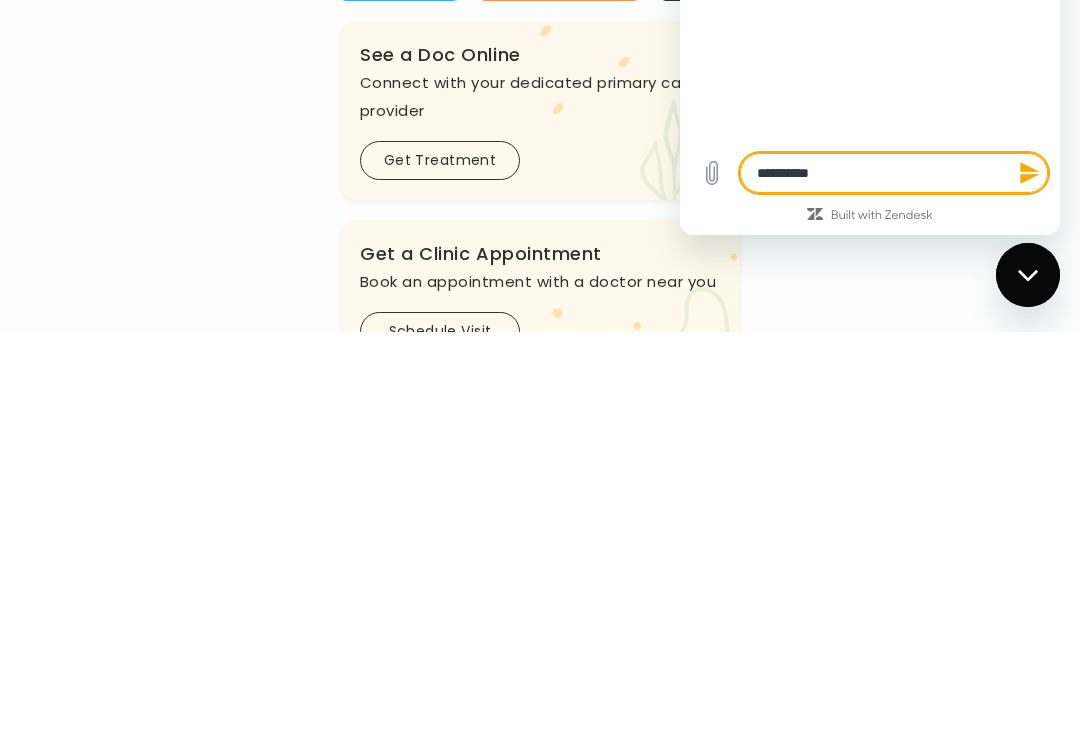 type on "**********" 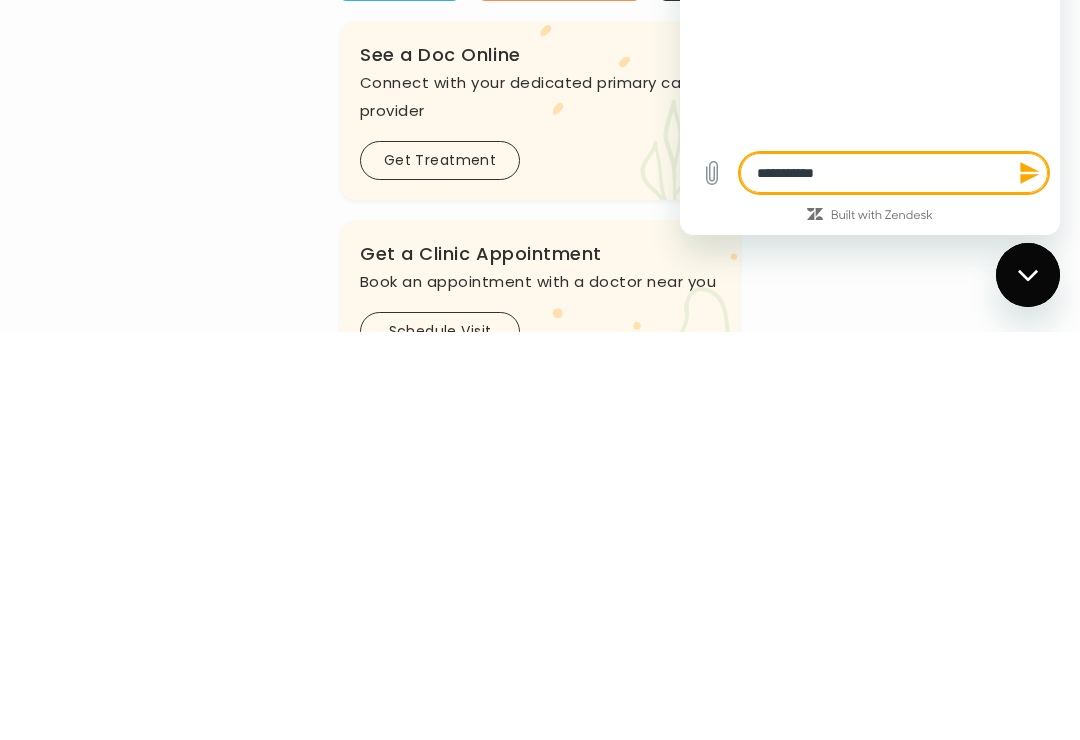 type on "*" 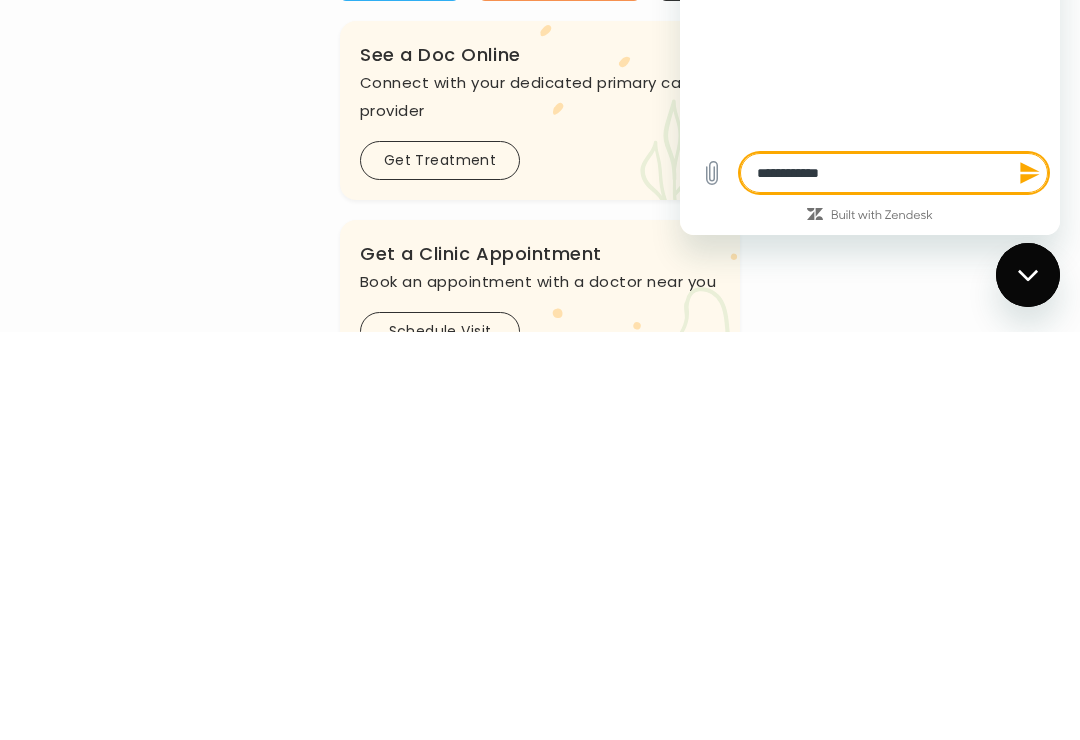type on "**********" 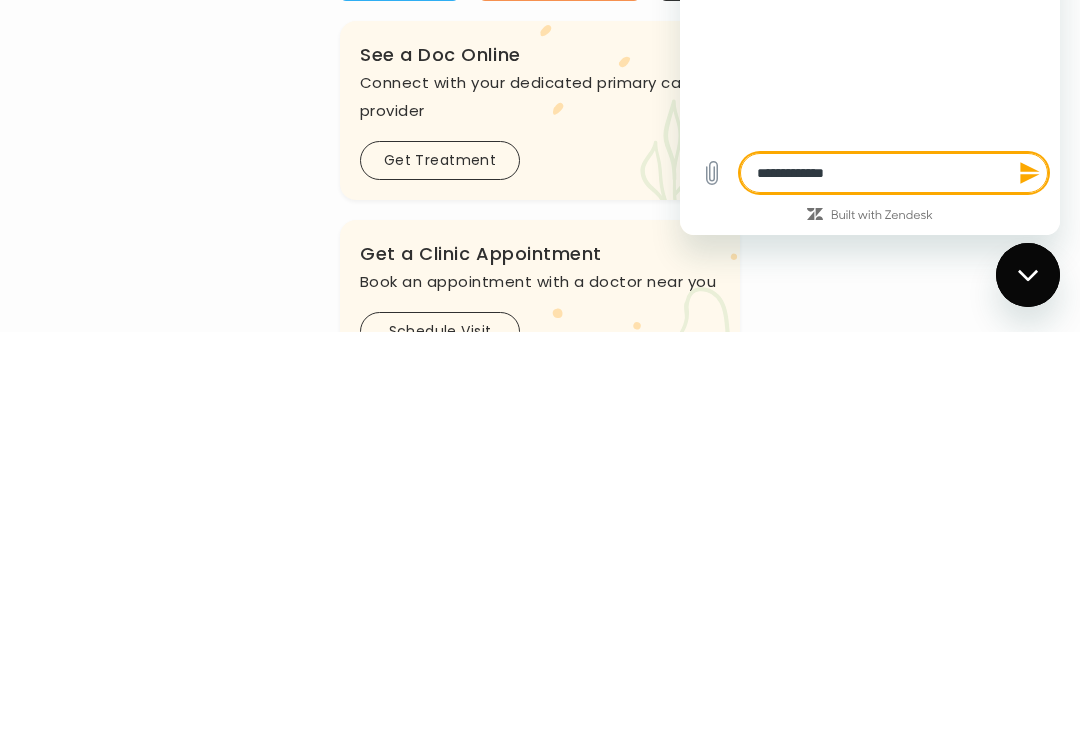 type on "*" 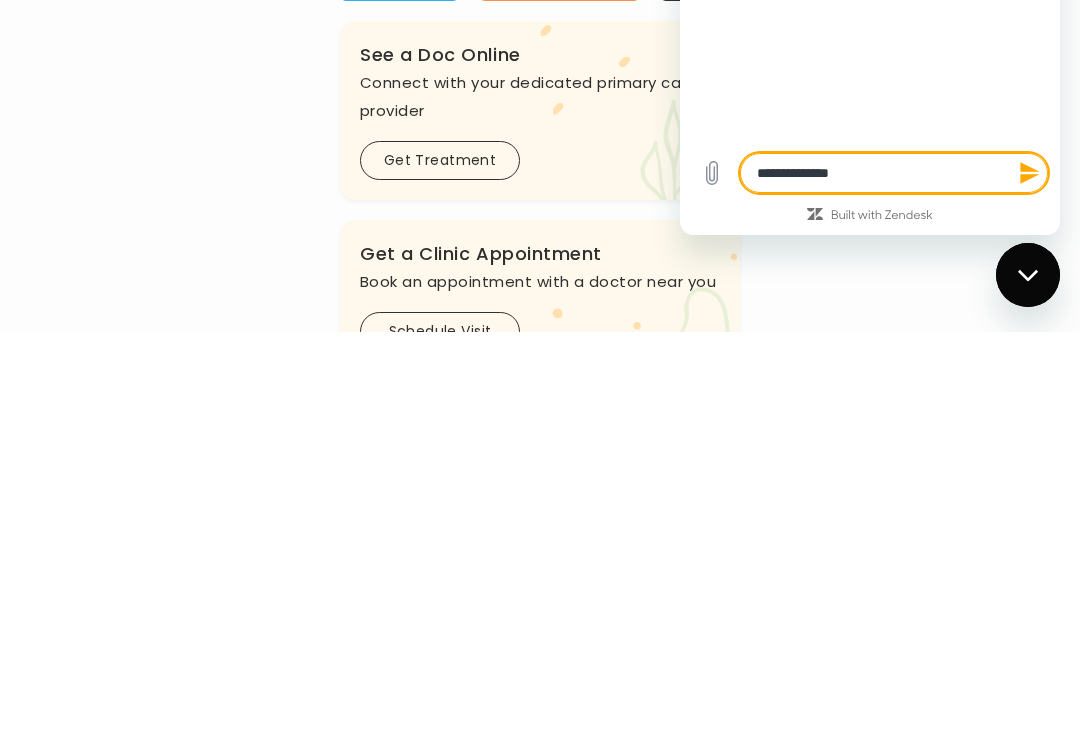 type on "*" 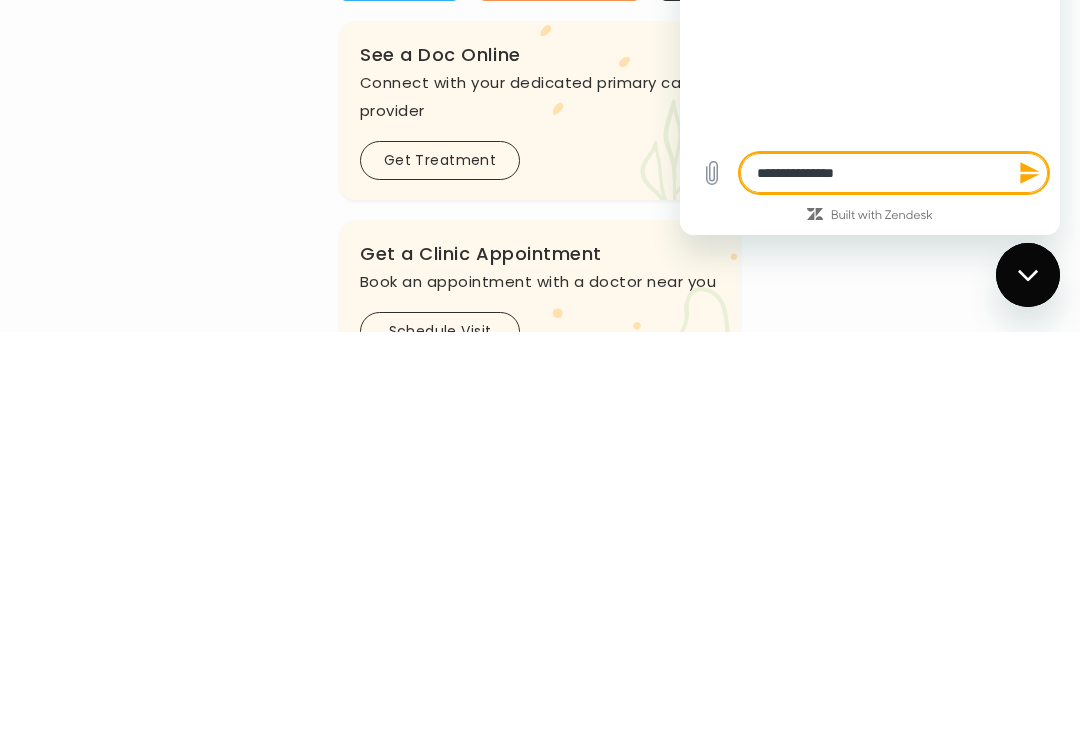 type on "**********" 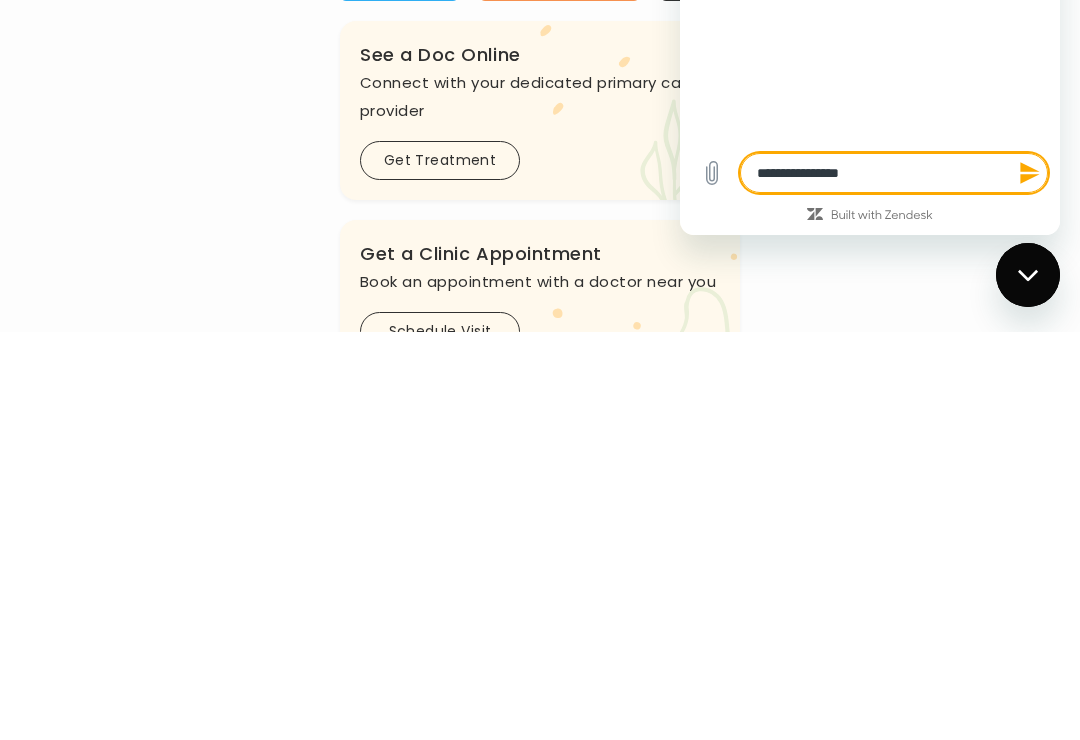 type on "*" 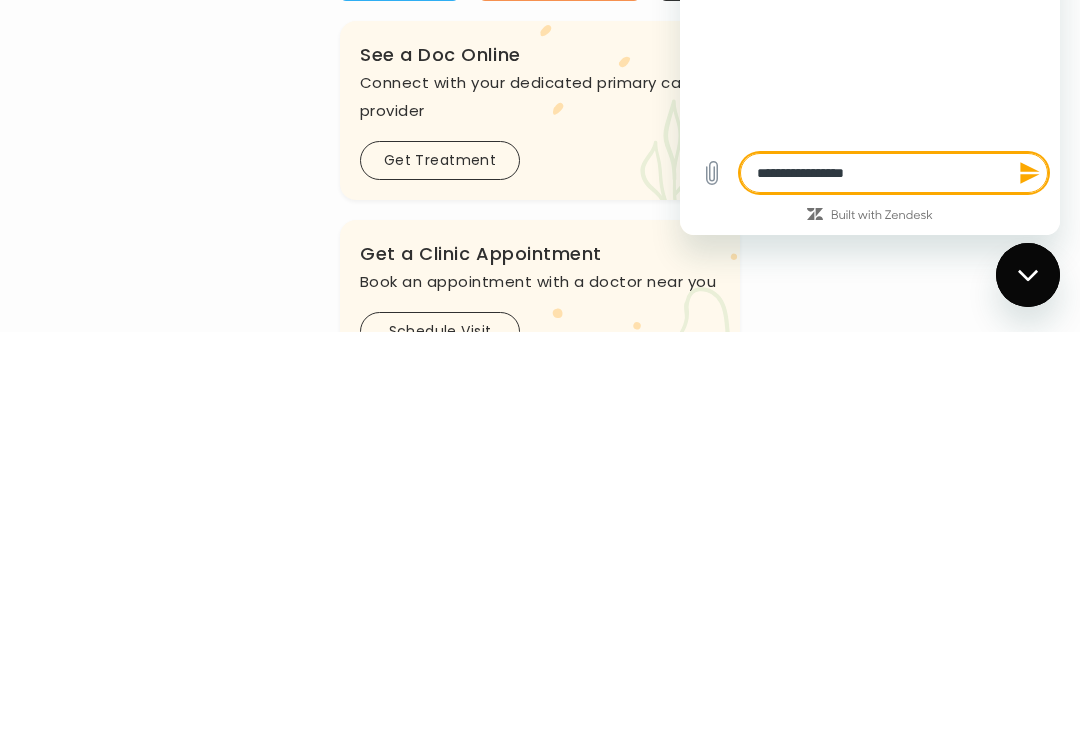 type on "**********" 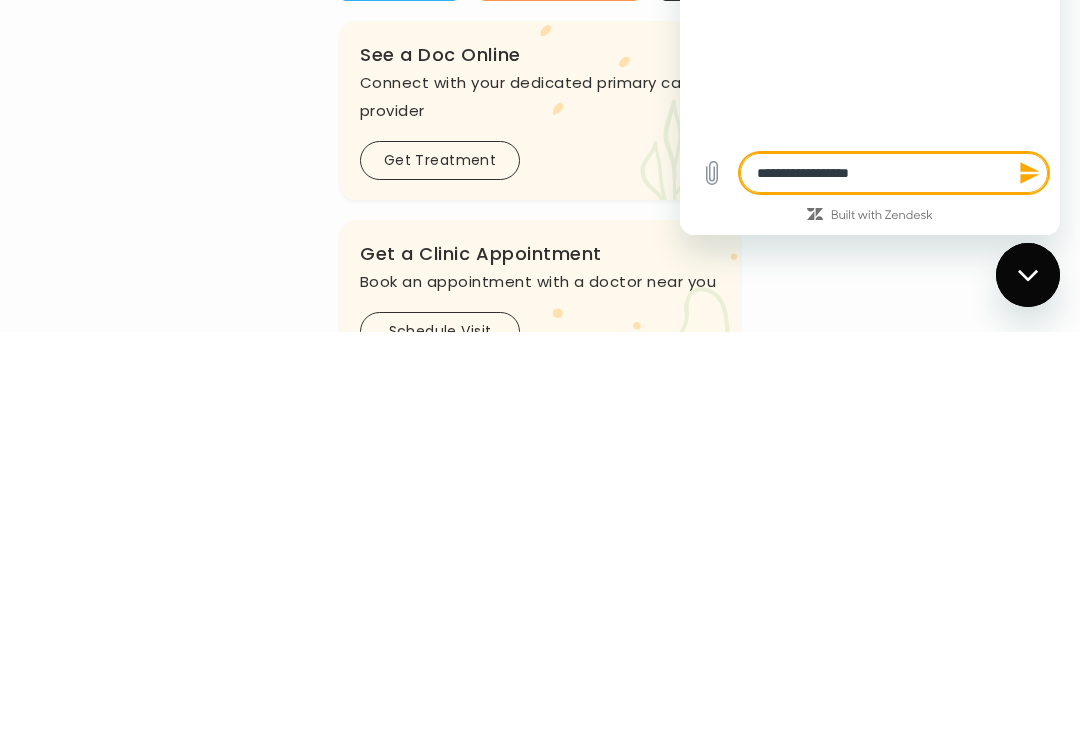 type on "*" 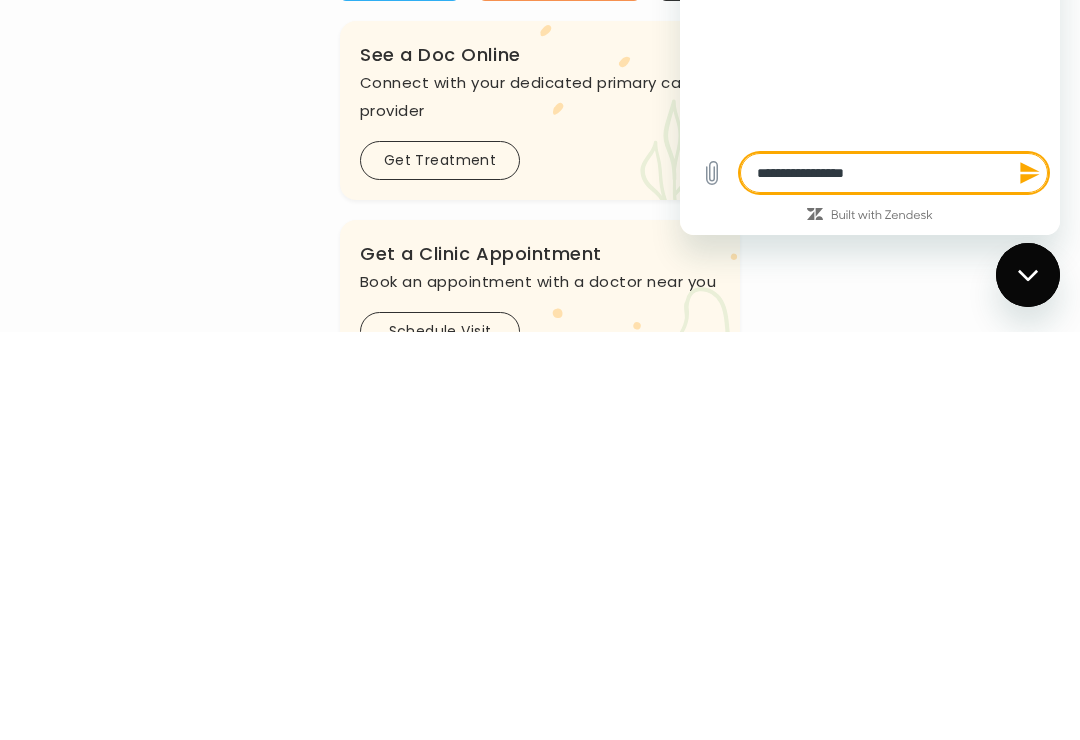 type on "*" 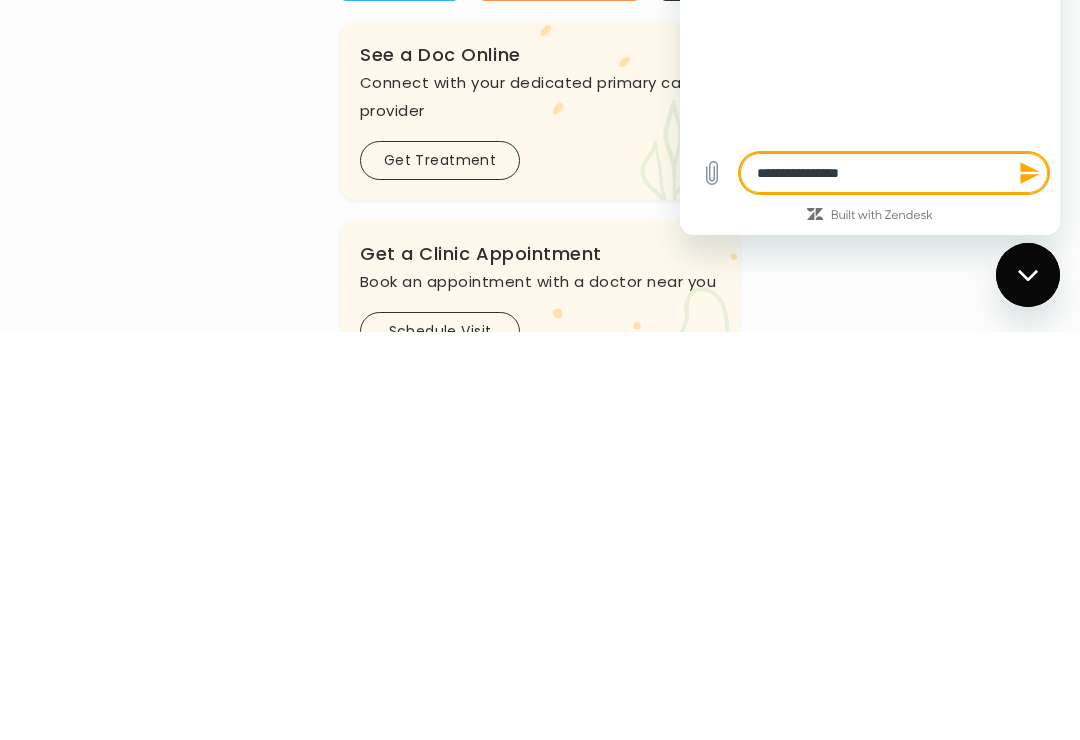 type on "**********" 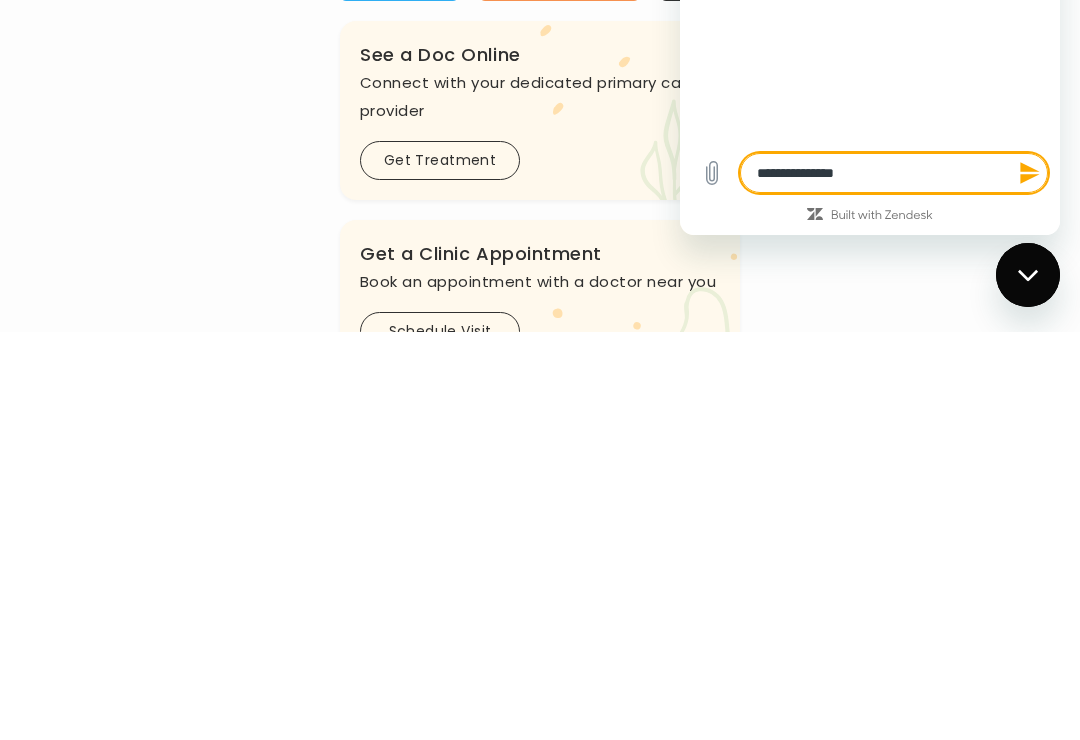 type on "*" 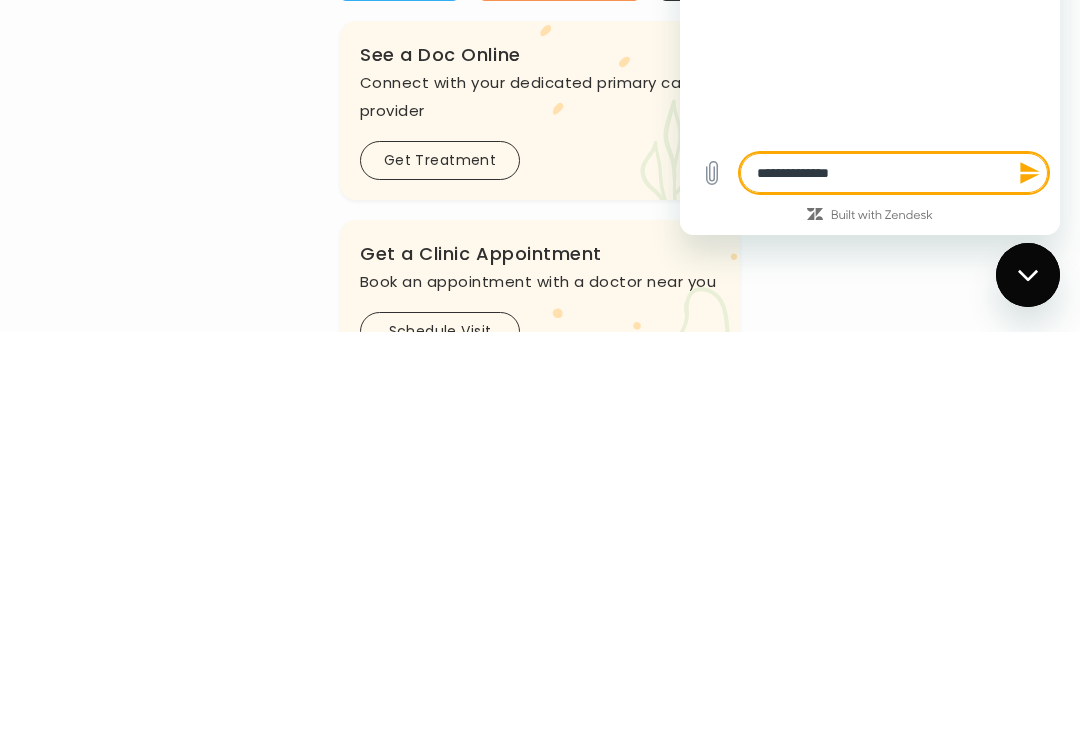 type on "*" 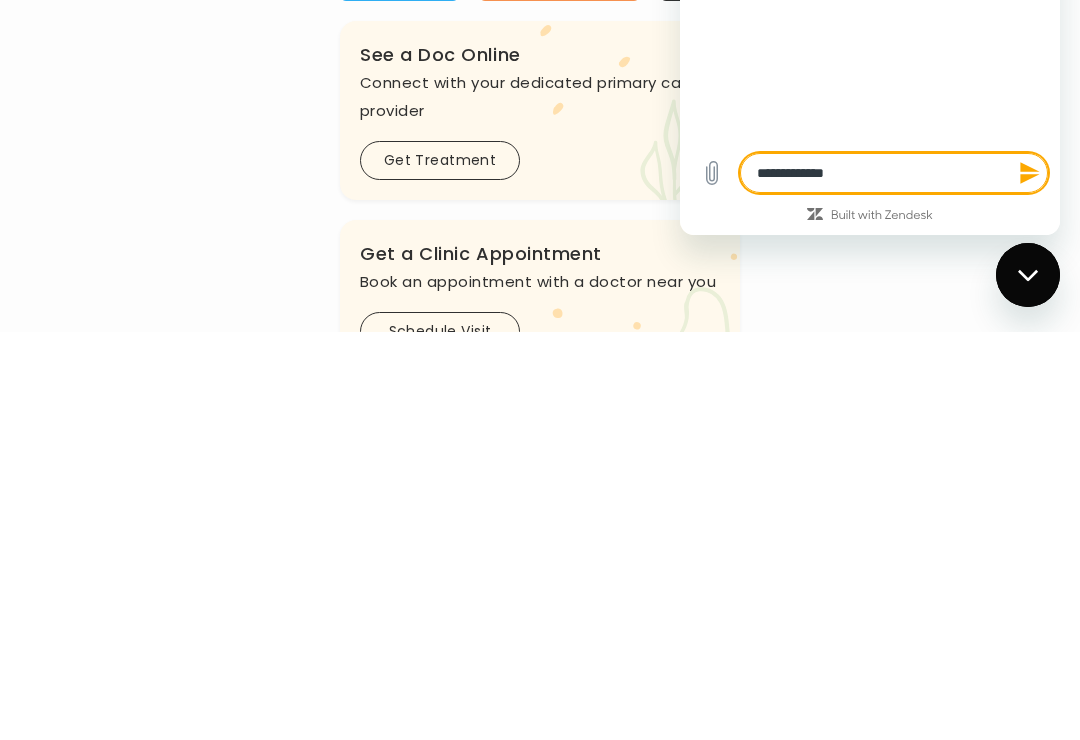 type on "*" 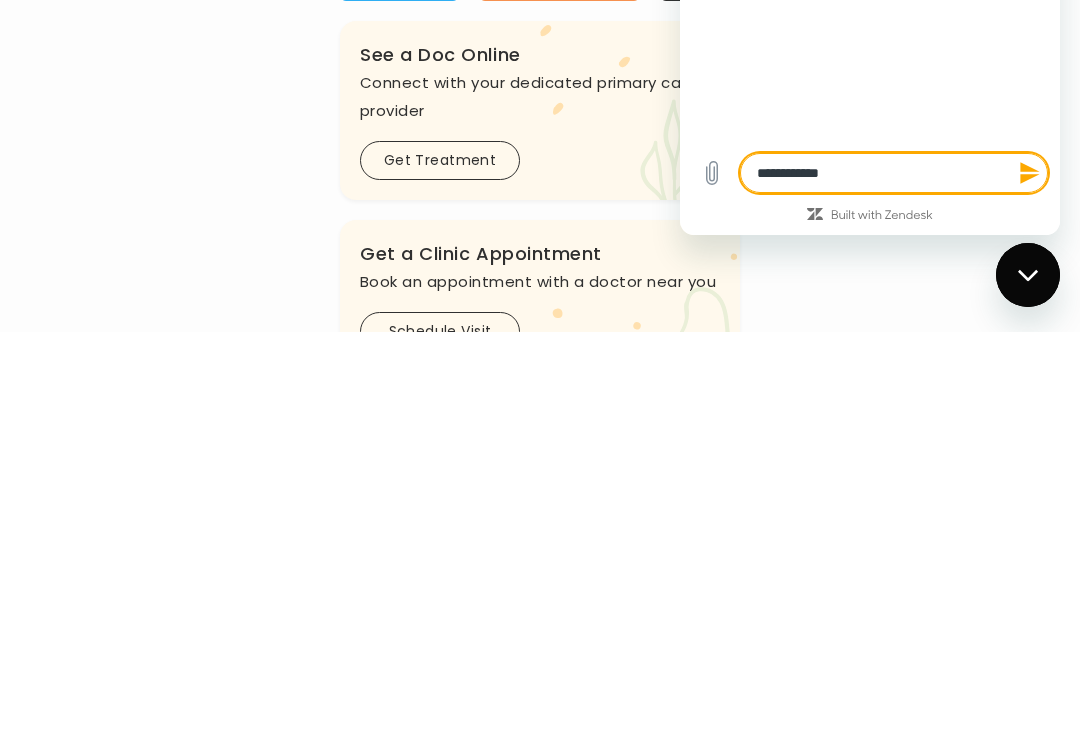 type on "**********" 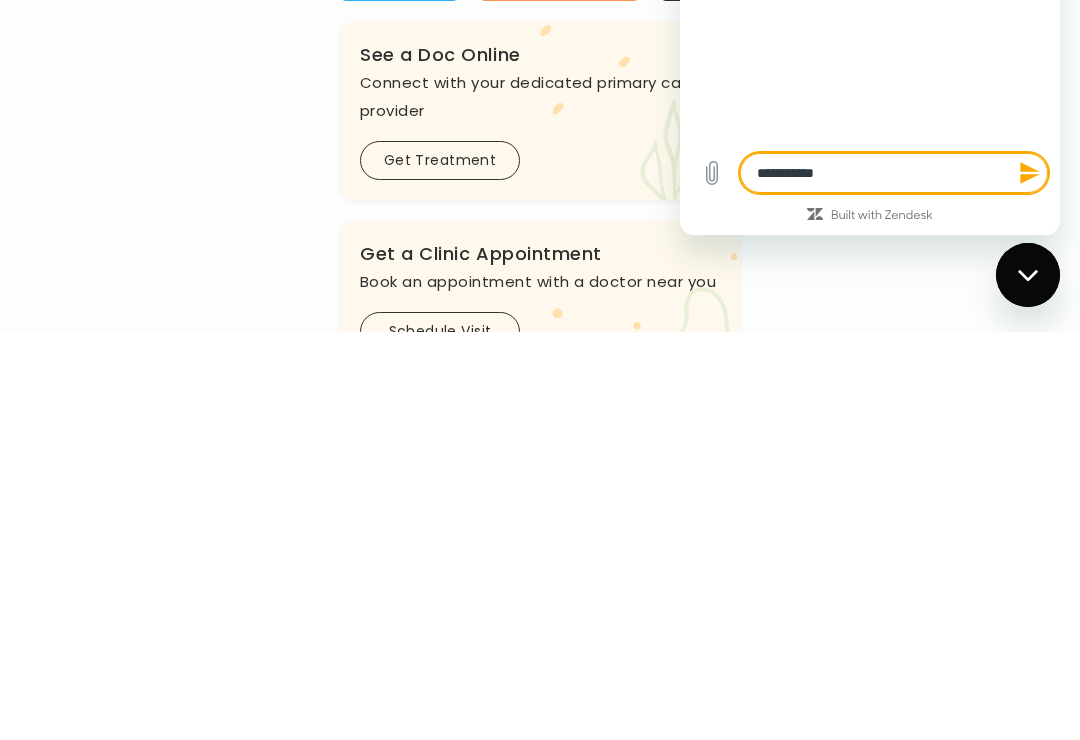 type on "*" 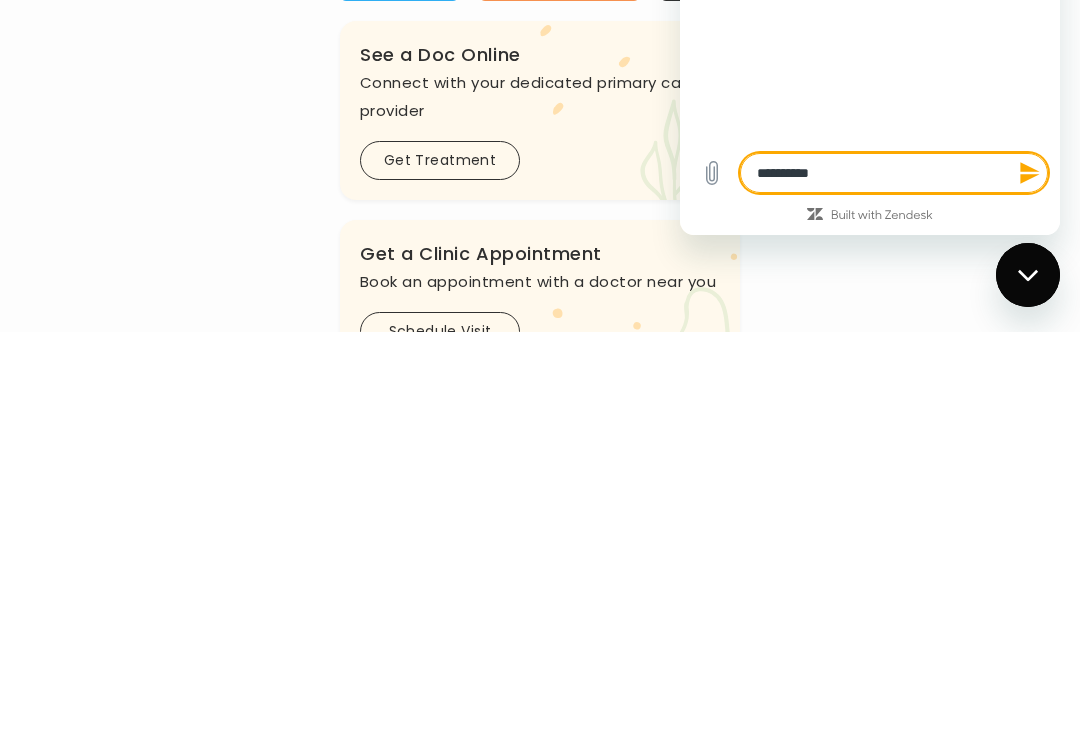 type on "*" 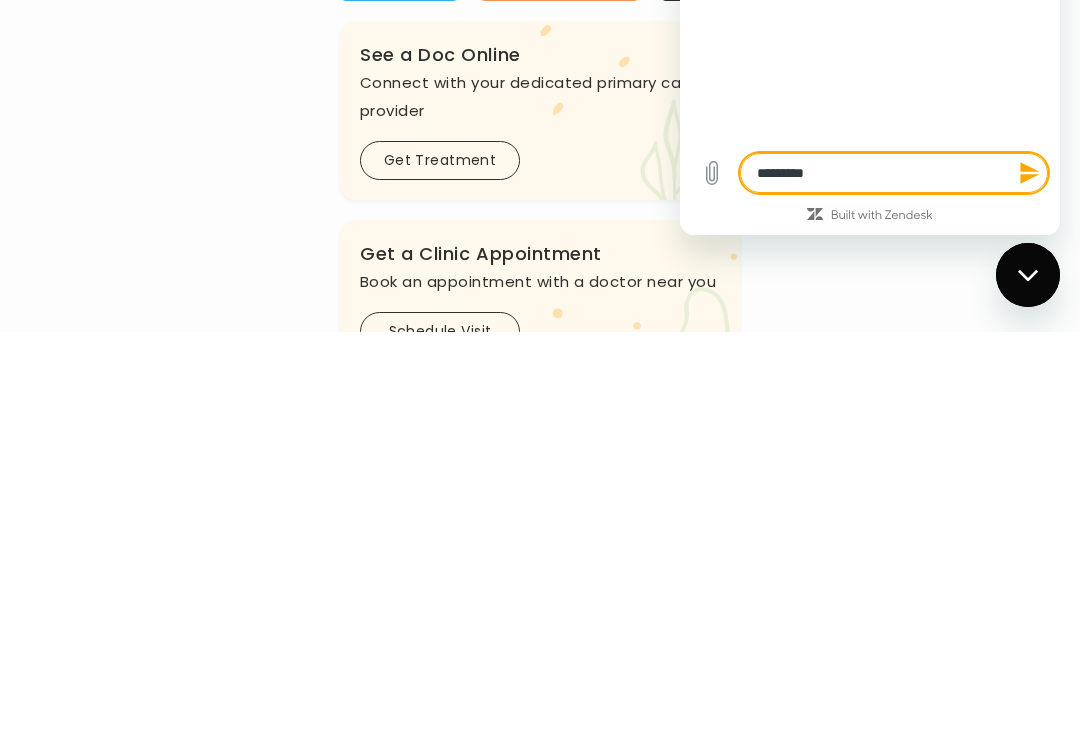 type on "********" 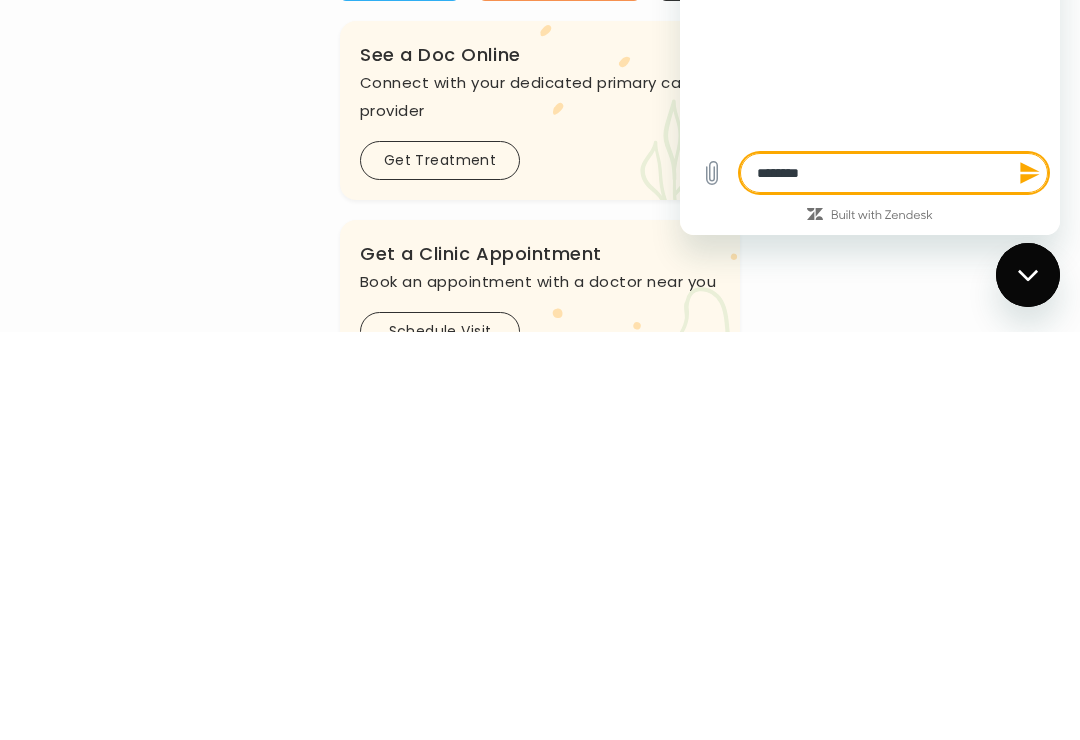 type on "*" 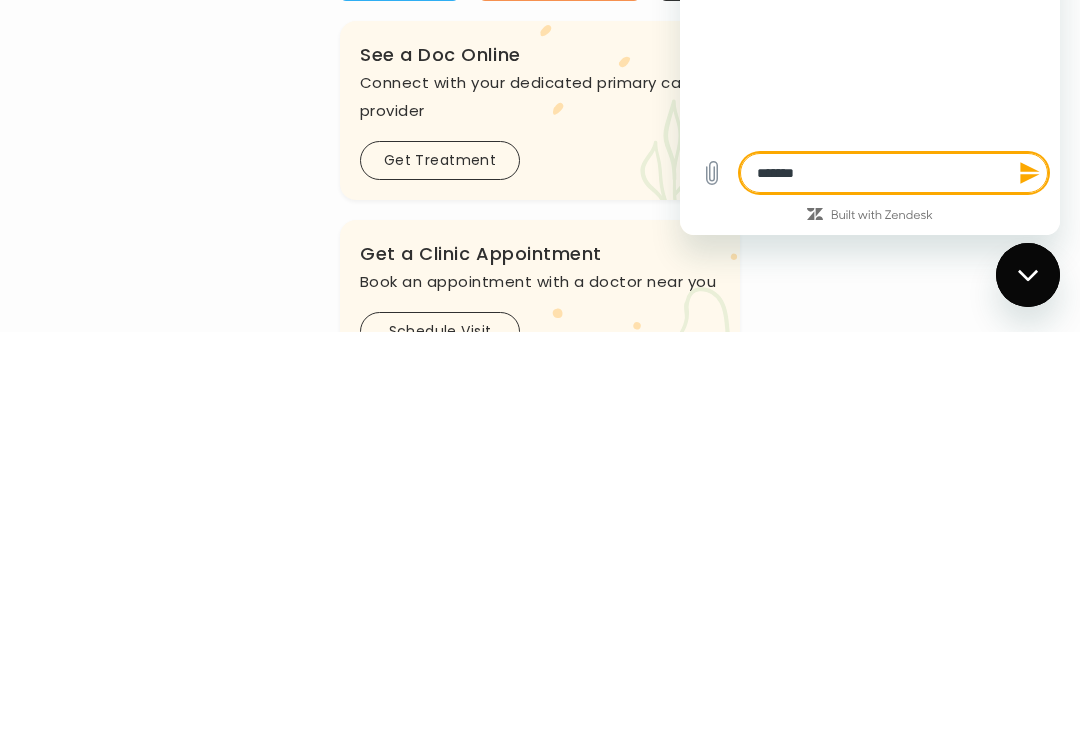 type on "*" 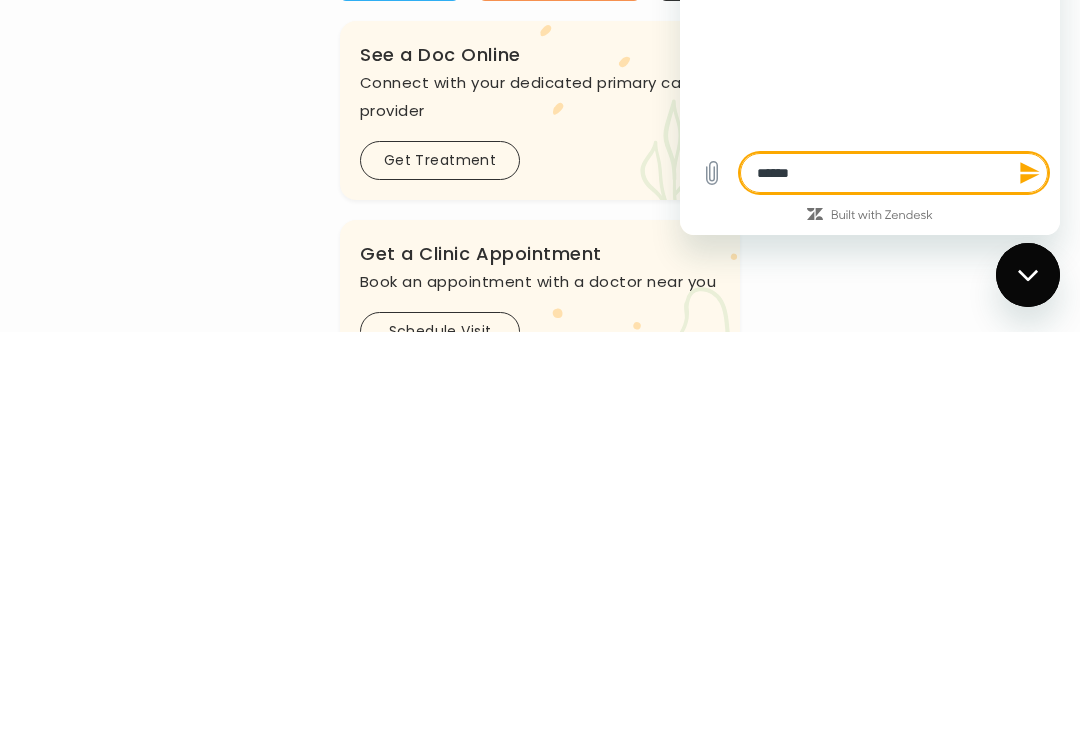 type on "*" 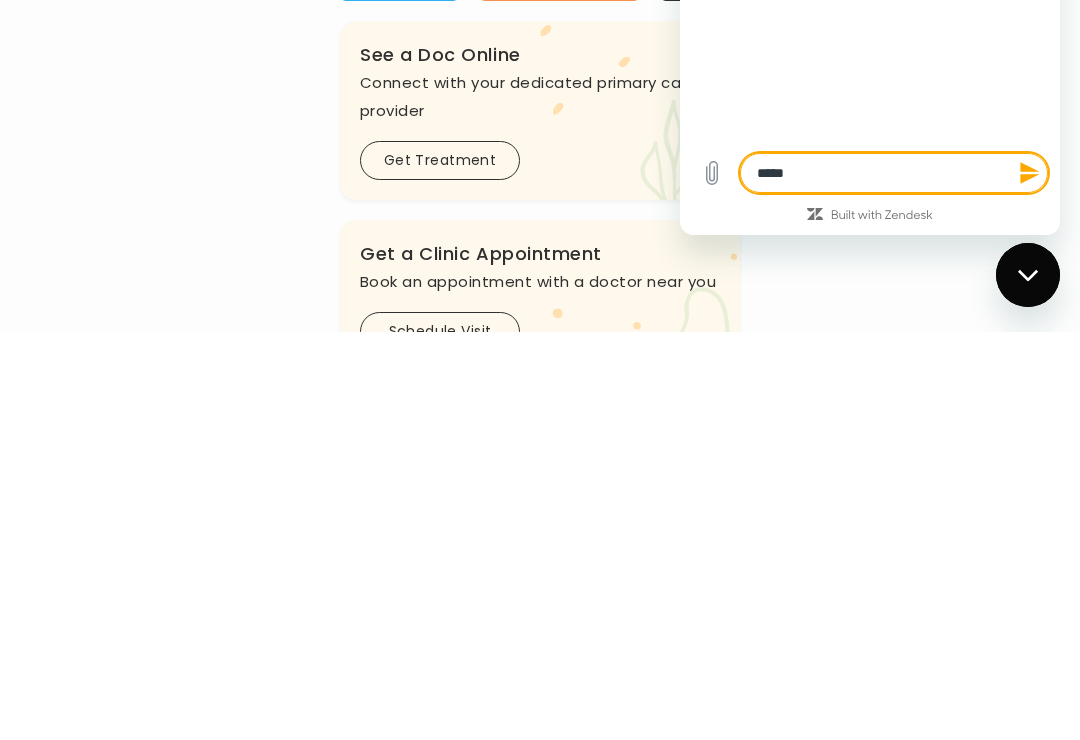 type on "*" 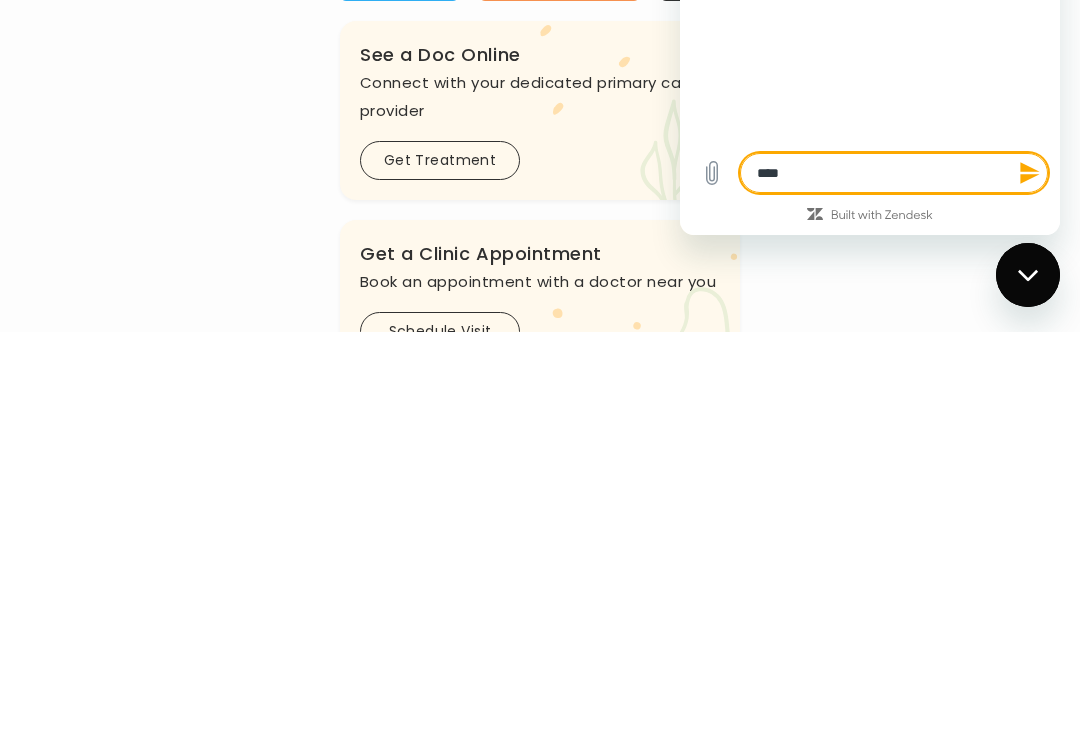 type on "*" 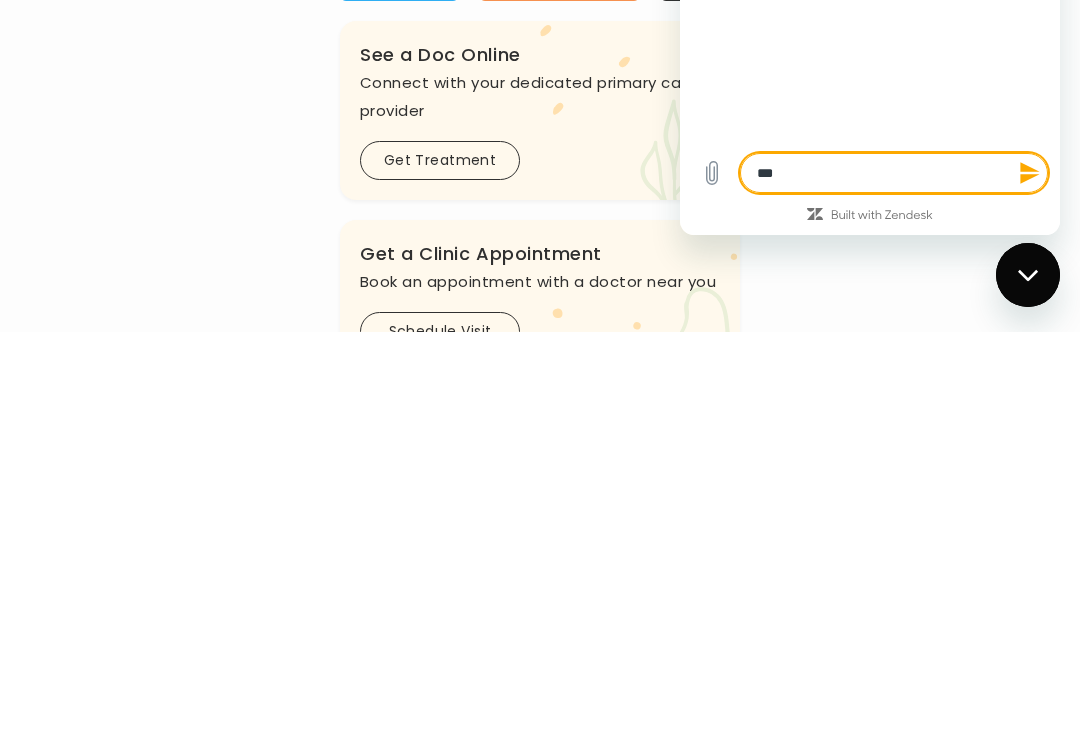 type on "**" 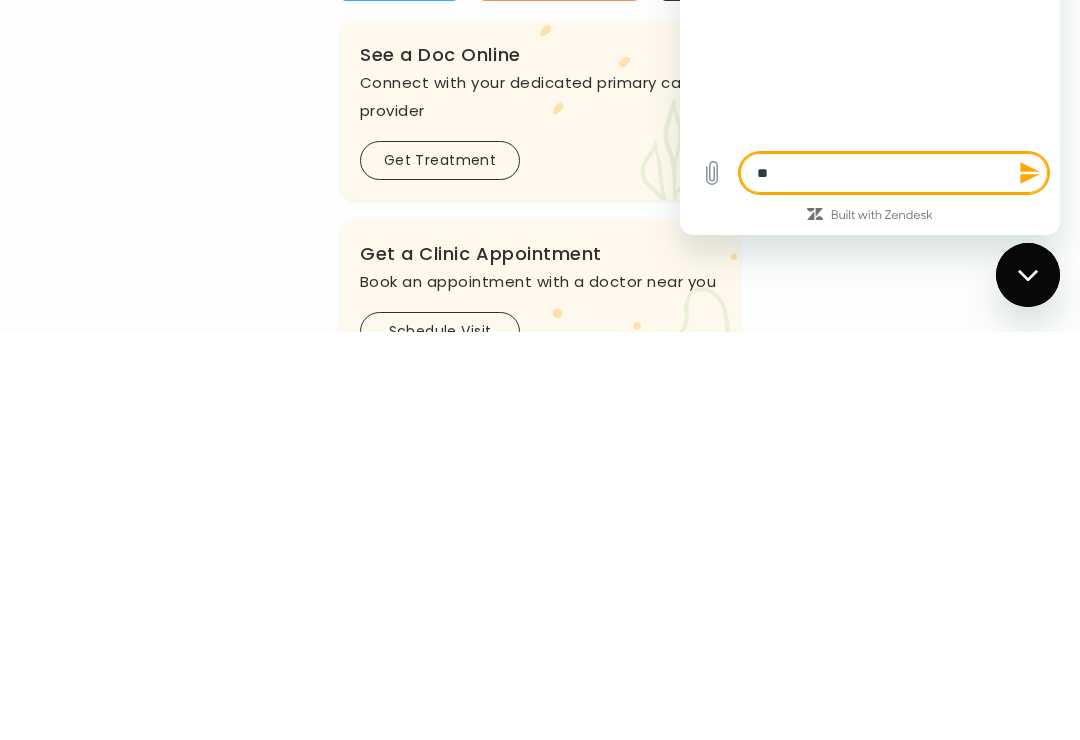 type on "*" 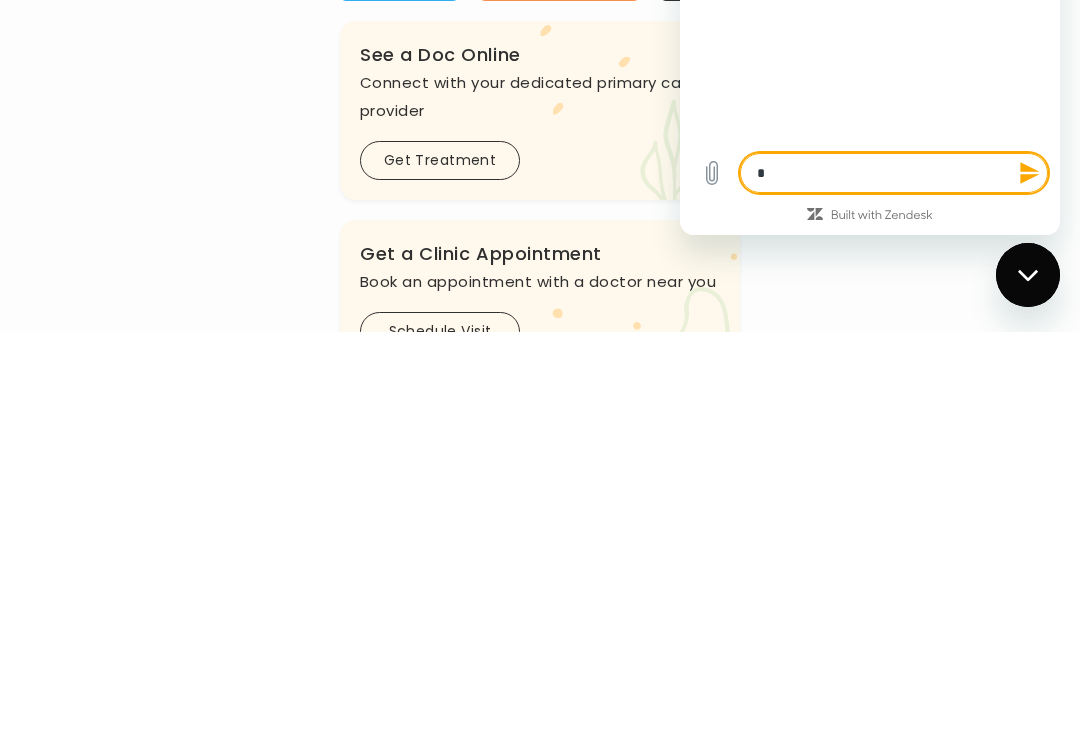 type 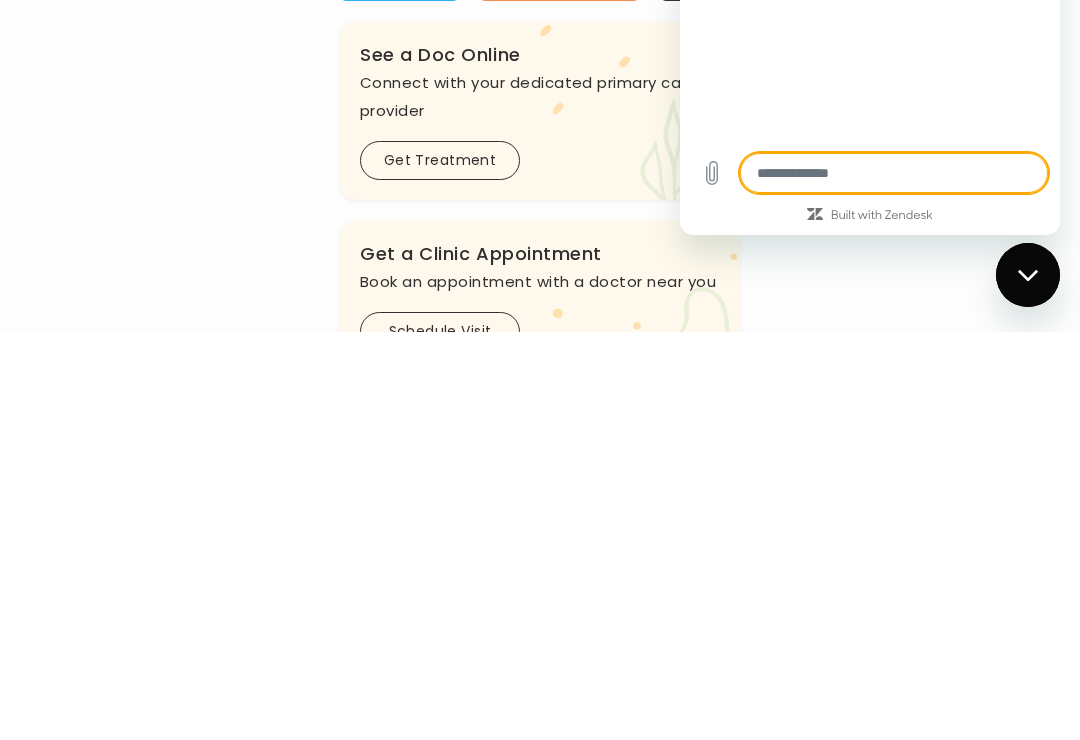 type 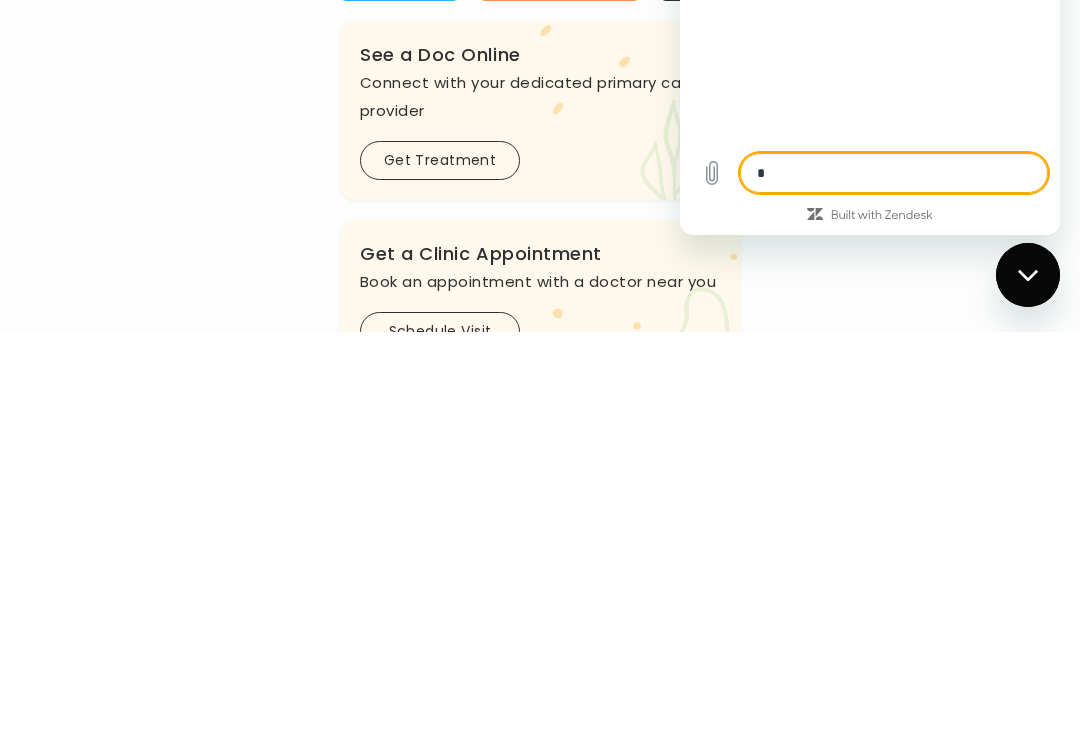 type on "*" 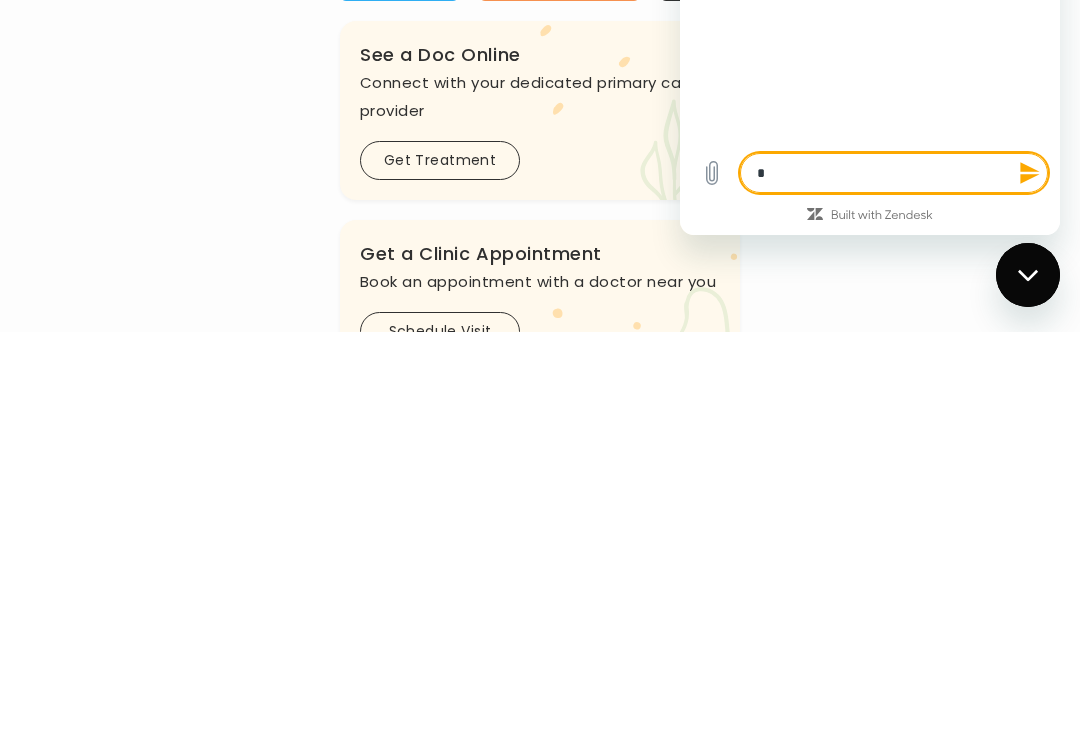 type on "**" 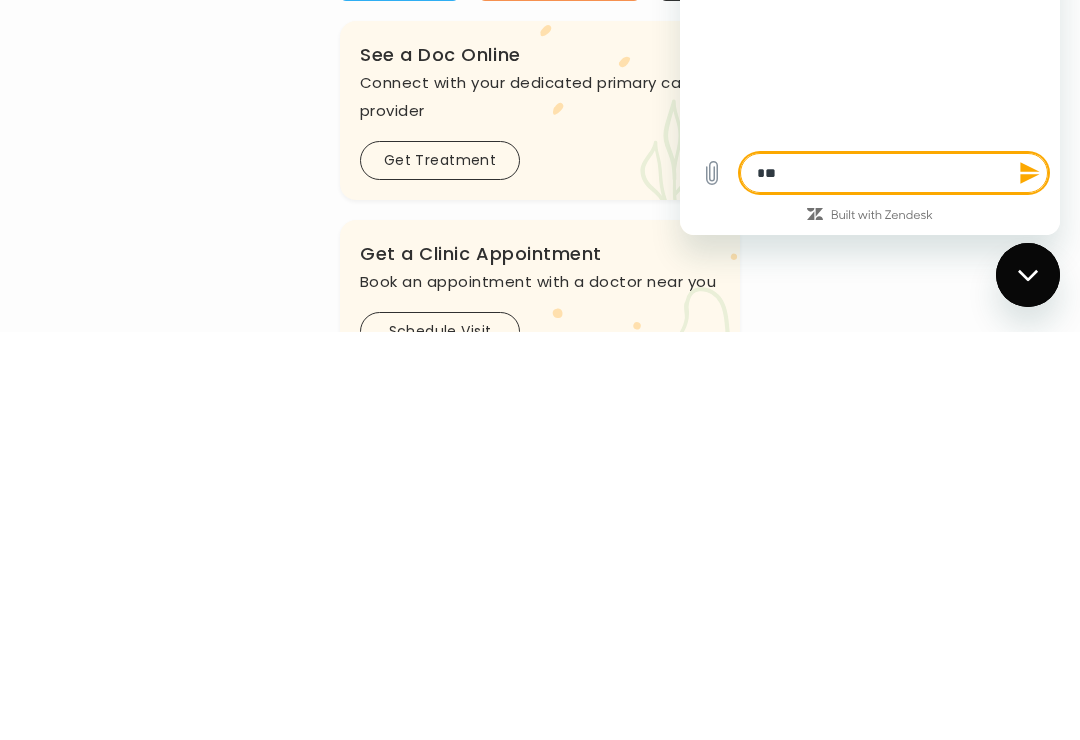 type on "*****" 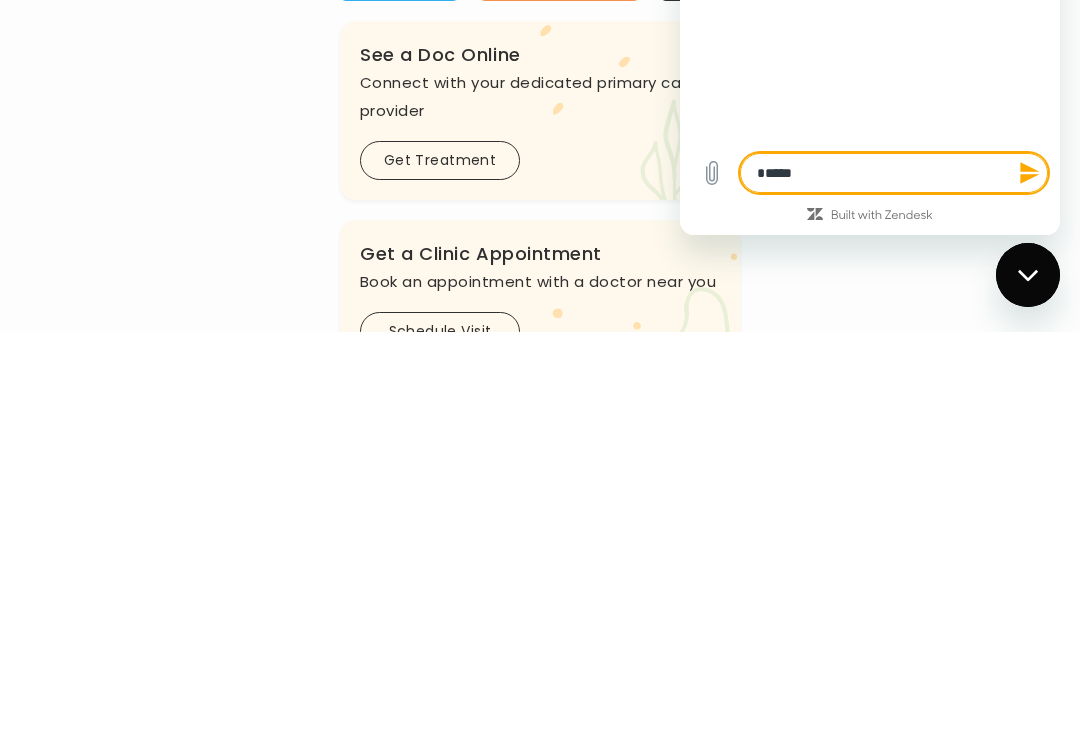 type on "**********" 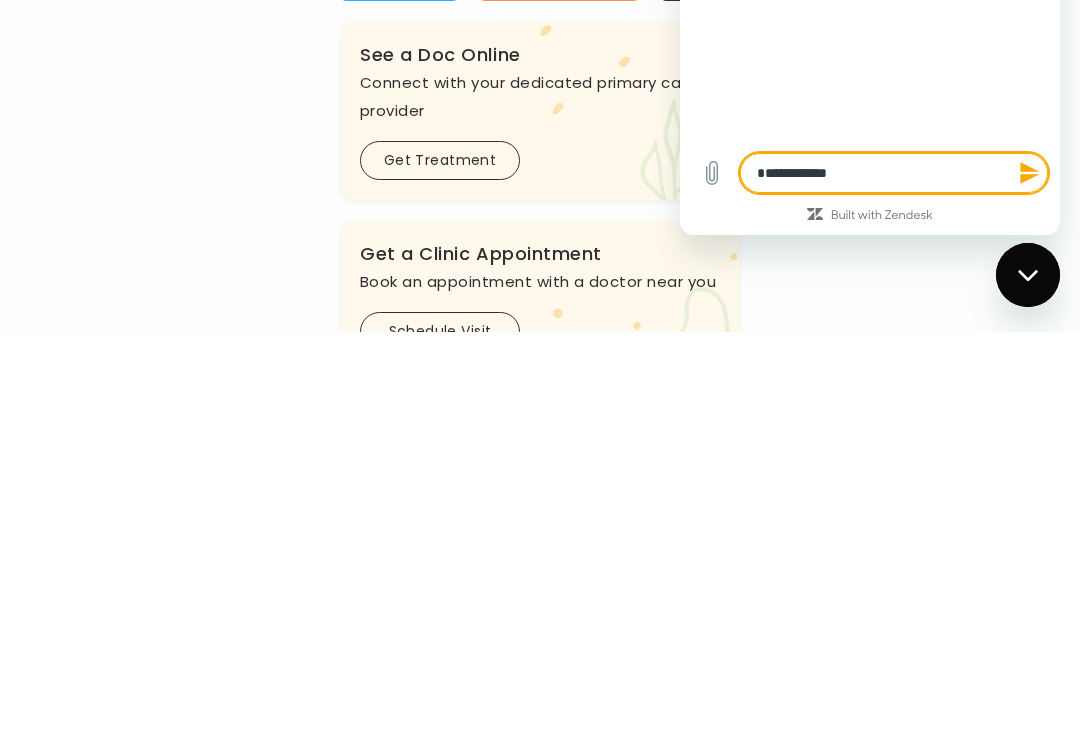 type on "**********" 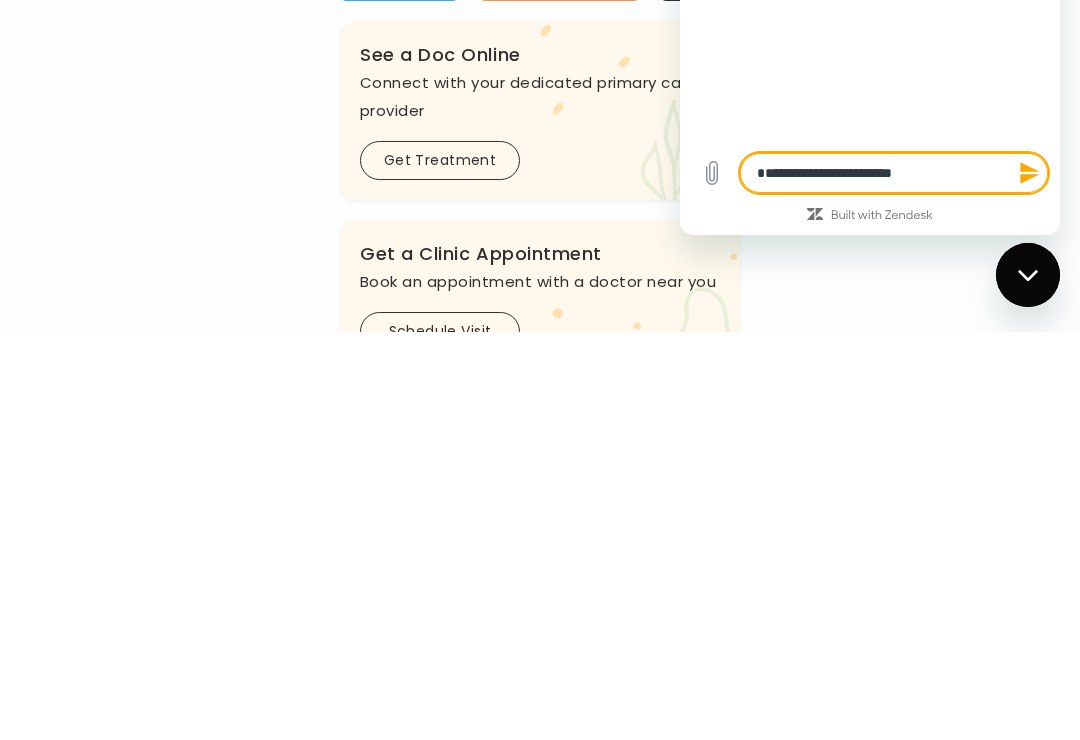 type on "**********" 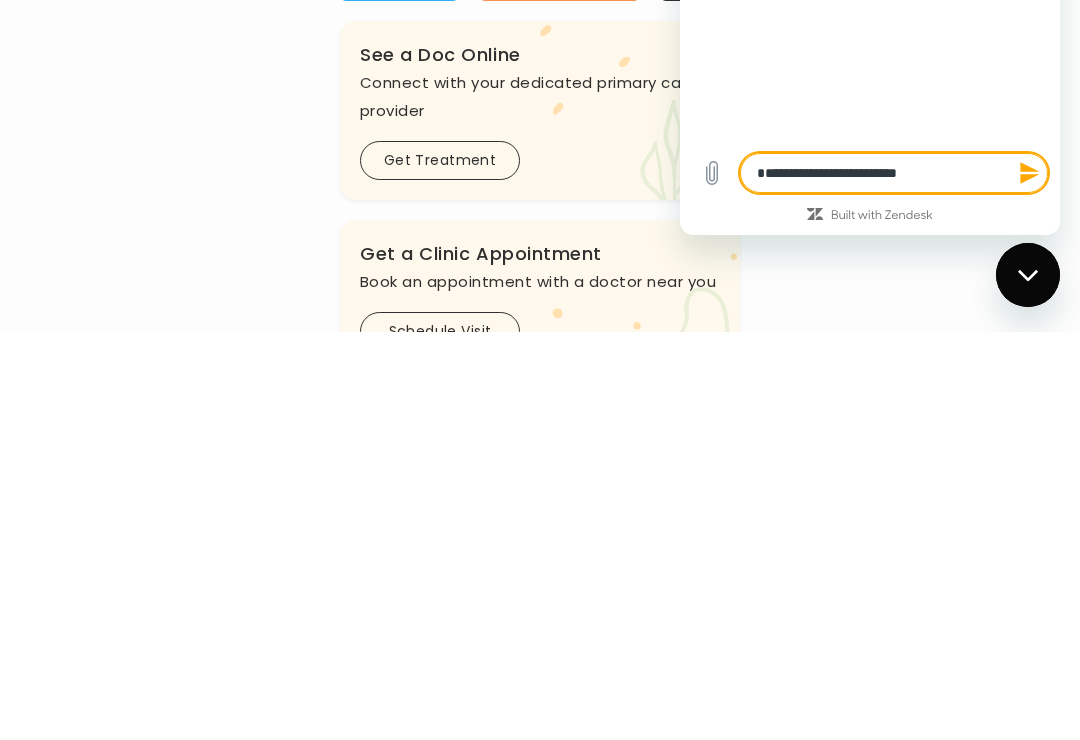 type on "**********" 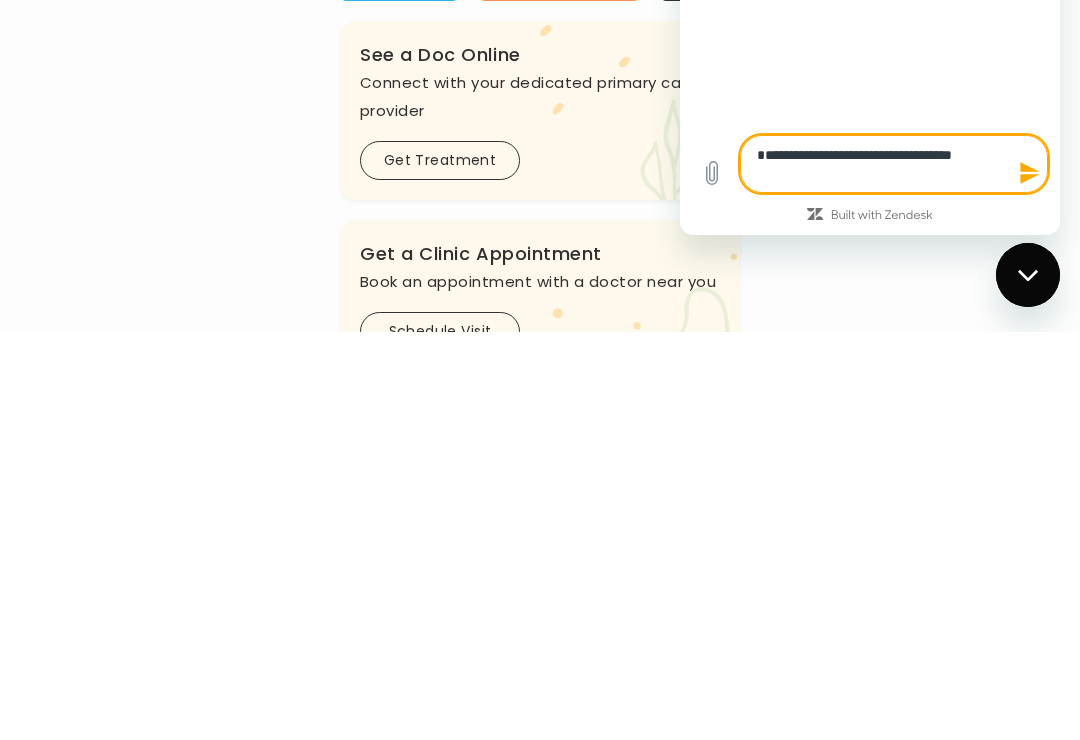 type on "**********" 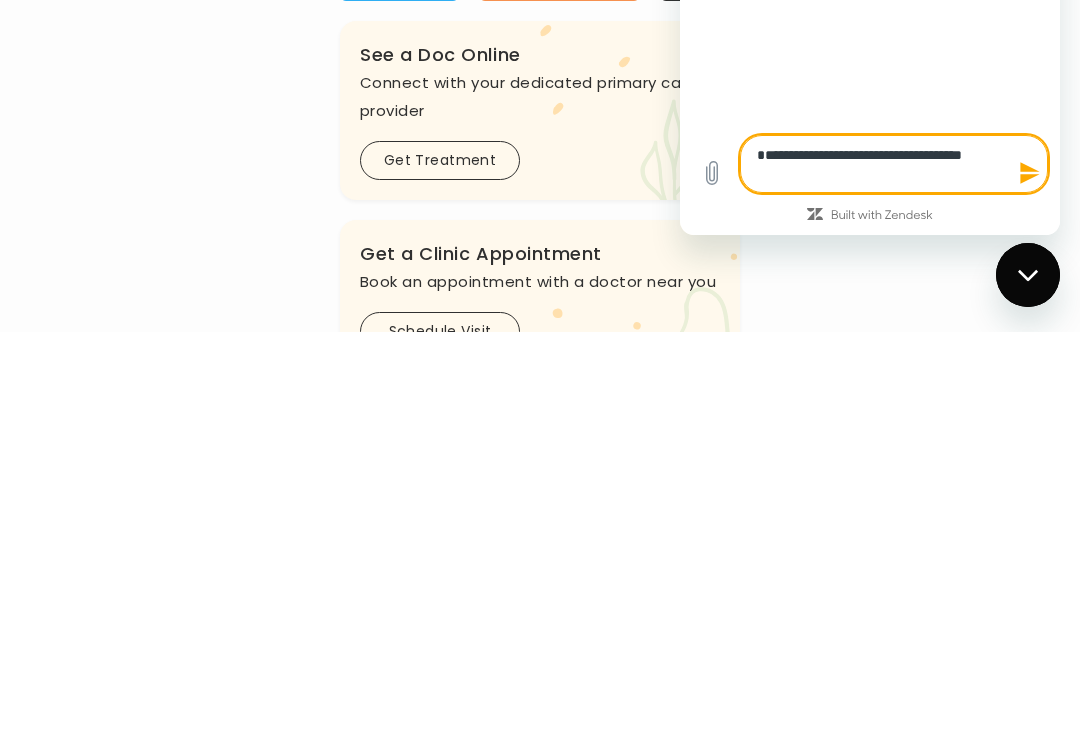 type on "**********" 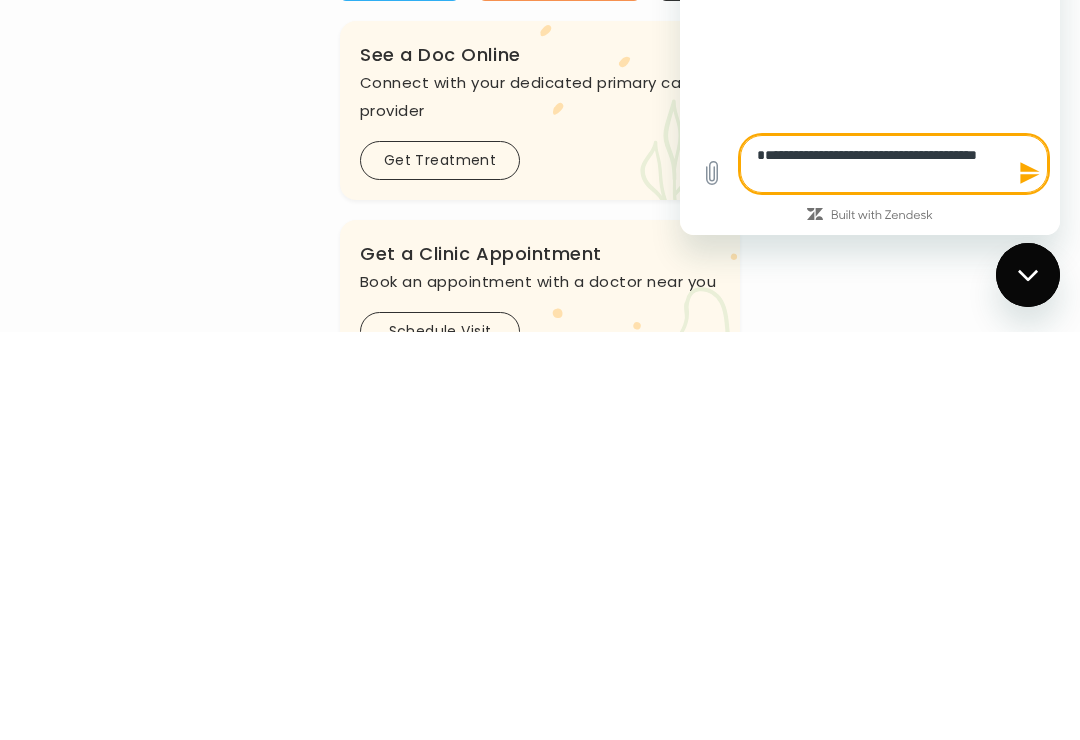 type on "**********" 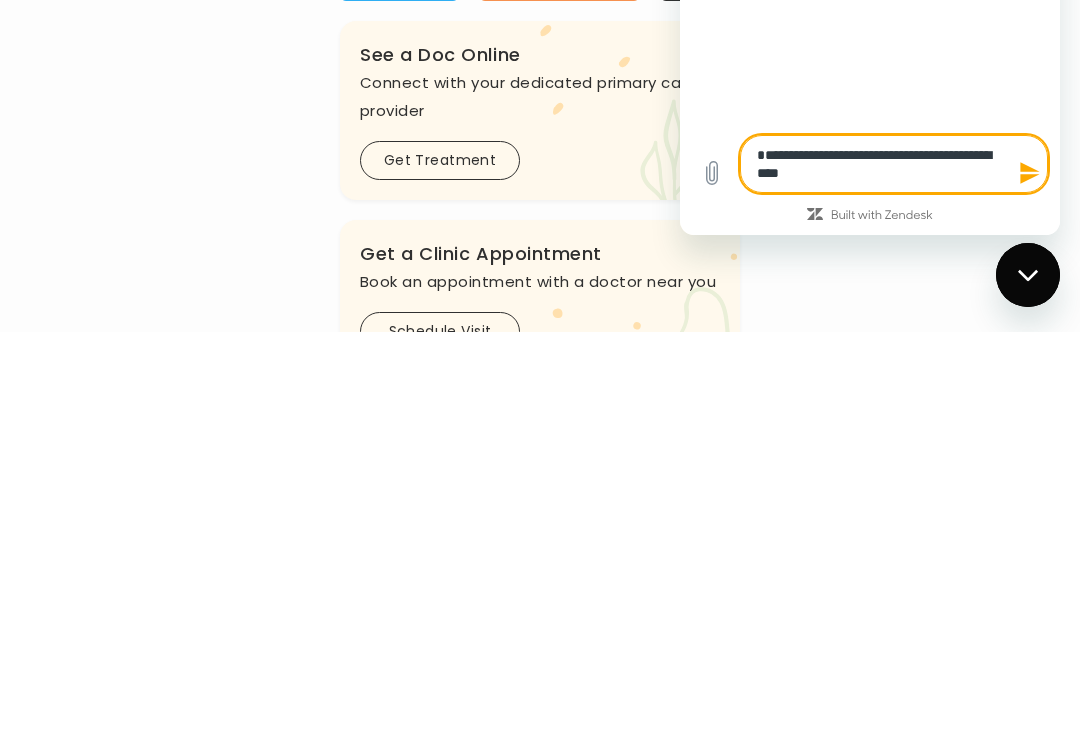 type on "**********" 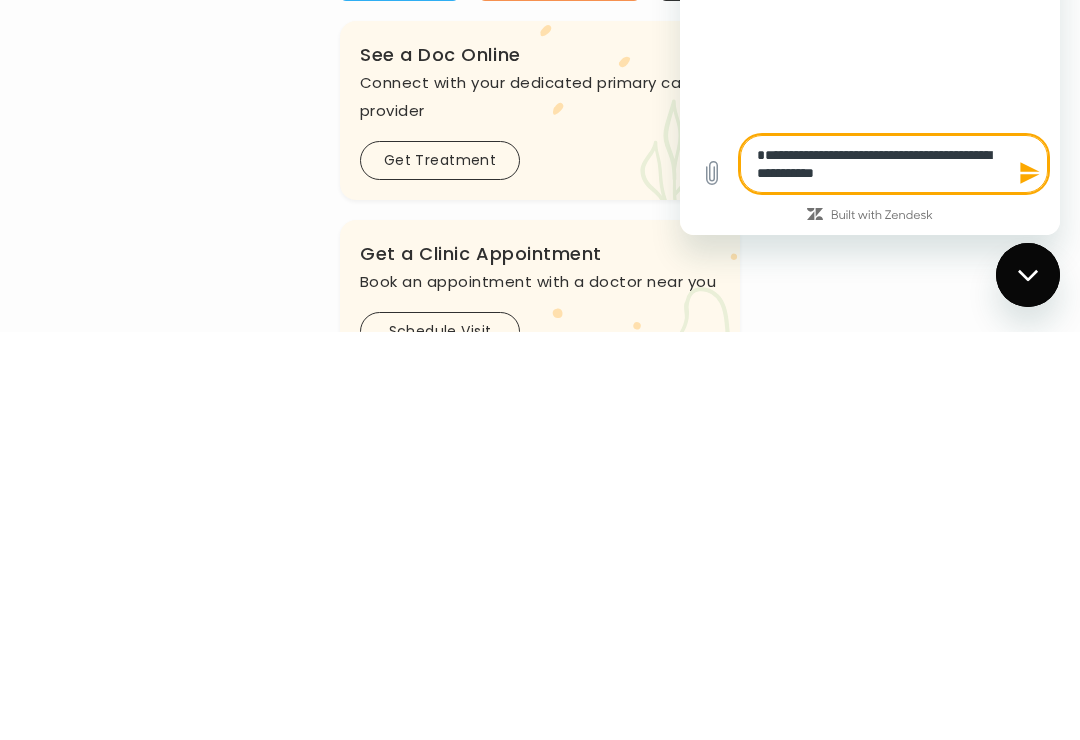type on "**********" 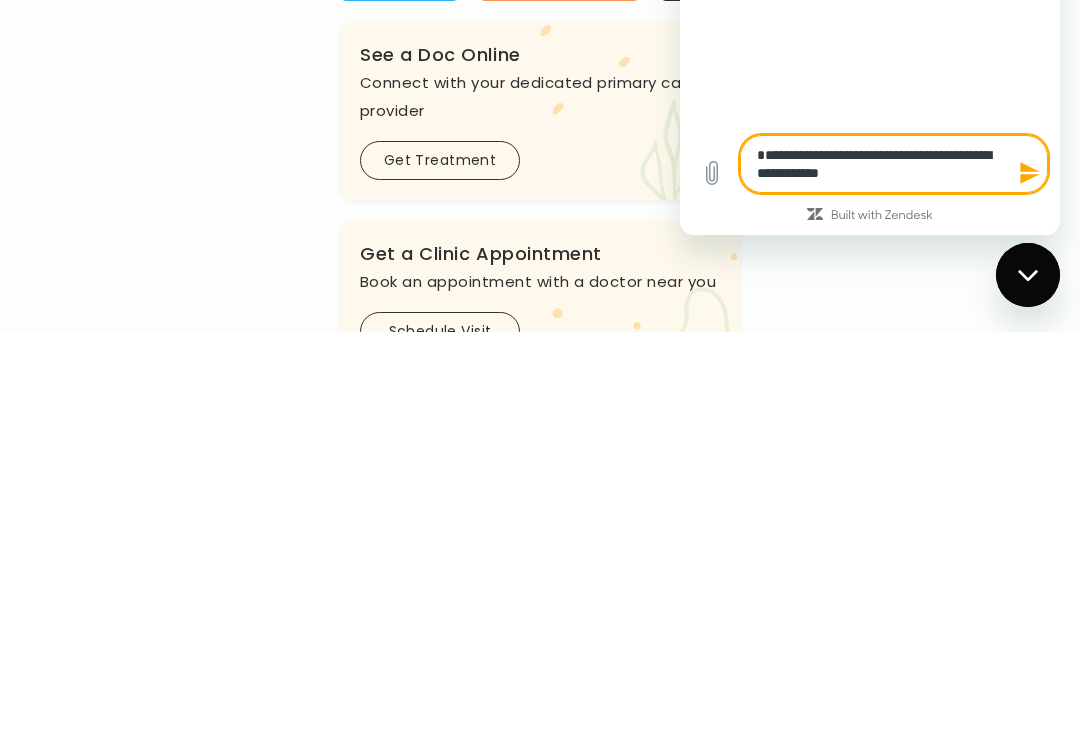 type on "*" 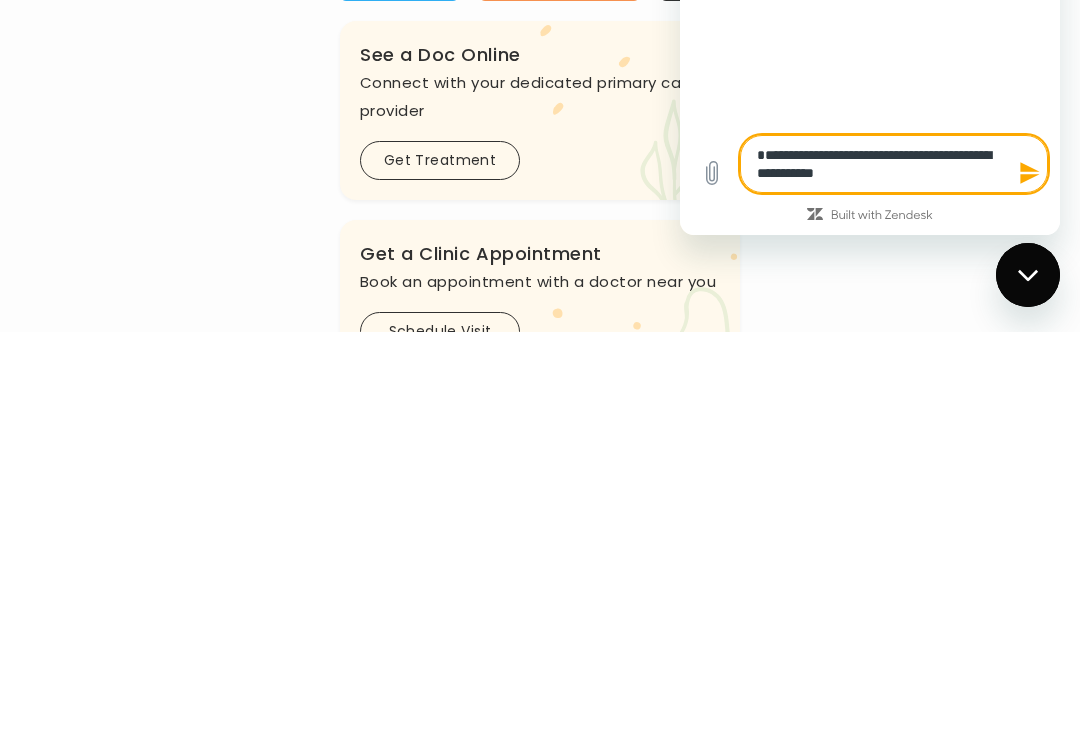 type on "**********" 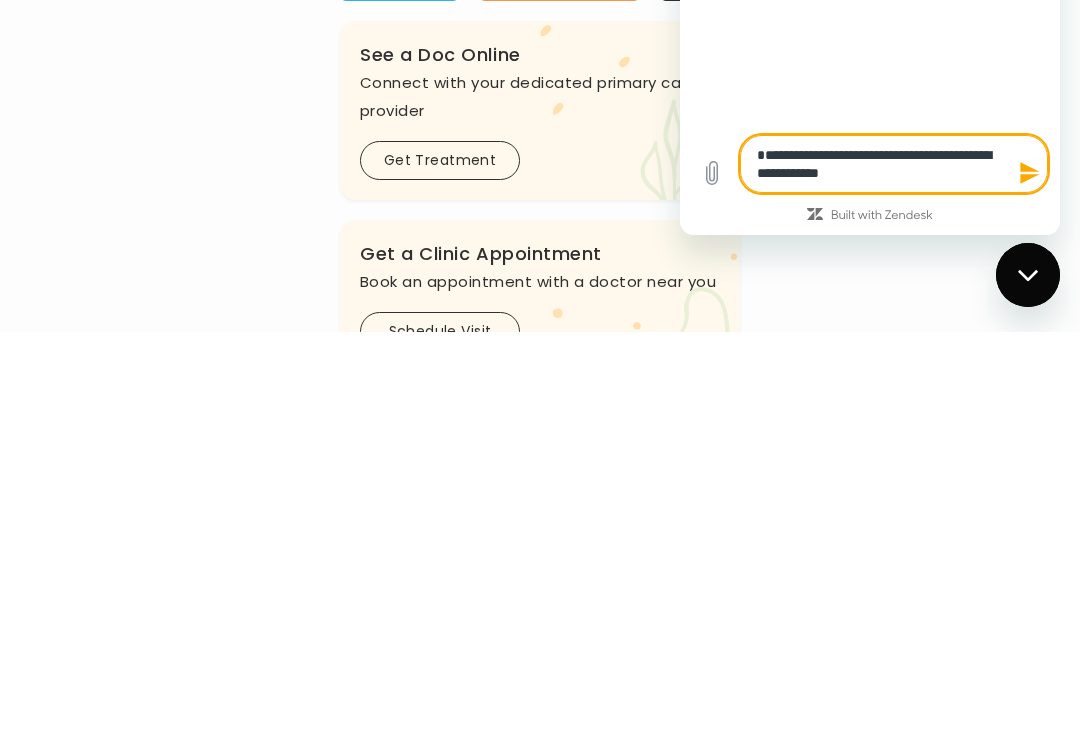 type on "*" 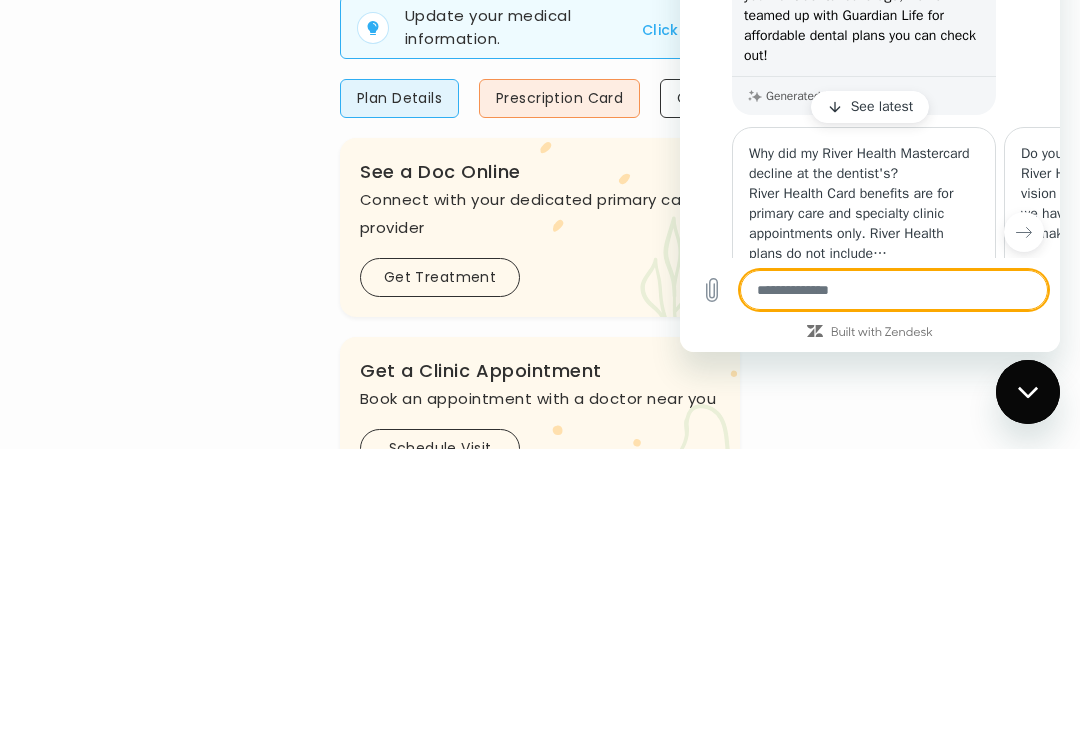scroll, scrollTop: 103, scrollLeft: 0, axis: vertical 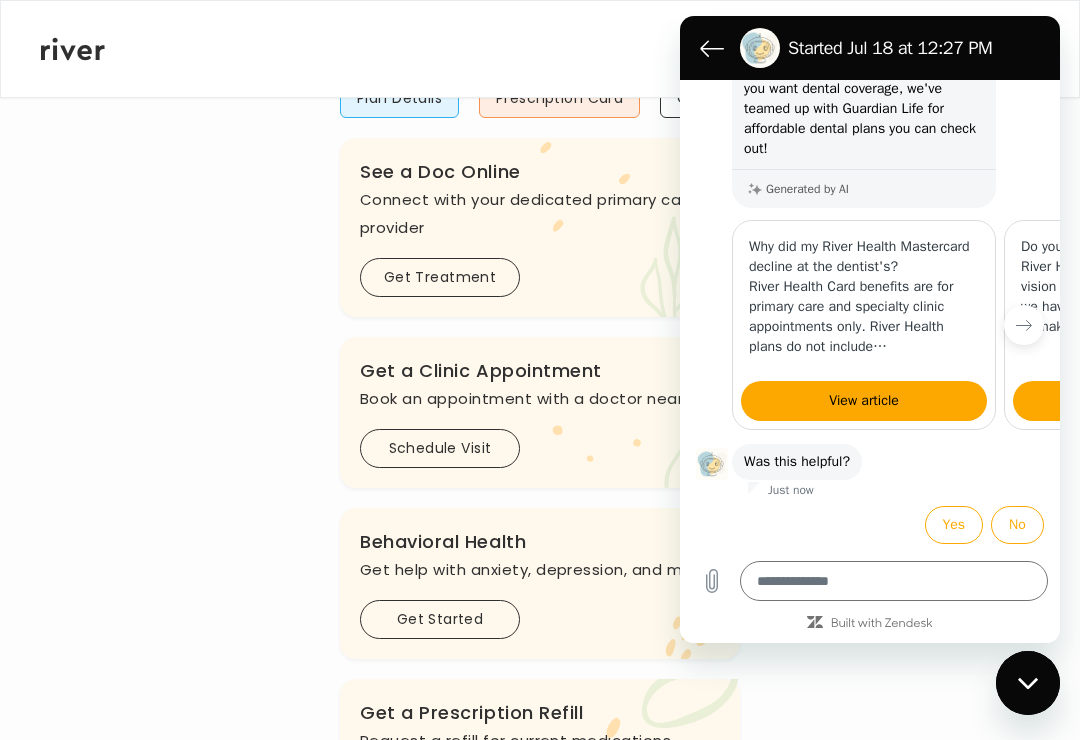 click on "Yes" at bounding box center [954, 525] 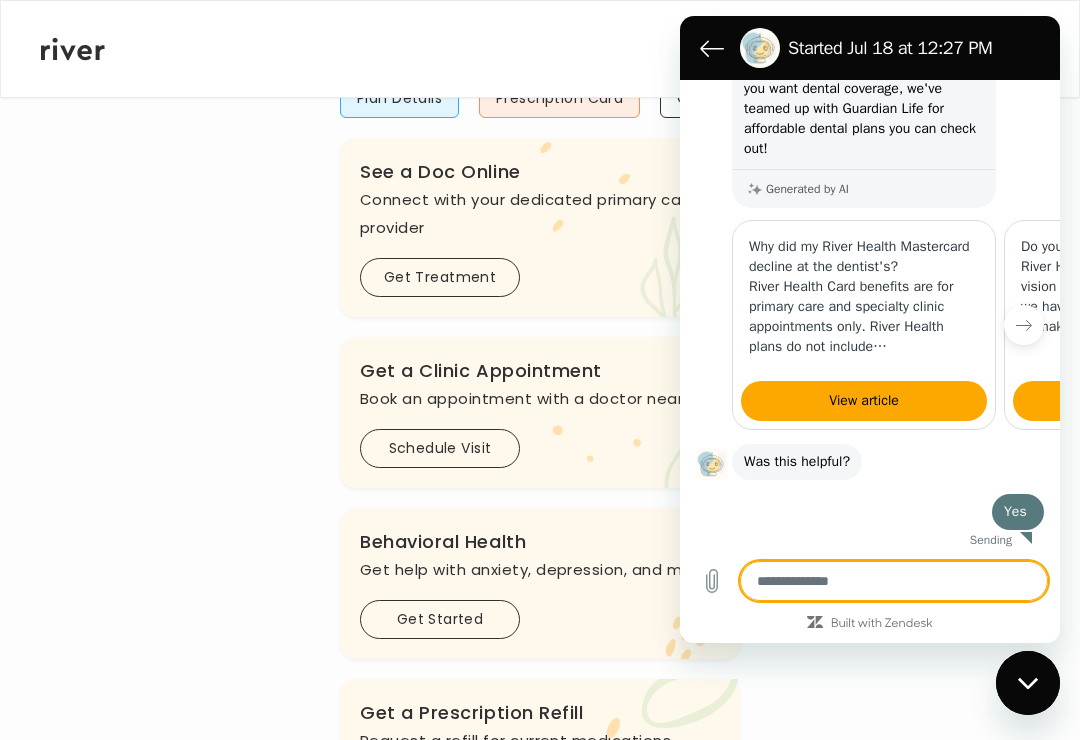 scroll, scrollTop: 312, scrollLeft: 0, axis: vertical 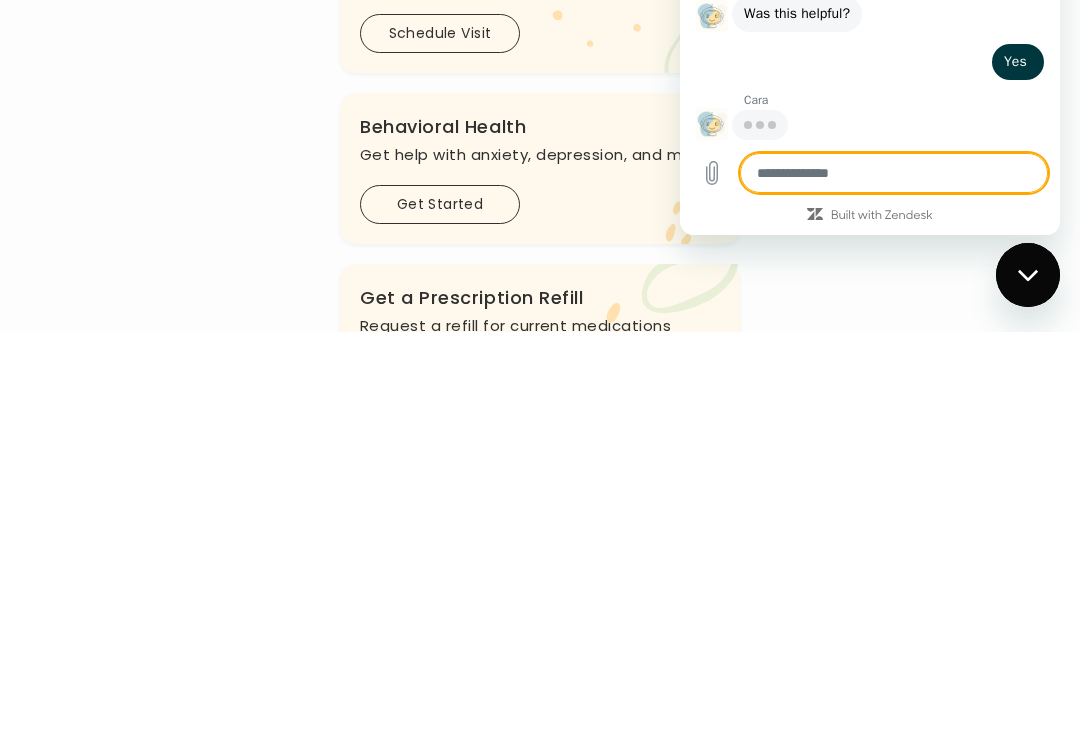 type on "*" 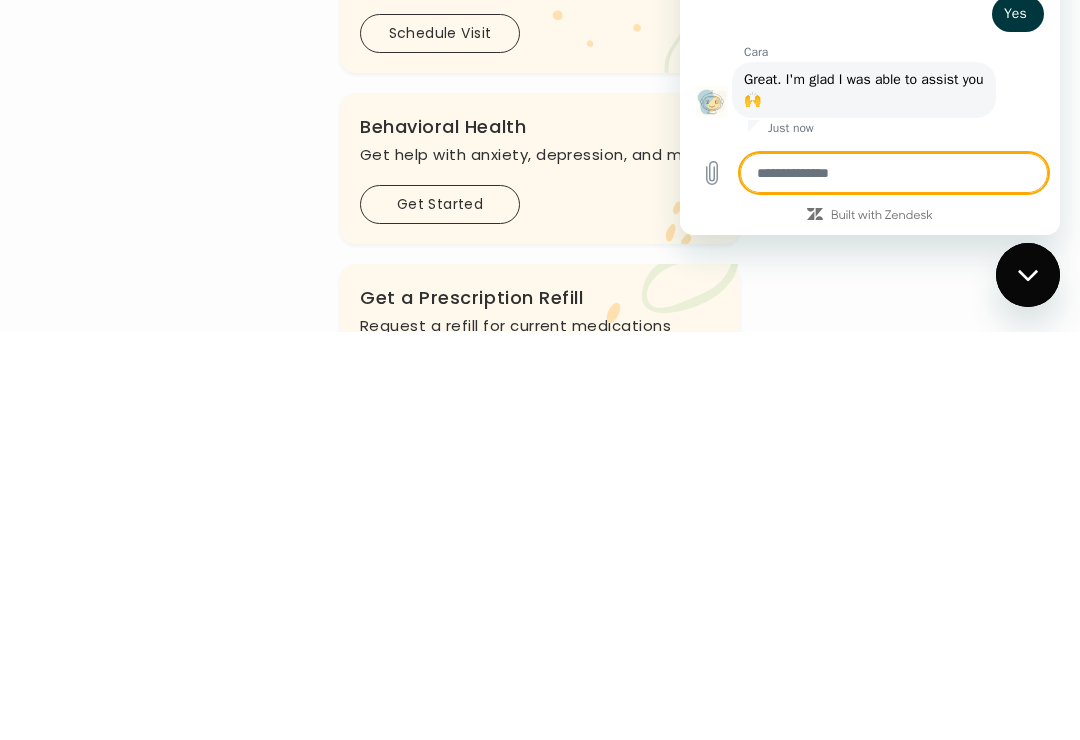 scroll, scrollTop: 418, scrollLeft: 0, axis: vertical 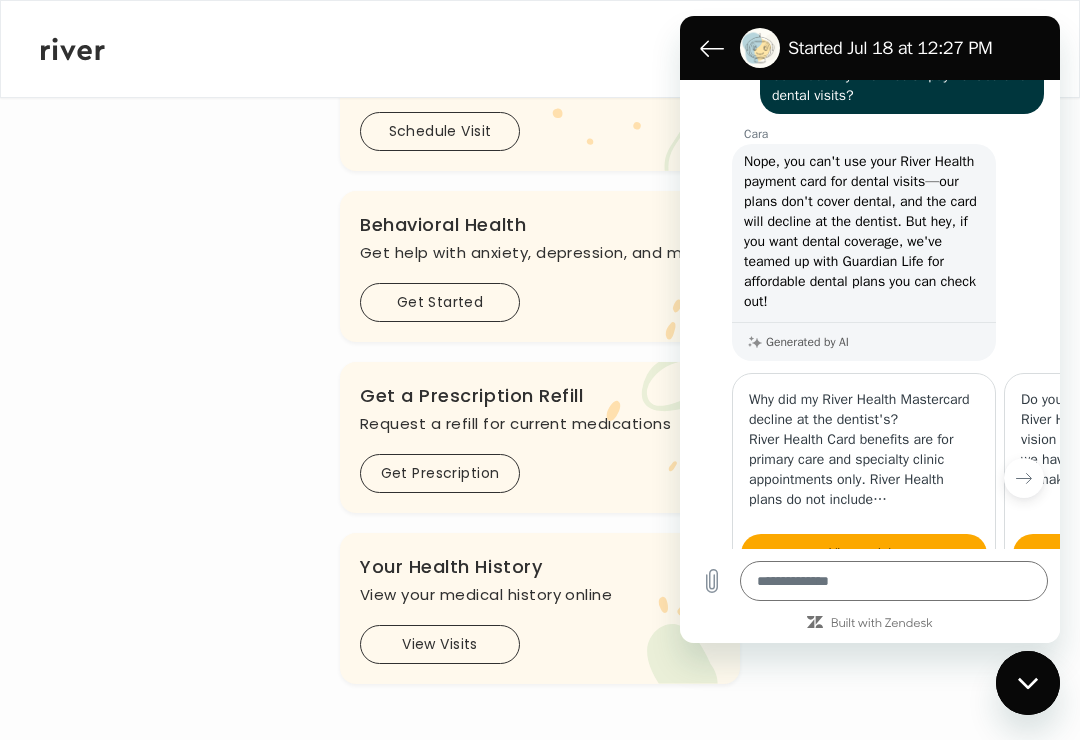 click on "Nope, you can't use your River Health payment card for dental visits—our plans don't cover dental, and the card will decline at the dentist. But hey, if you want dental coverage, we've teamed up with Guardian Life for affordable dental plans you can check out!" at bounding box center [862, 231] 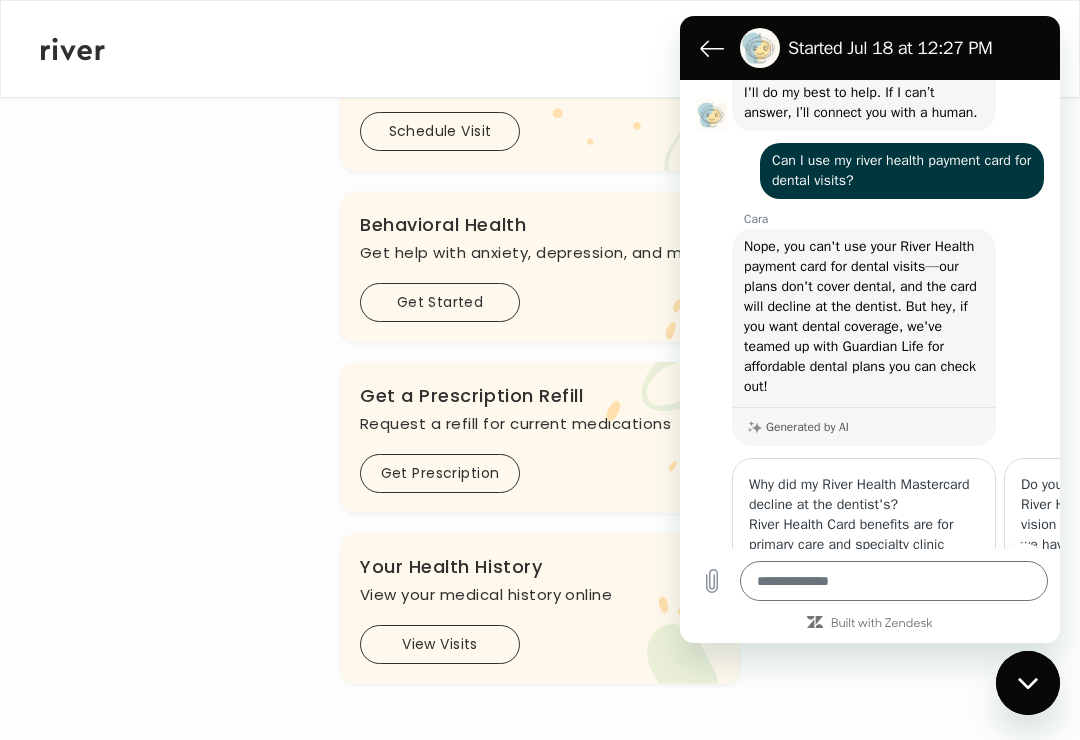 scroll, scrollTop: 93, scrollLeft: 0, axis: vertical 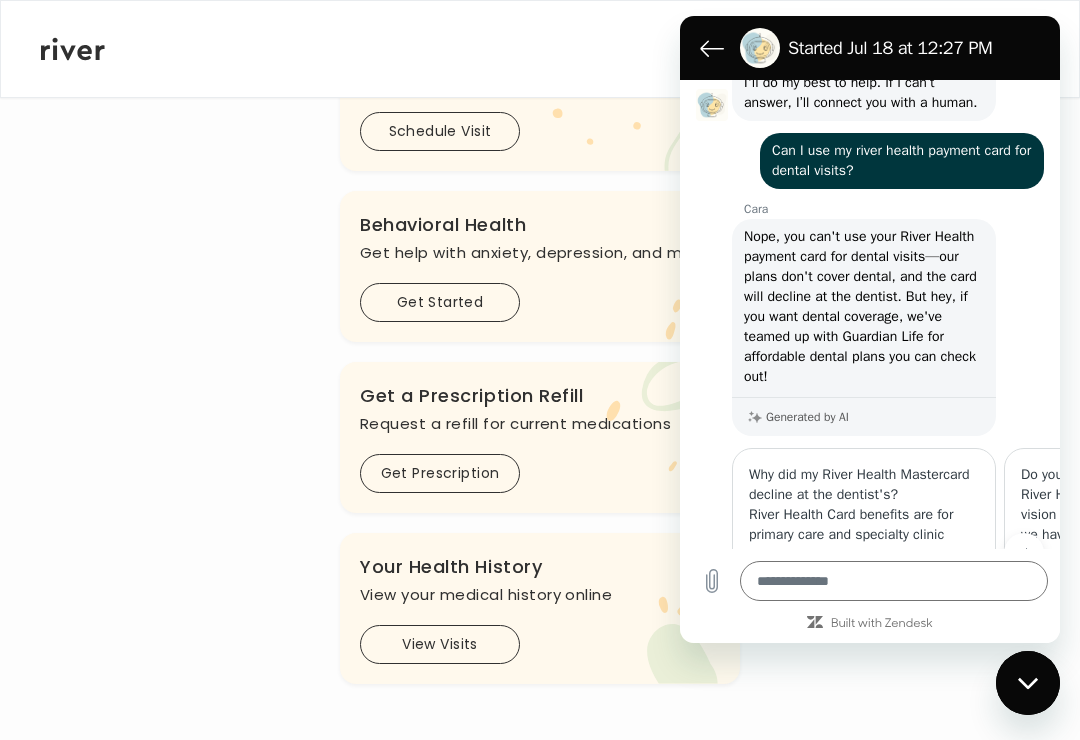 click on "Nope, you can't use your River Health payment card for dental visits—our plans don't cover dental, and the card will decline at the dentist. But hey, if you want dental coverage, we've teamed up with Guardian Life for affordable dental plans you can check out!" at bounding box center [862, 306] 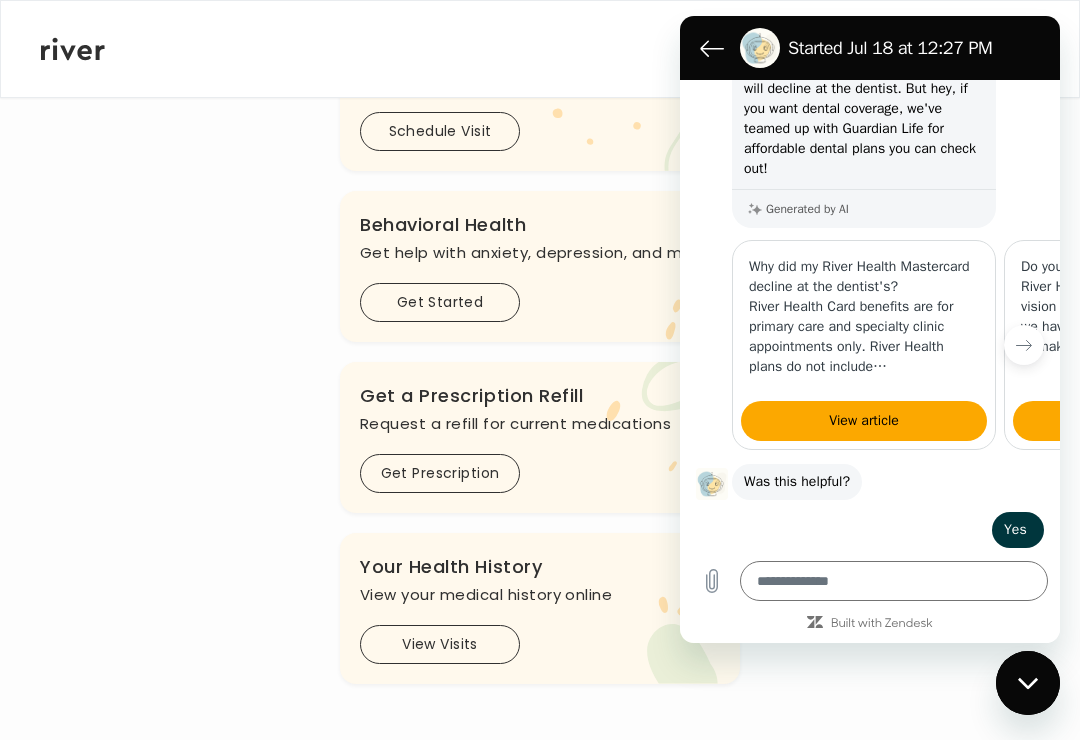 scroll, scrollTop: 301, scrollLeft: 0, axis: vertical 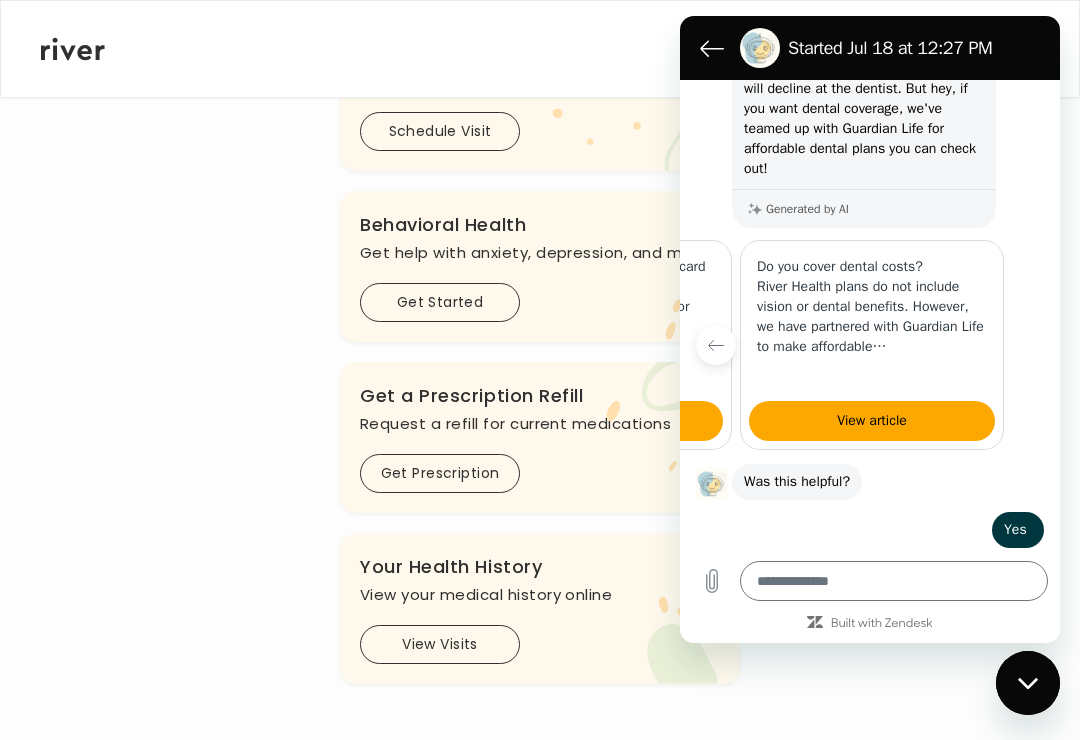 click on "Do you cover dental costs? River Health plans do not include vision or dental benefits. However, we have partnered with Guardian Life to make affordable…" at bounding box center (872, 307) 